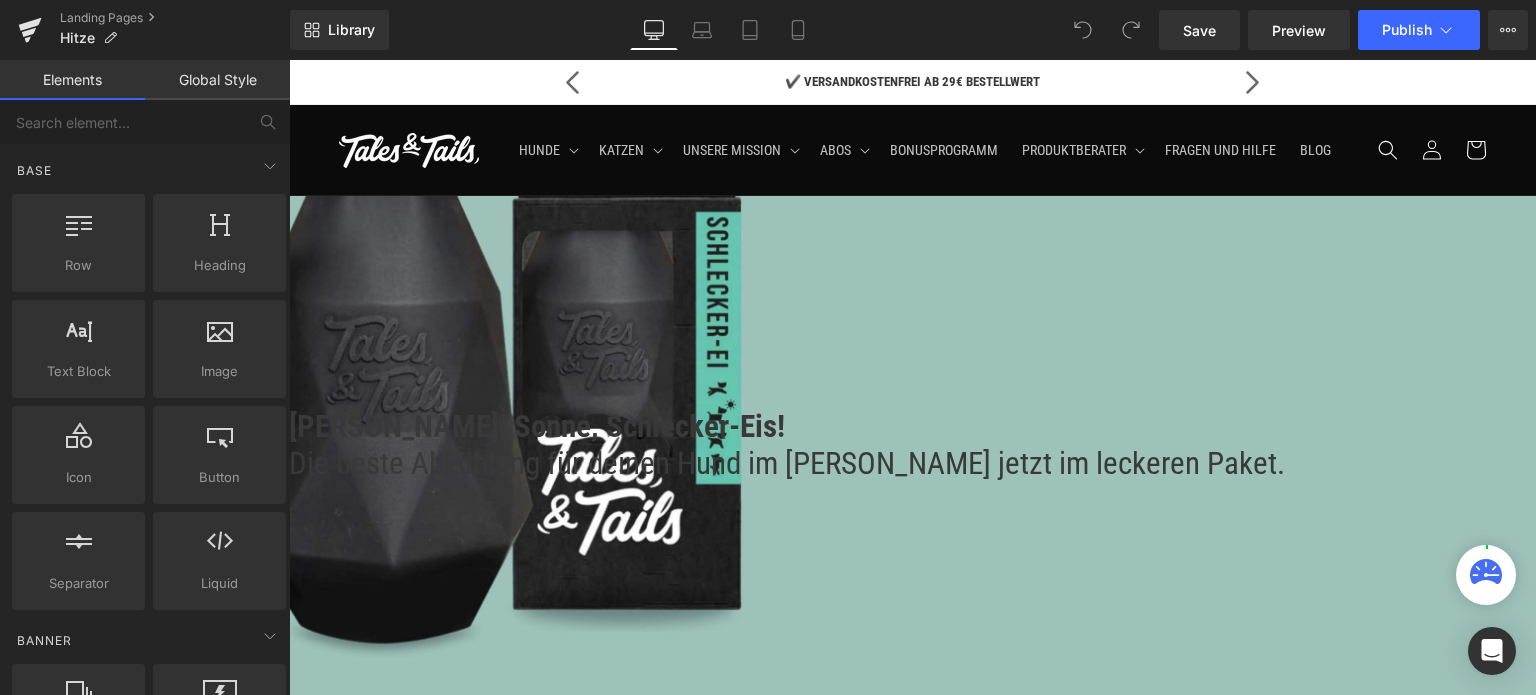 scroll, scrollTop: 0, scrollLeft: 0, axis: both 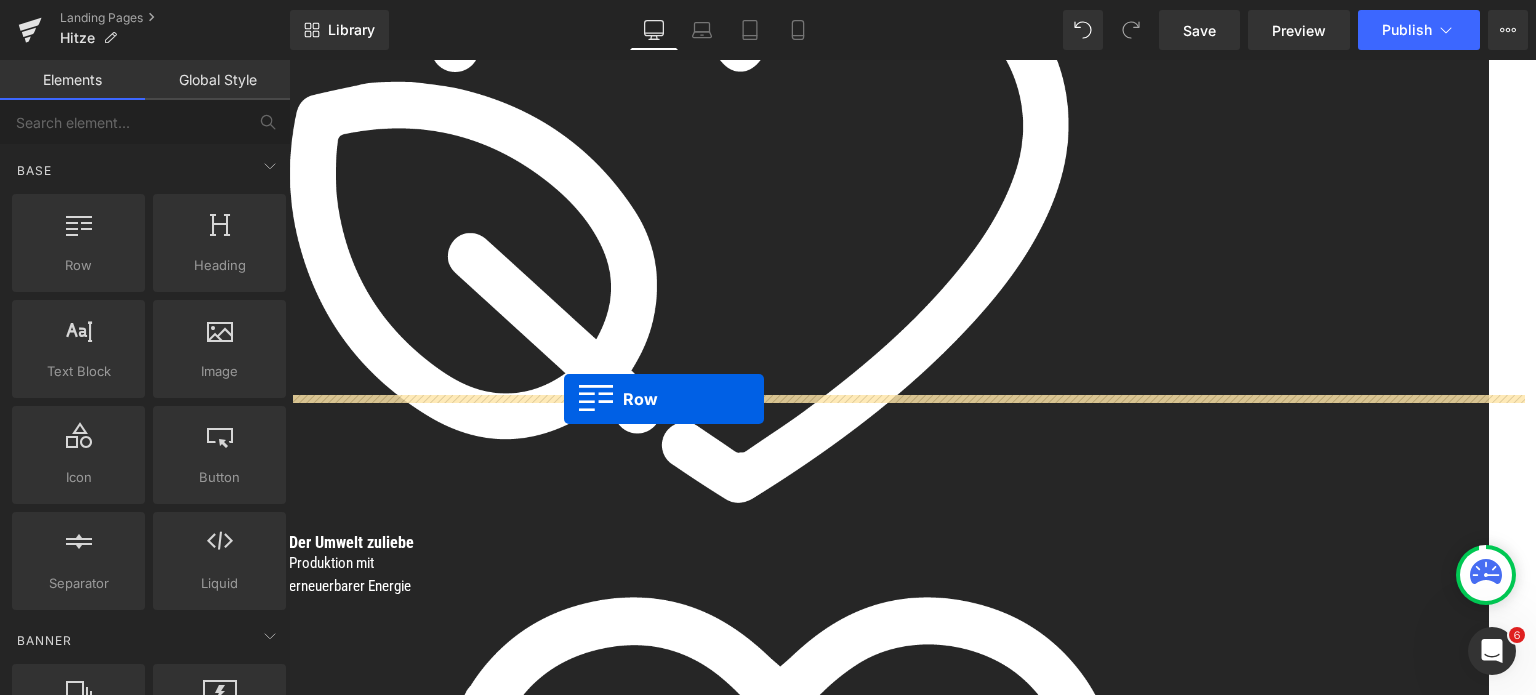 drag, startPoint x: 321, startPoint y: 148, endPoint x: 564, endPoint y: 399, distance: 349.35654 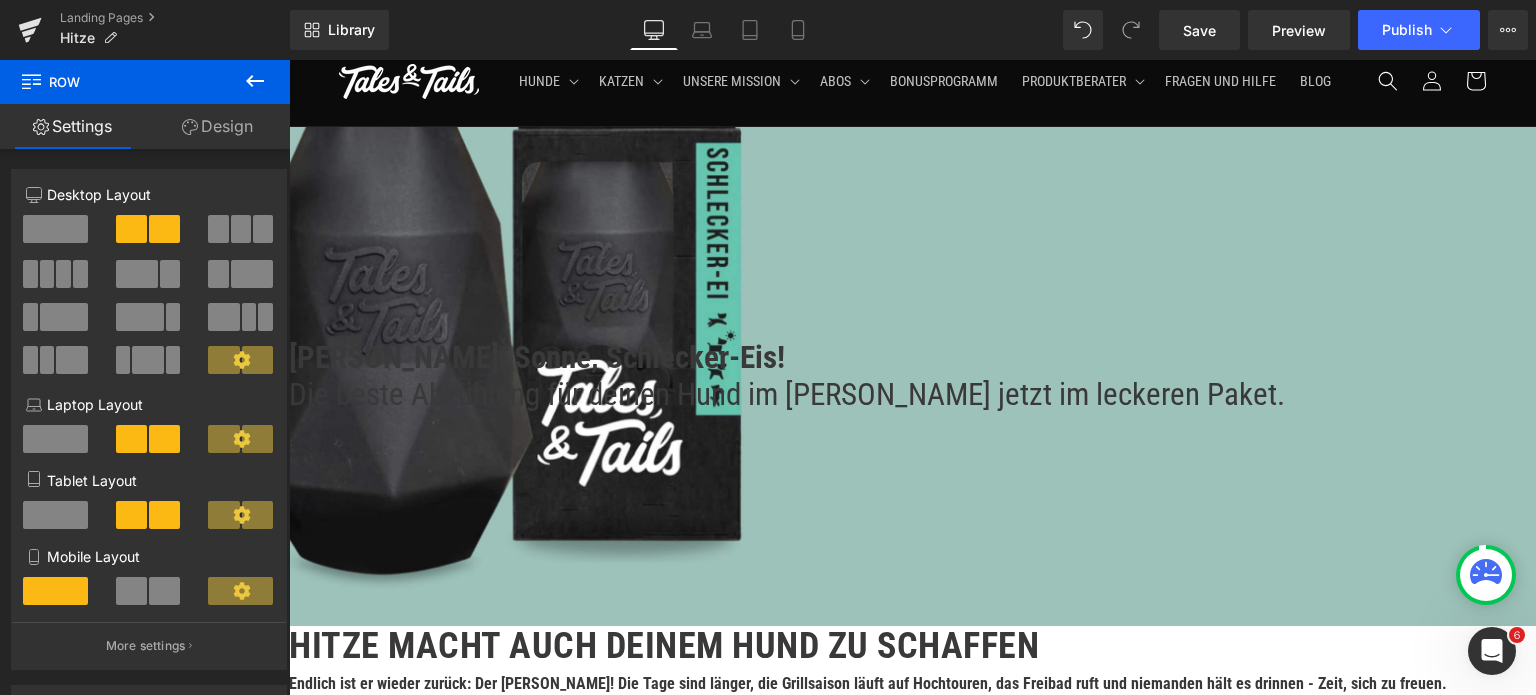 scroll, scrollTop: 100, scrollLeft: 0, axis: vertical 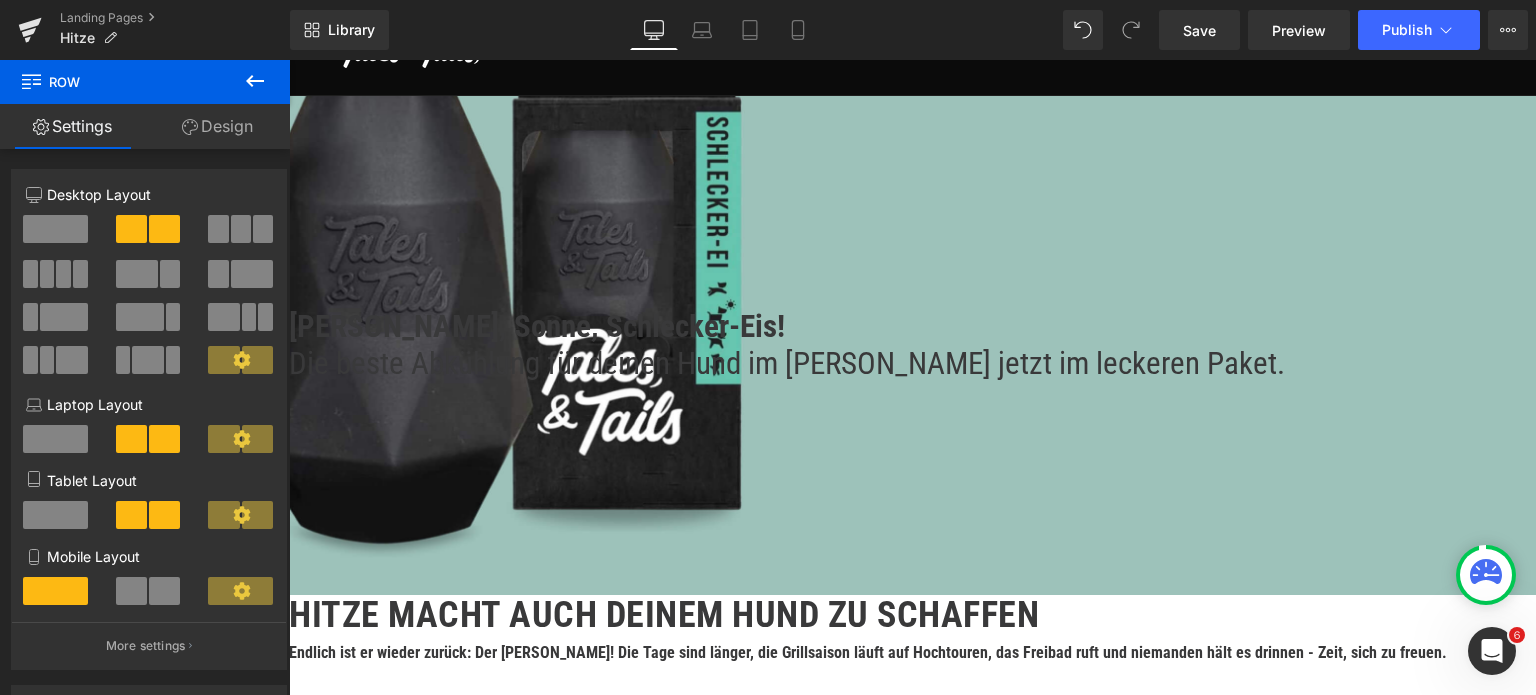 click at bounding box center [289, 60] 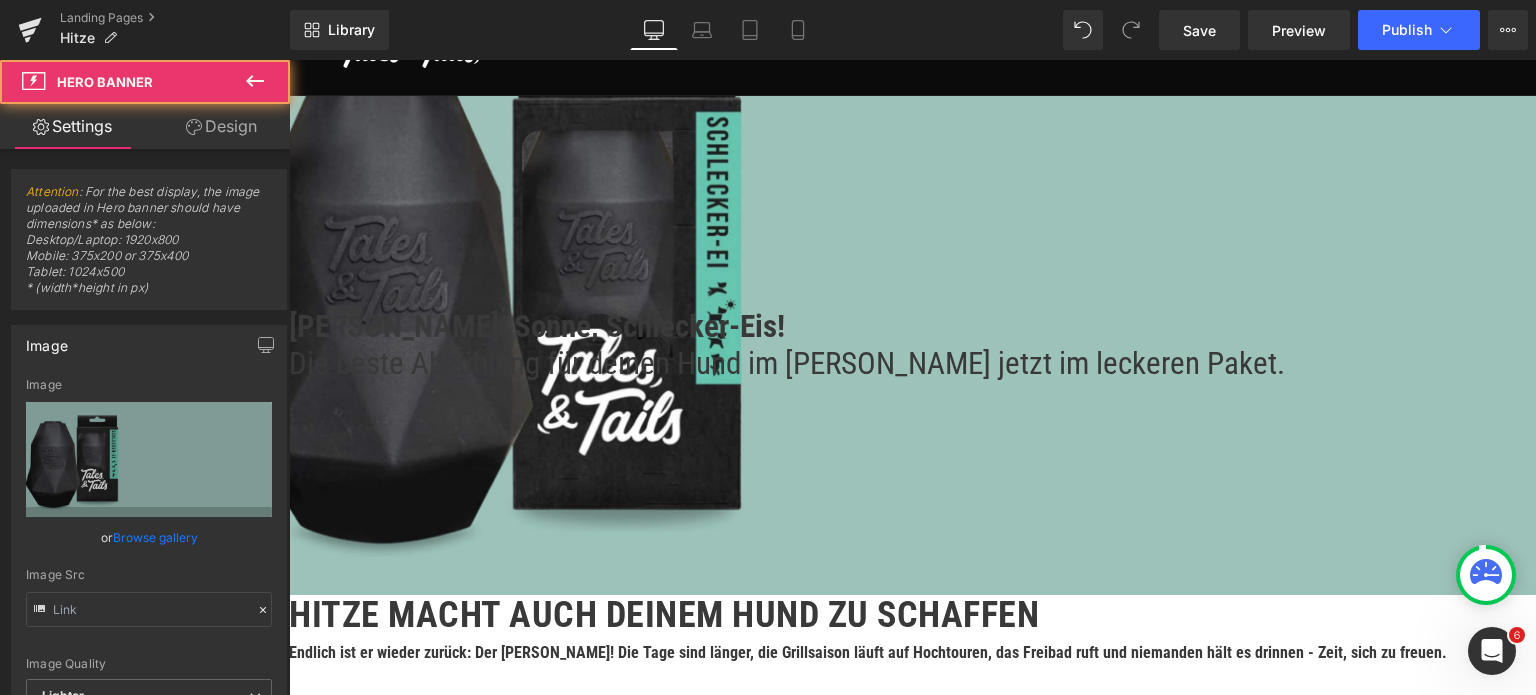 type on "[URL][DOMAIN_NAME]" 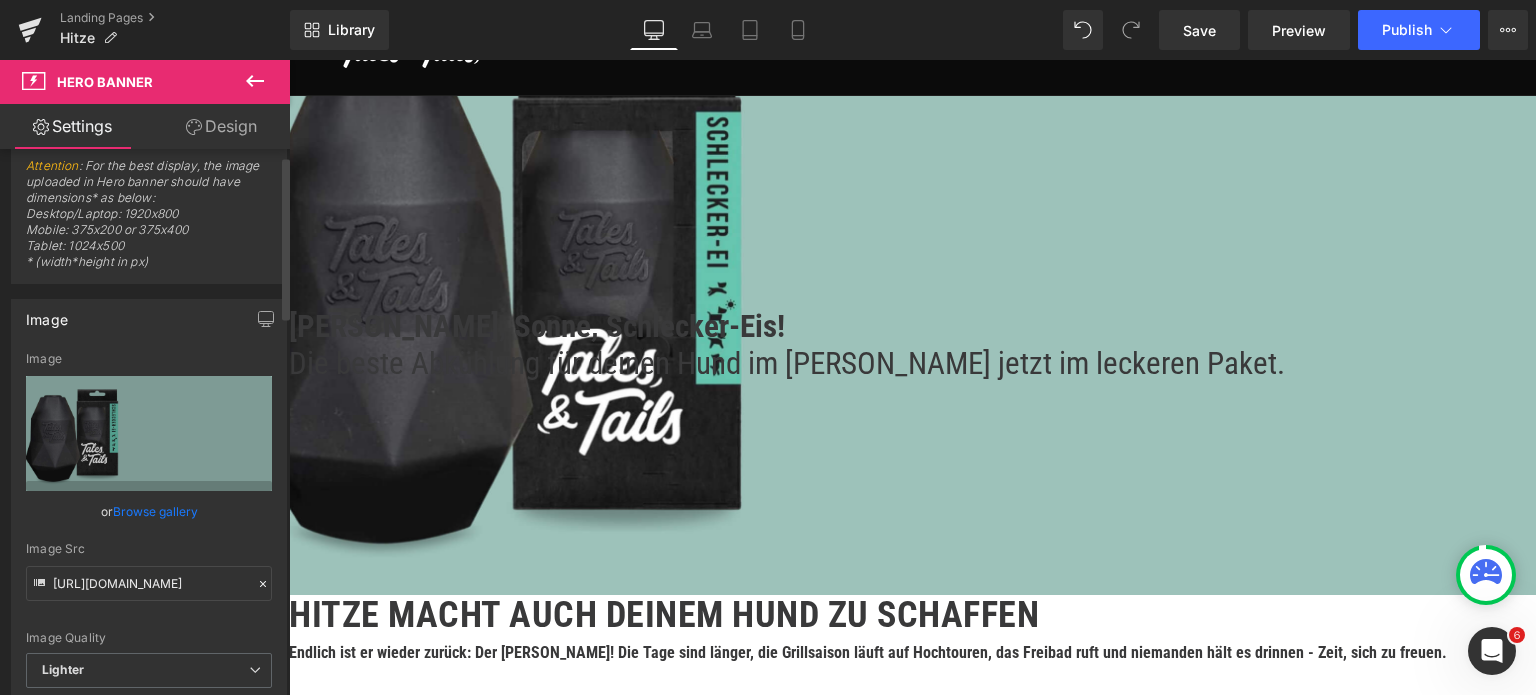 scroll, scrollTop: 0, scrollLeft: 0, axis: both 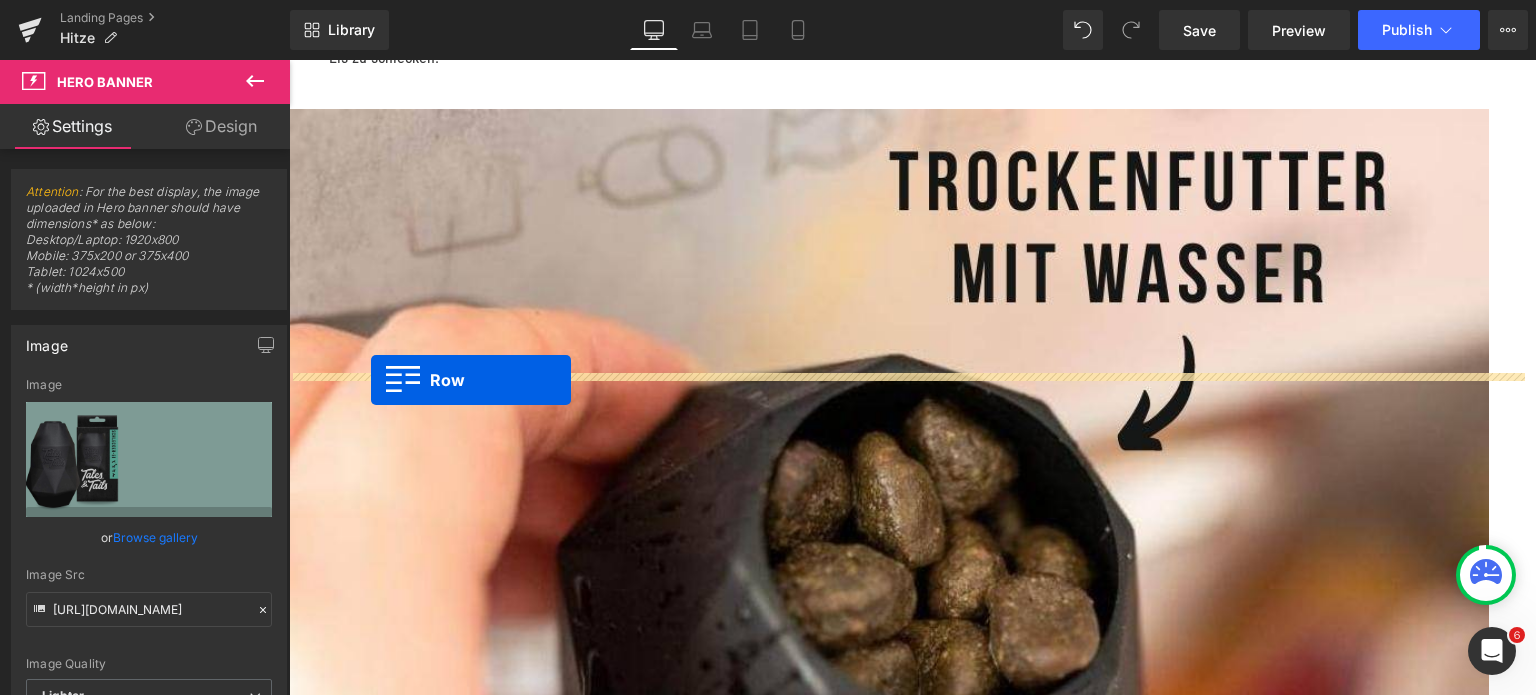 drag, startPoint x: 318, startPoint y: 147, endPoint x: 371, endPoint y: 380, distance: 238.95187 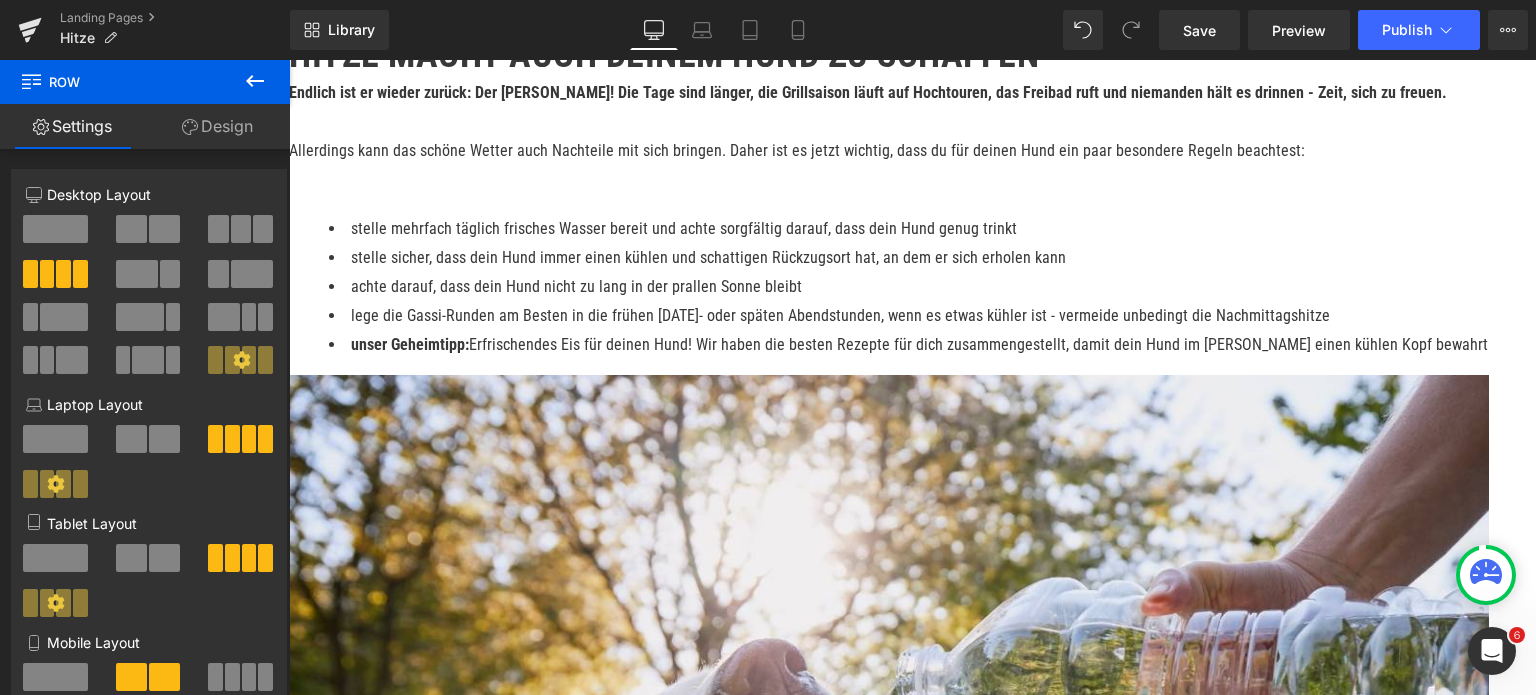 scroll, scrollTop: 1070, scrollLeft: 0, axis: vertical 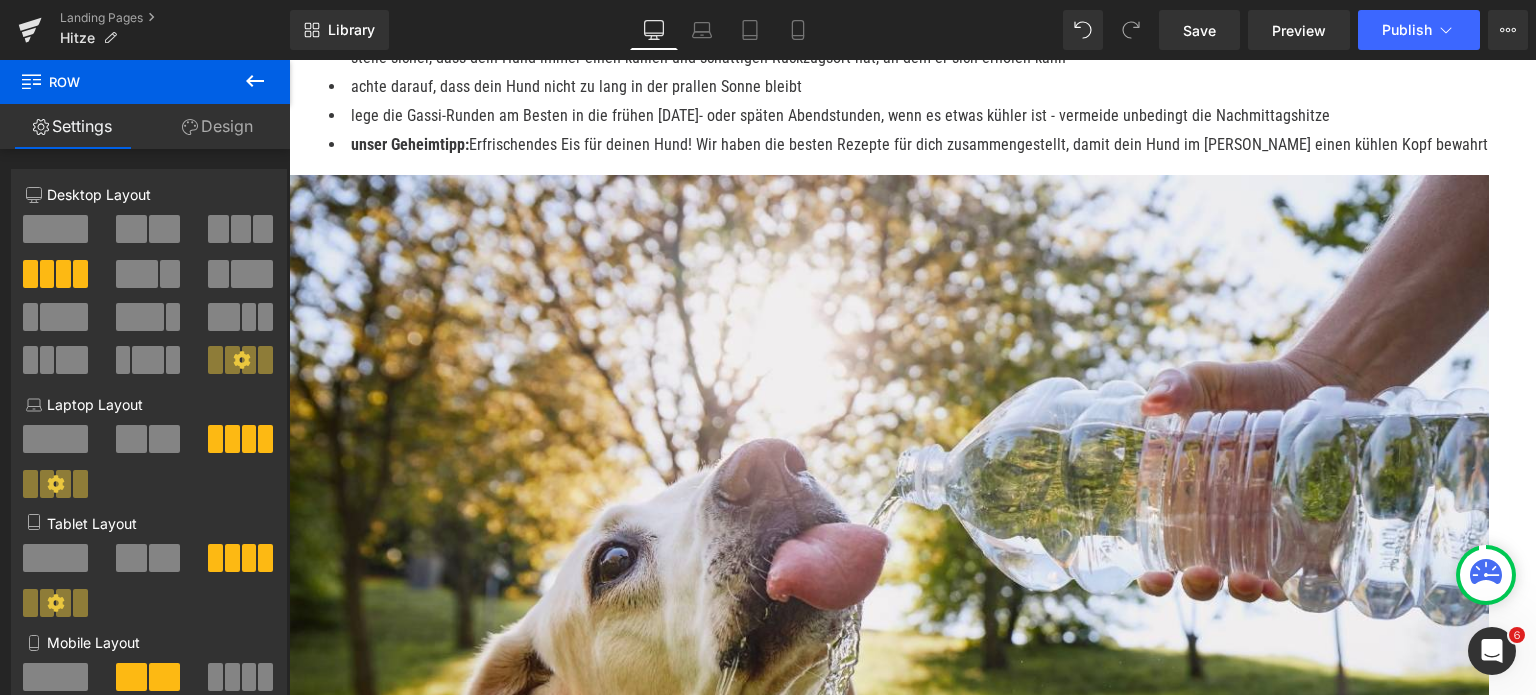 click on "unser Geheimtipp:  Erfrischendes Eis für deinen Hund! Wir haben die besten Rezepte für dich zusammengestellt, damit dein Hund im [PERSON_NAME] einen kühlen Kopf bewahrt" at bounding box center (909, 145) 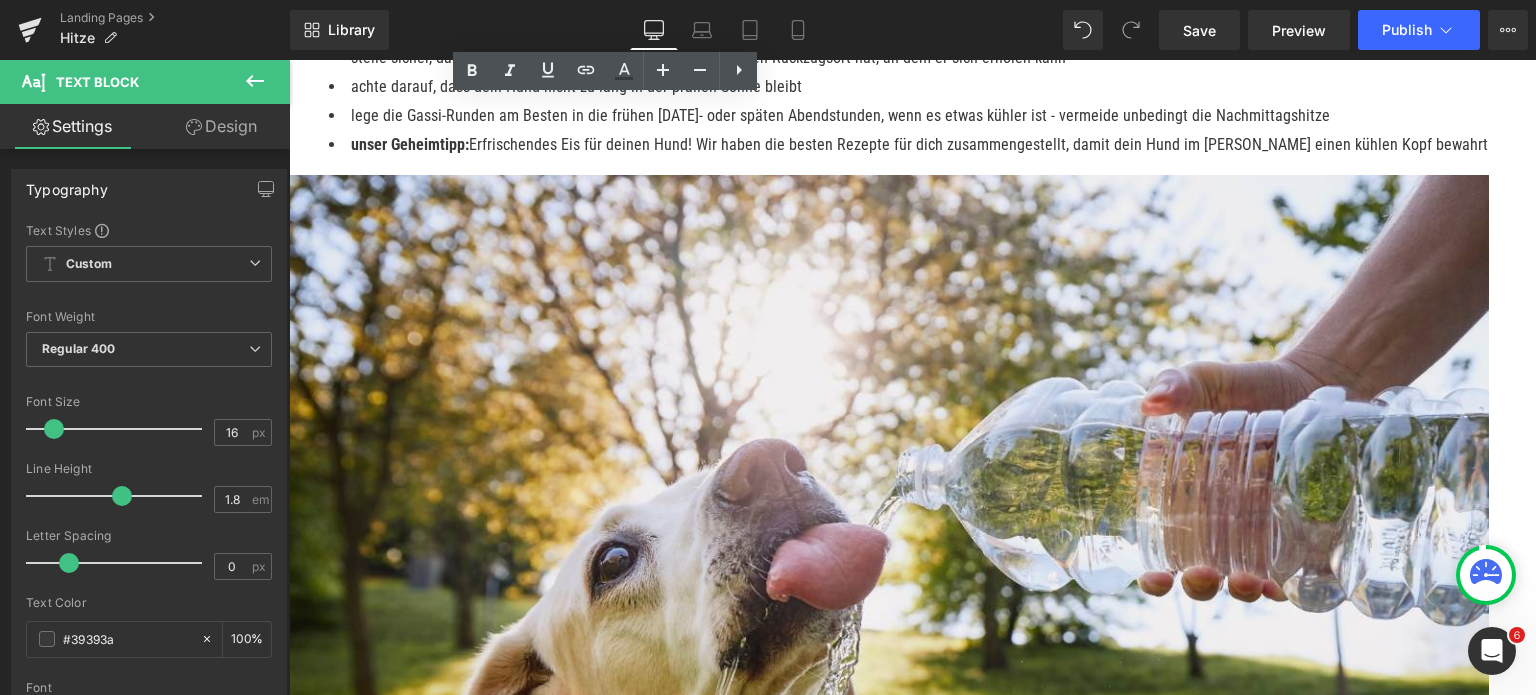 drag, startPoint x: 855, startPoint y: 339, endPoint x: 843, endPoint y: 341, distance: 12.165525 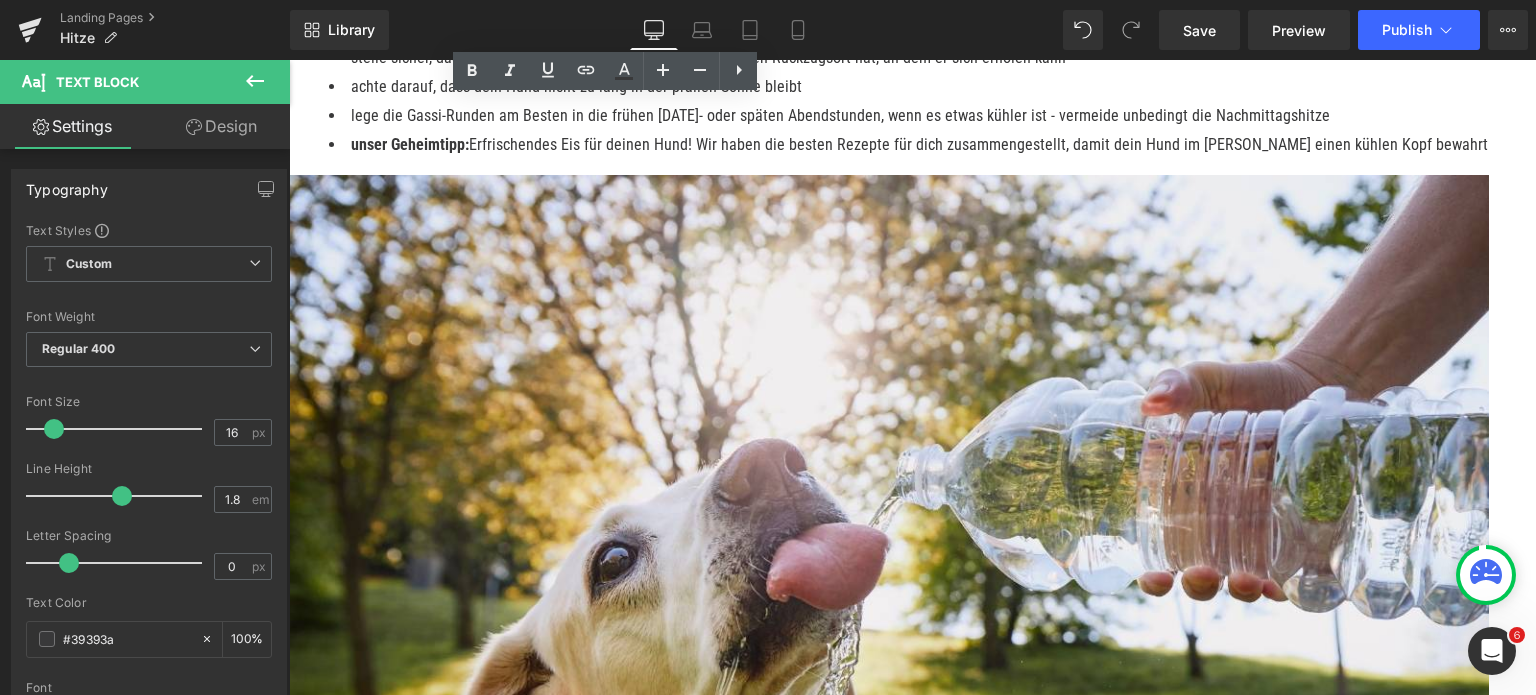 click on "unser Geheimtipp:  Erfrischendes Eis für deinen Hund! Wir haben die besten Rezepte für dich zusammengestellt, damit dein Hund im [PERSON_NAME] einen kühlen Kopf bewahrt" at bounding box center [909, 145] 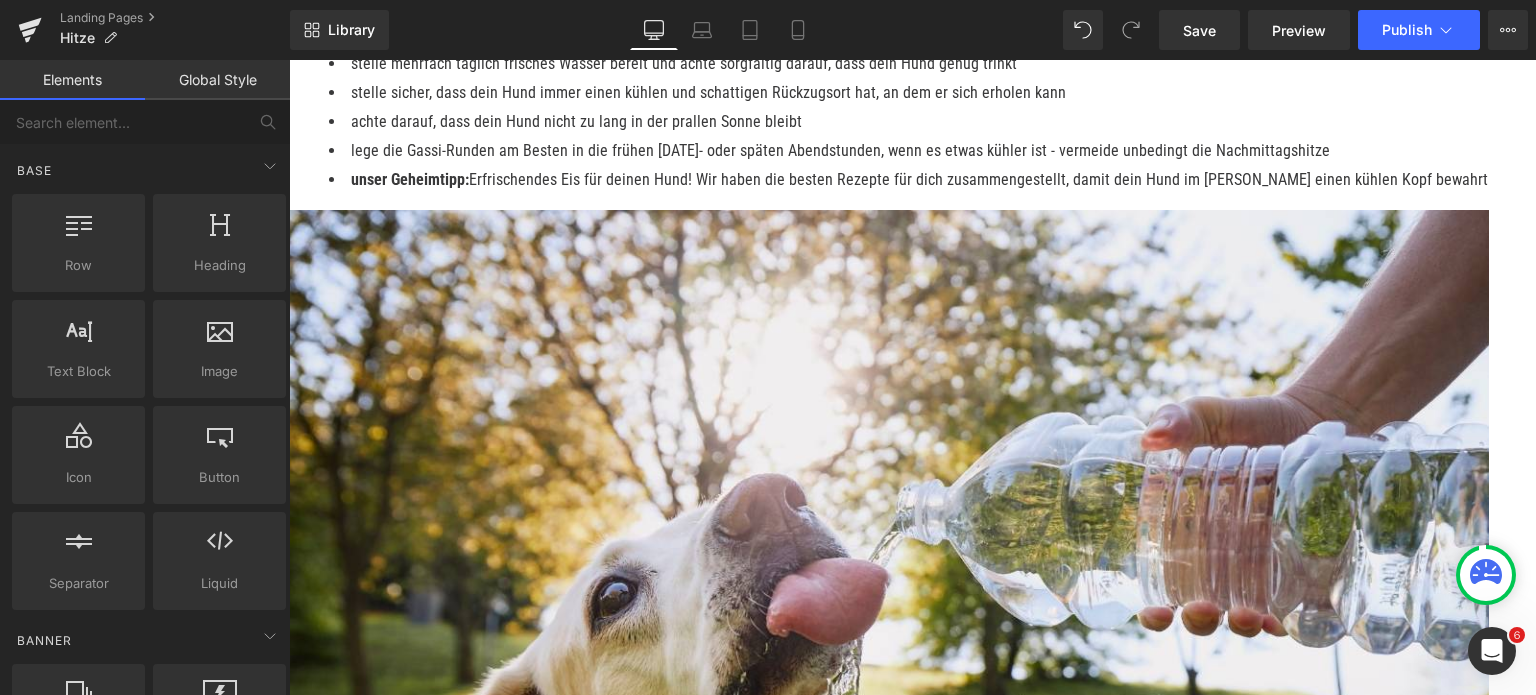 scroll, scrollTop: 1070, scrollLeft: 0, axis: vertical 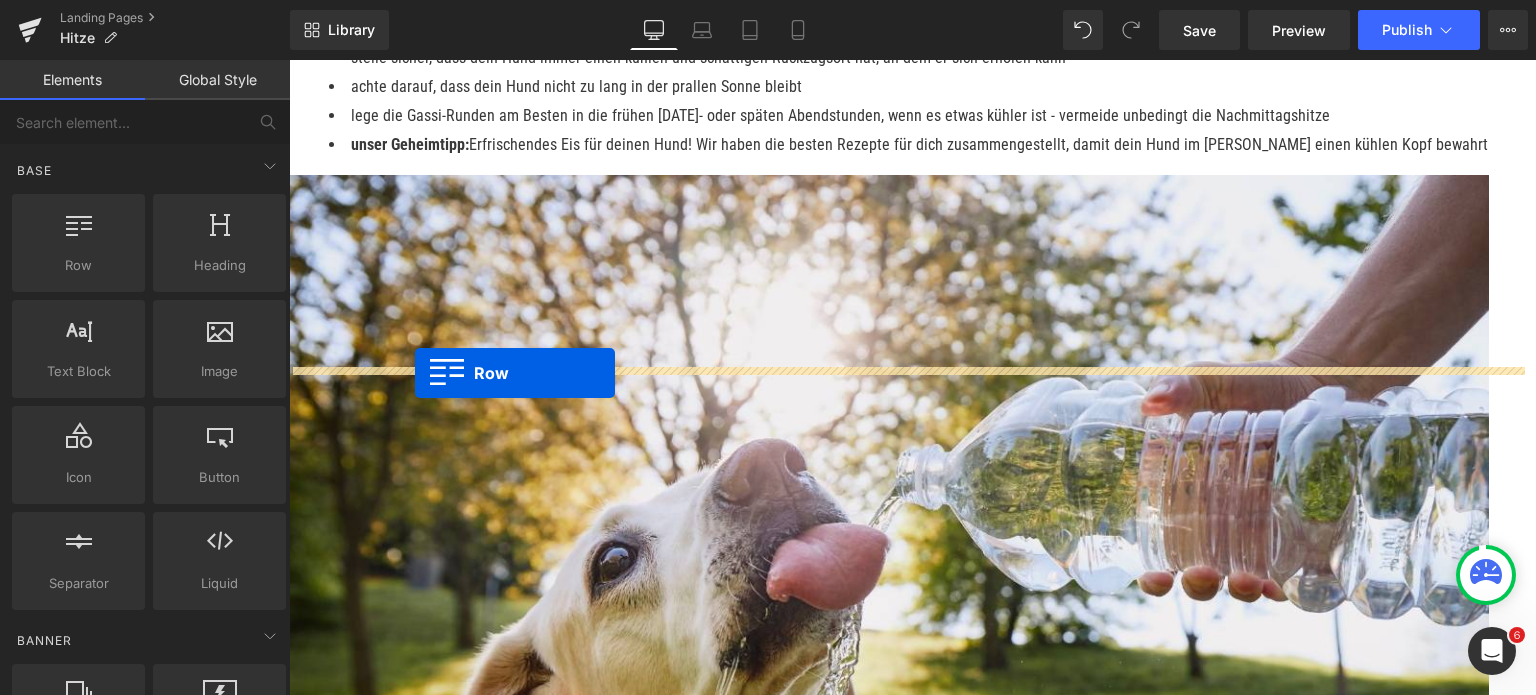 drag, startPoint x: 355, startPoint y: 296, endPoint x: 415, endPoint y: 372, distance: 96.82975 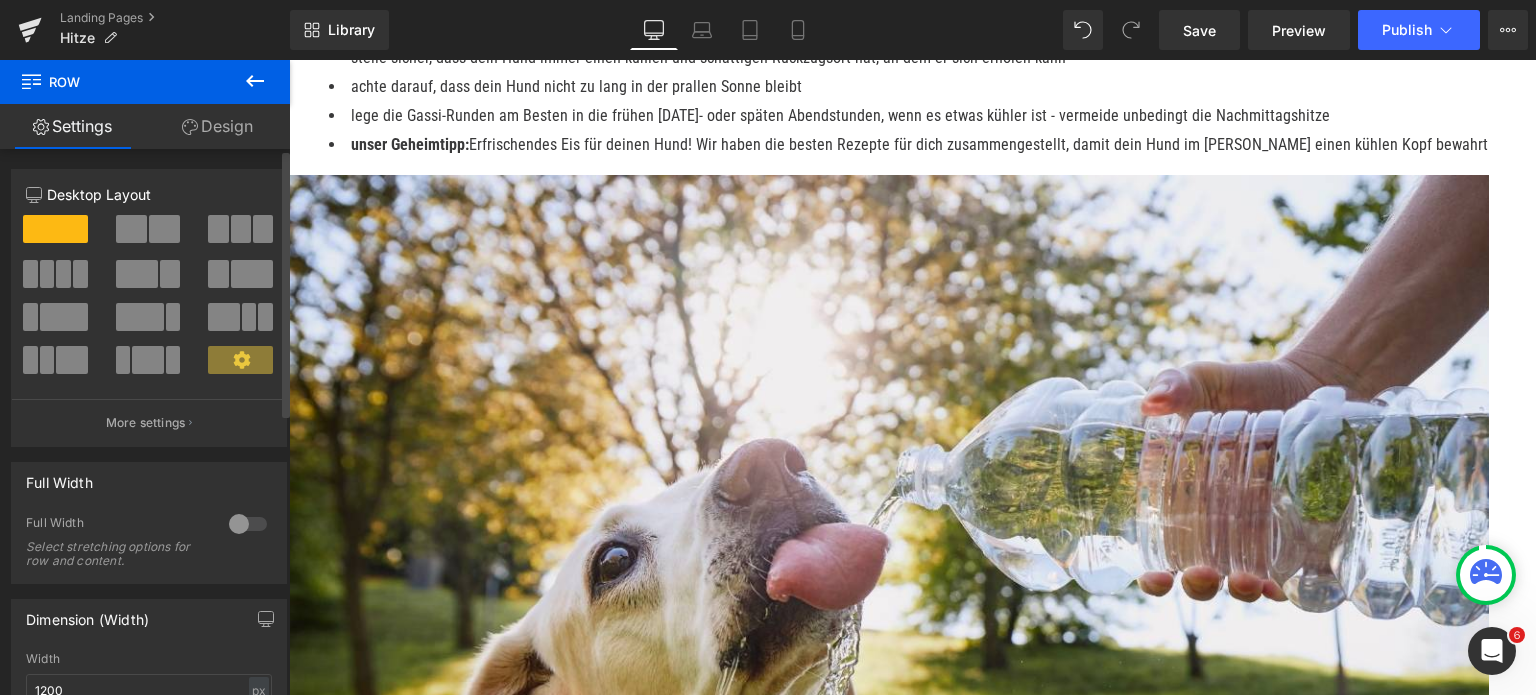 click at bounding box center [164, 229] 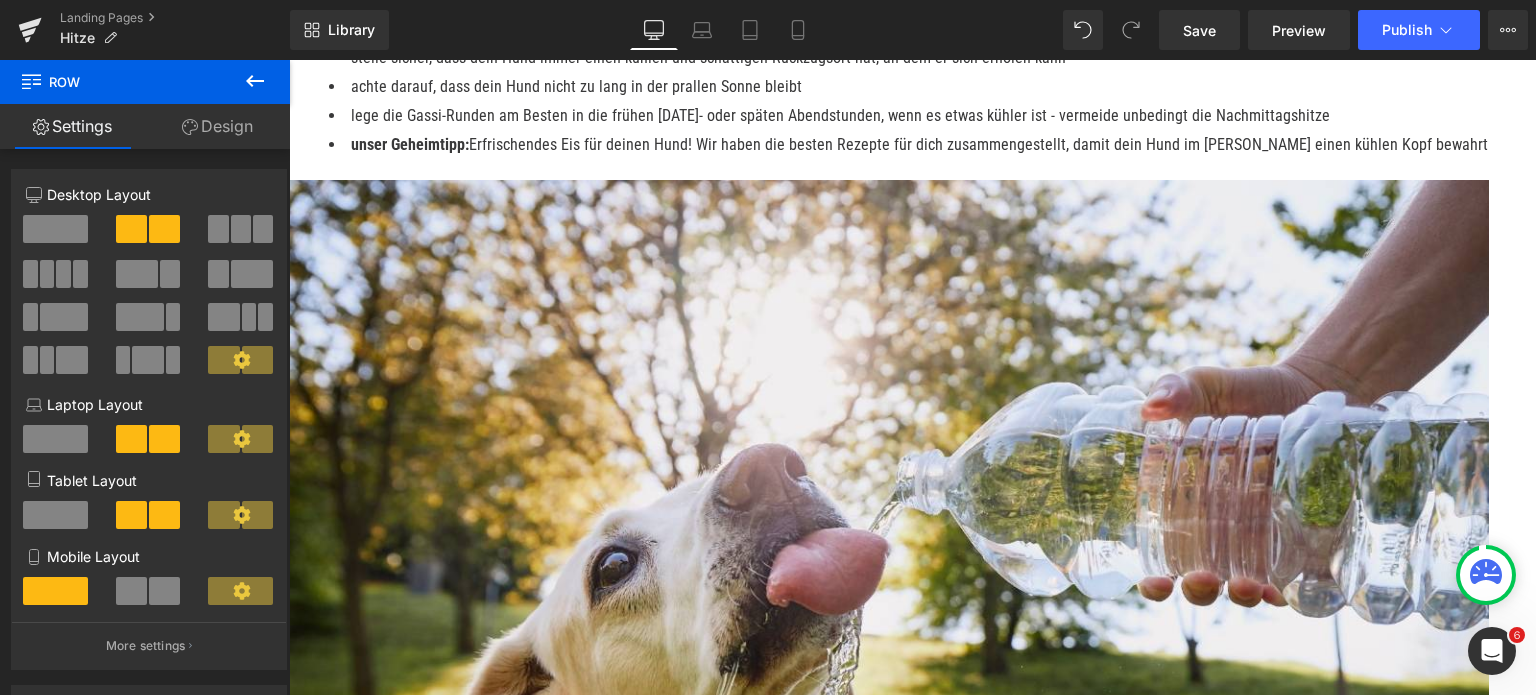 click 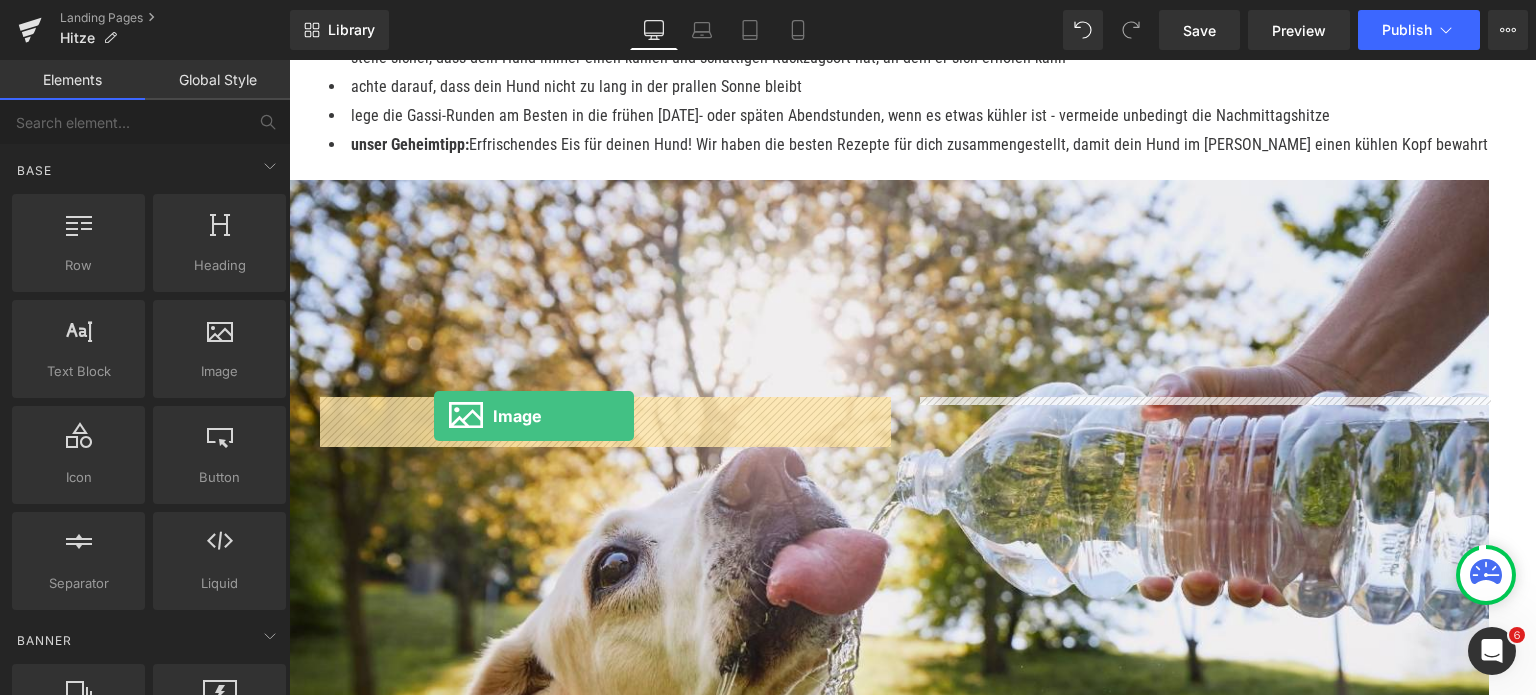 drag, startPoint x: 478, startPoint y: 418, endPoint x: 434, endPoint y: 415, distance: 44.102154 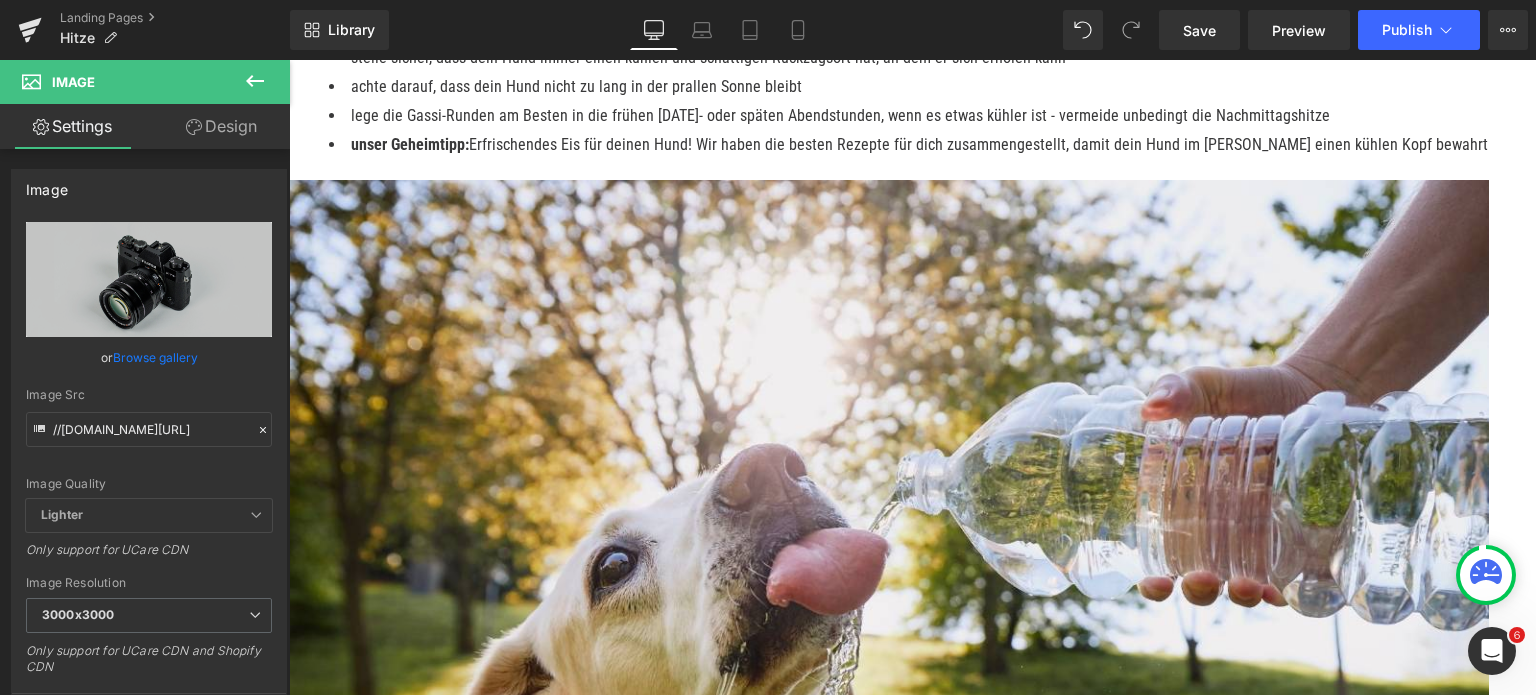 click 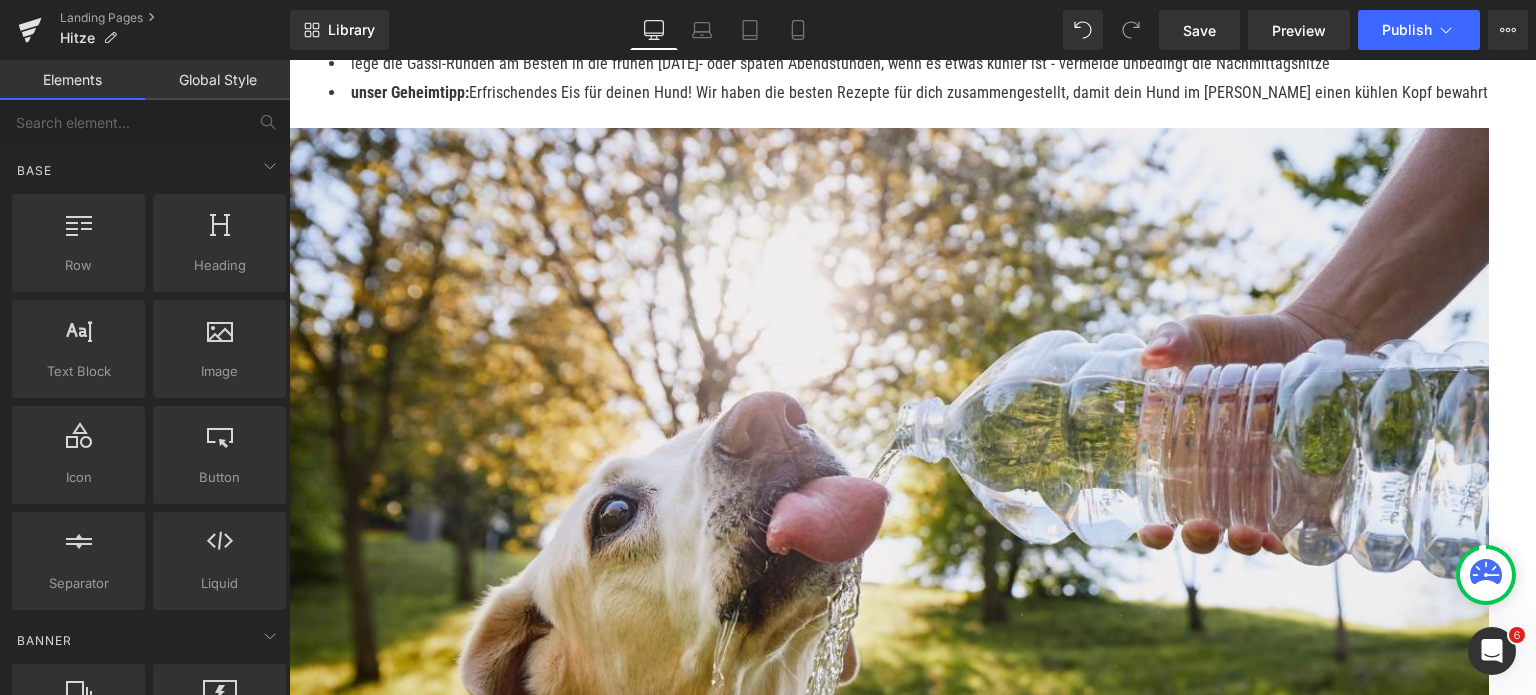 scroll, scrollTop: 1170, scrollLeft: 0, axis: vertical 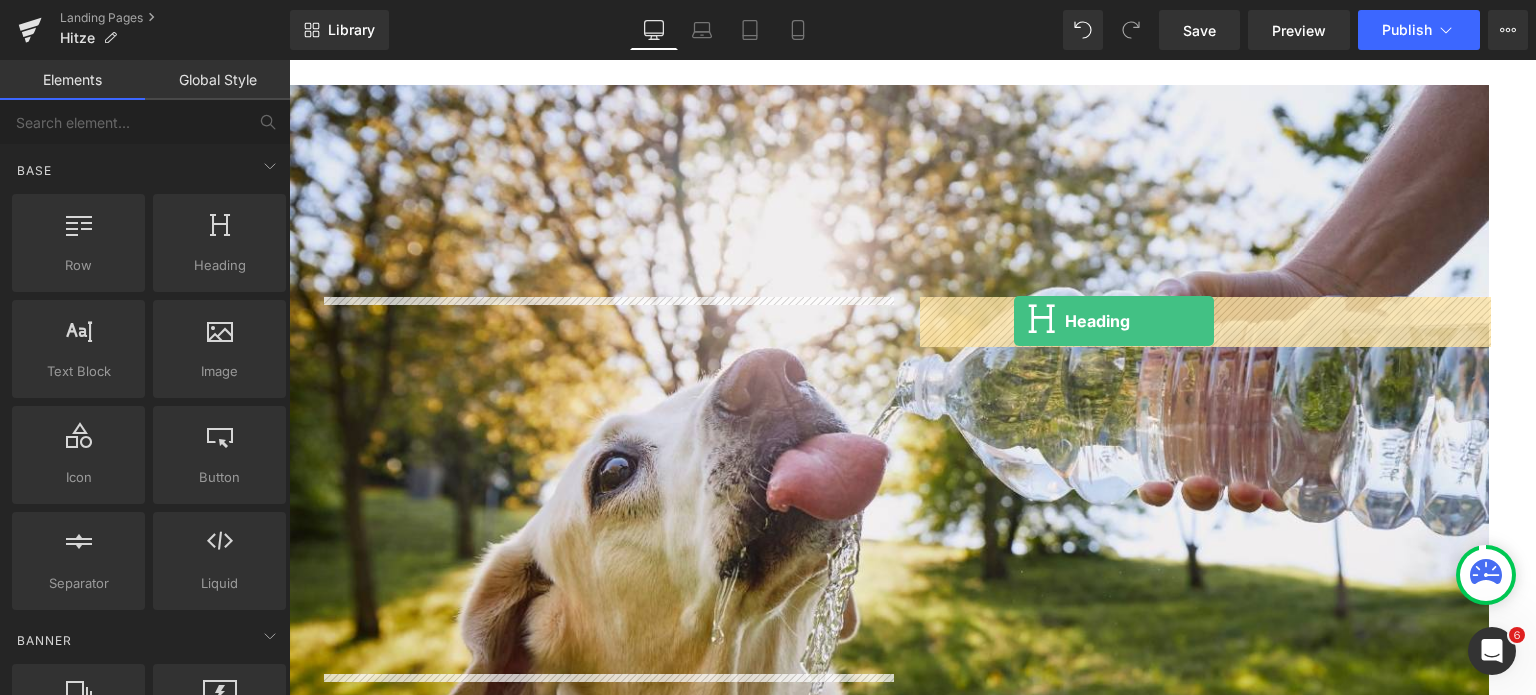 drag, startPoint x: 489, startPoint y: 299, endPoint x: 1014, endPoint y: 320, distance: 525.41986 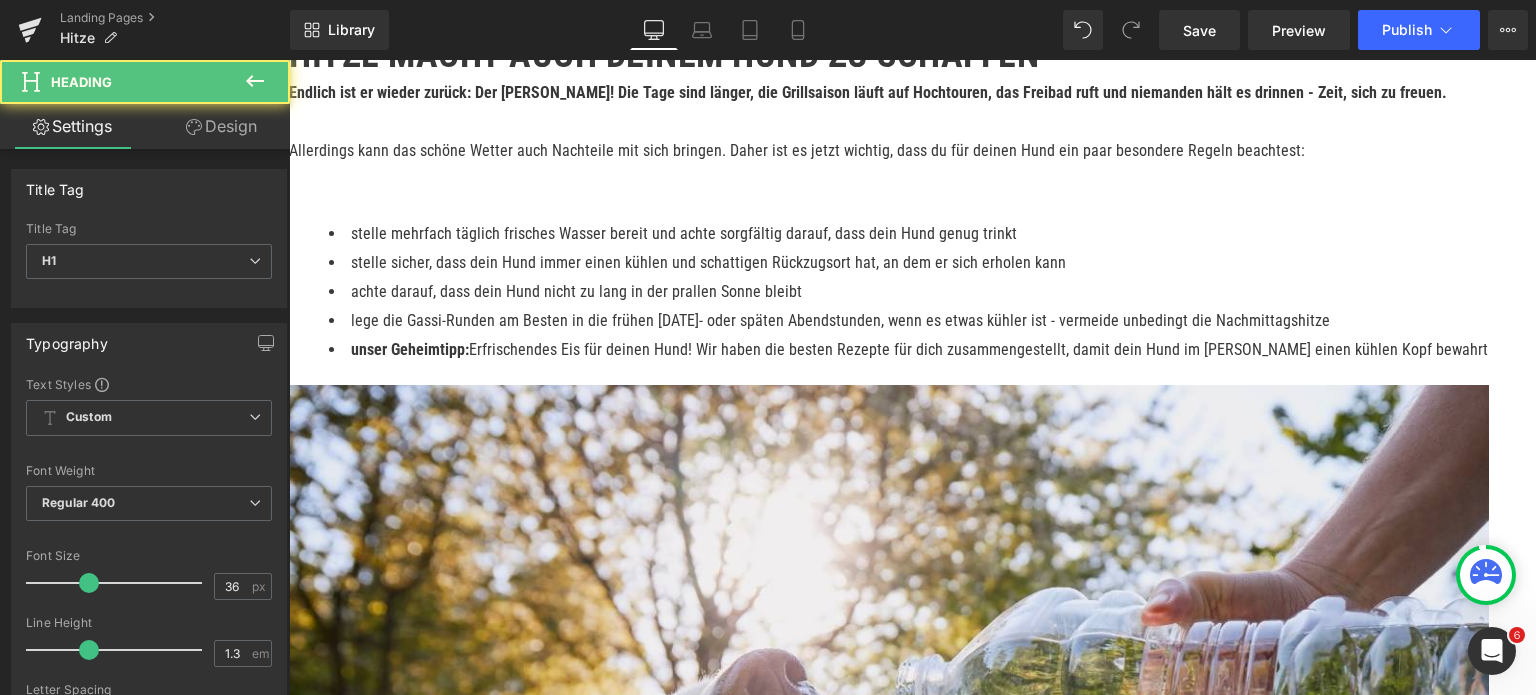 scroll, scrollTop: 670, scrollLeft: 0, axis: vertical 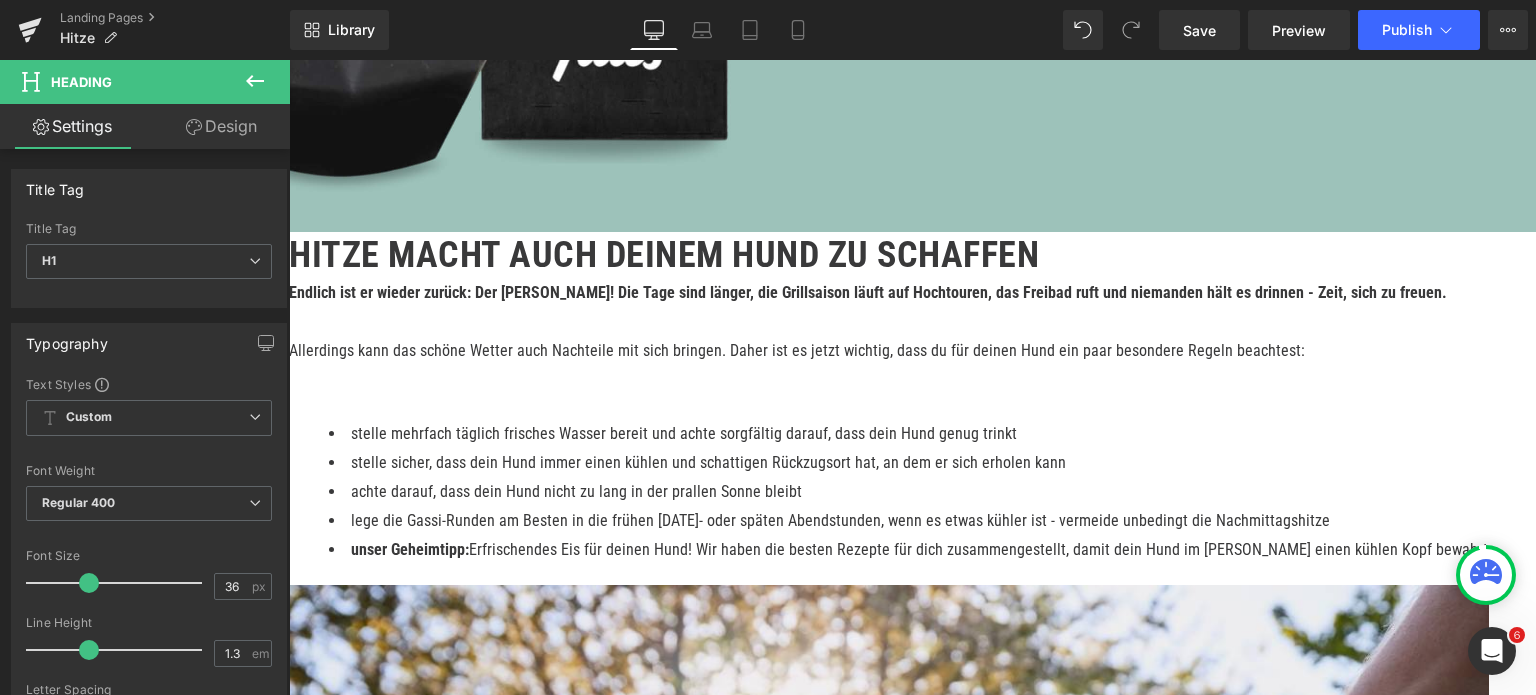 click on "Hitze macht auch deinem Hund zu schaffen" at bounding box center (889, 255) 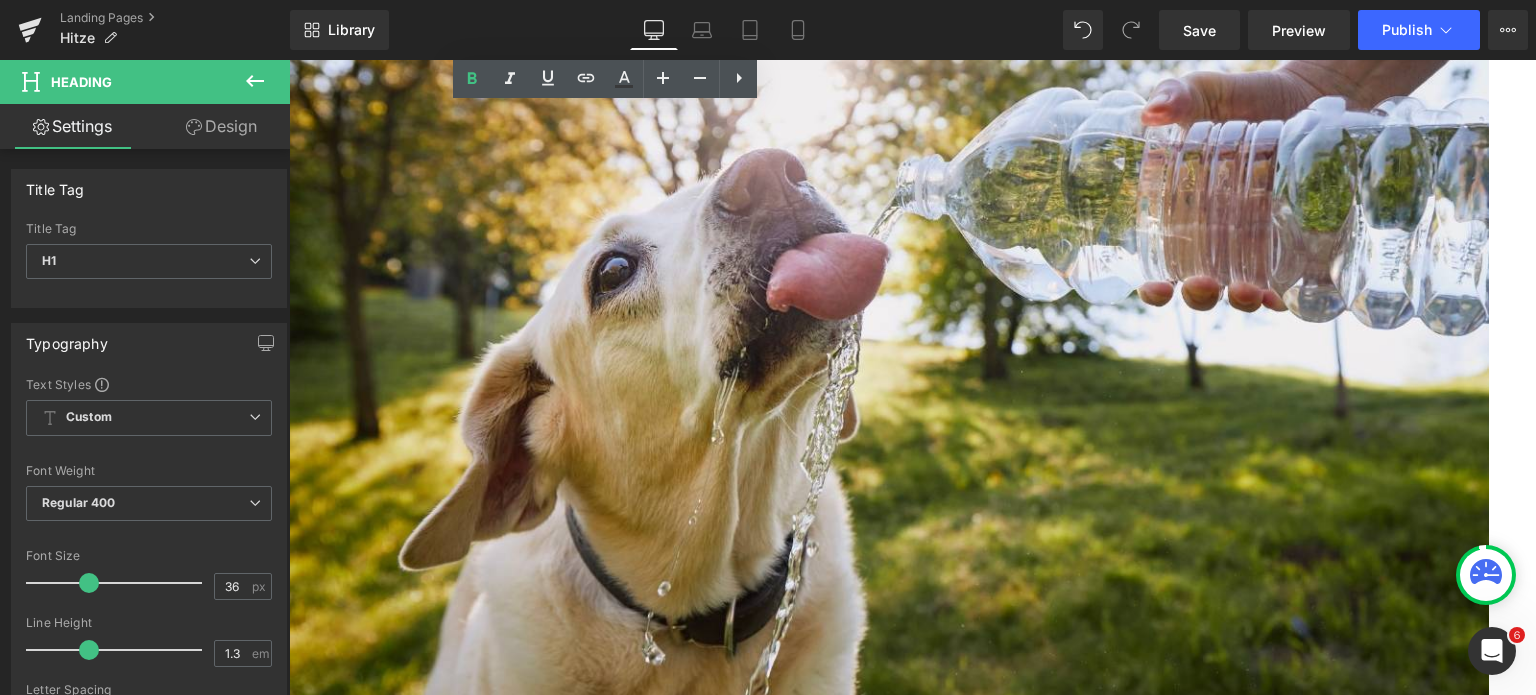 scroll, scrollTop: 1670, scrollLeft: 0, axis: vertical 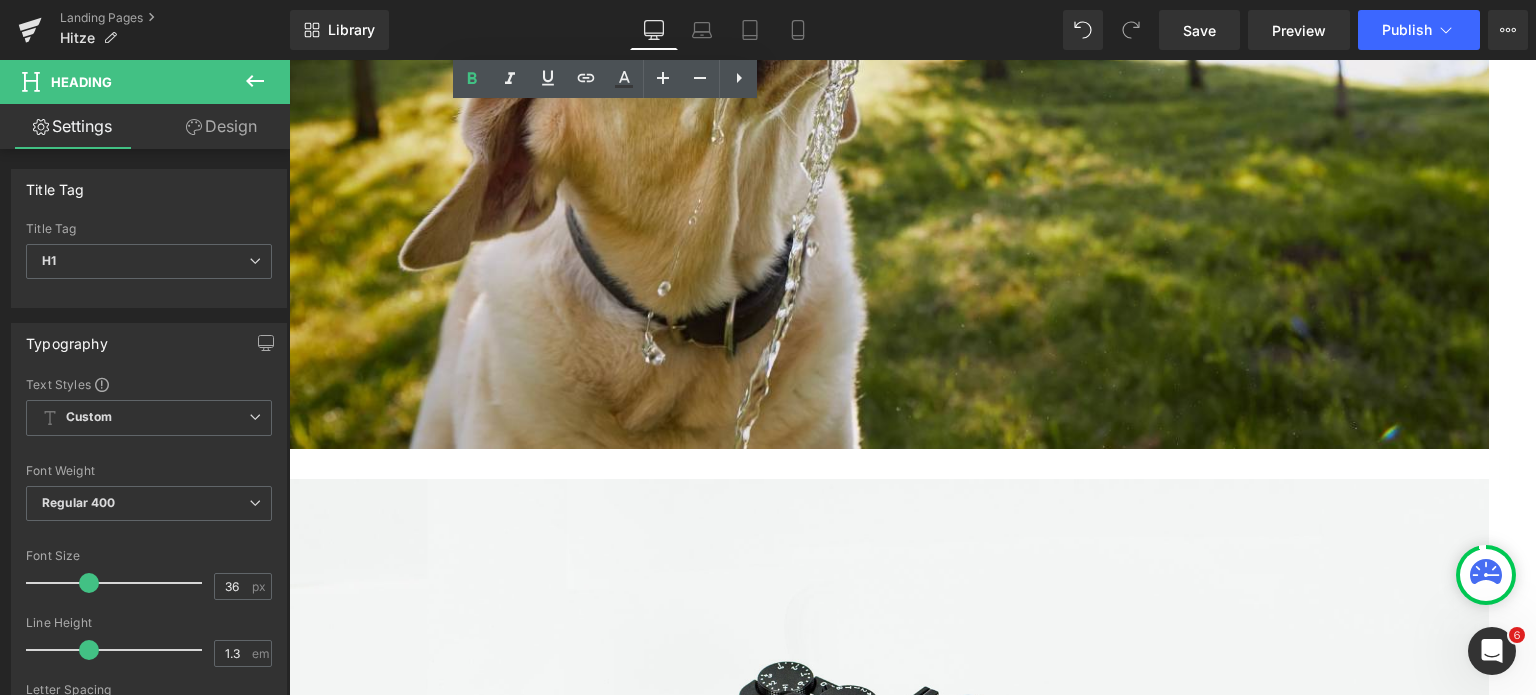 click on "Warum Eis für Hunde?" at bounding box center (889, 2243) 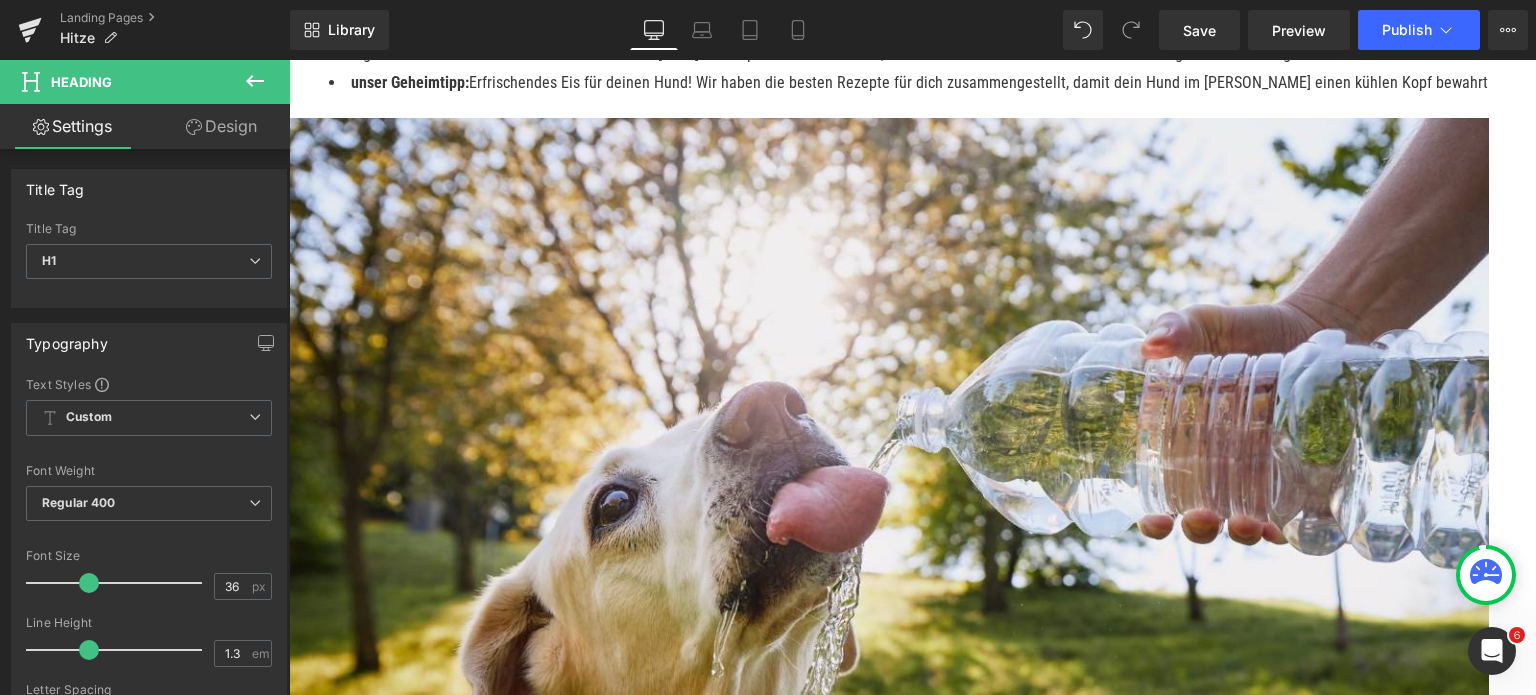 scroll, scrollTop: 1270, scrollLeft: 0, axis: vertical 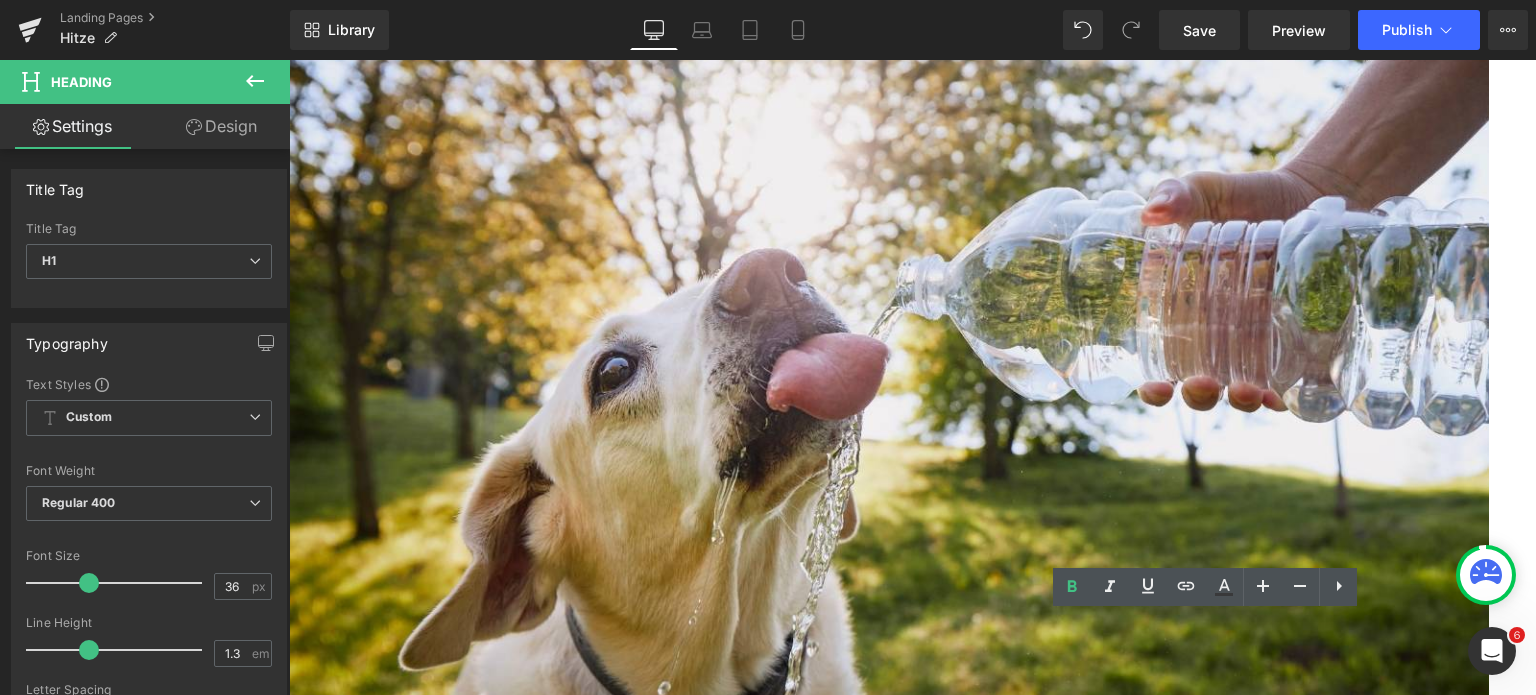 click on "Your heading text goes here" at bounding box center (889, 1712) 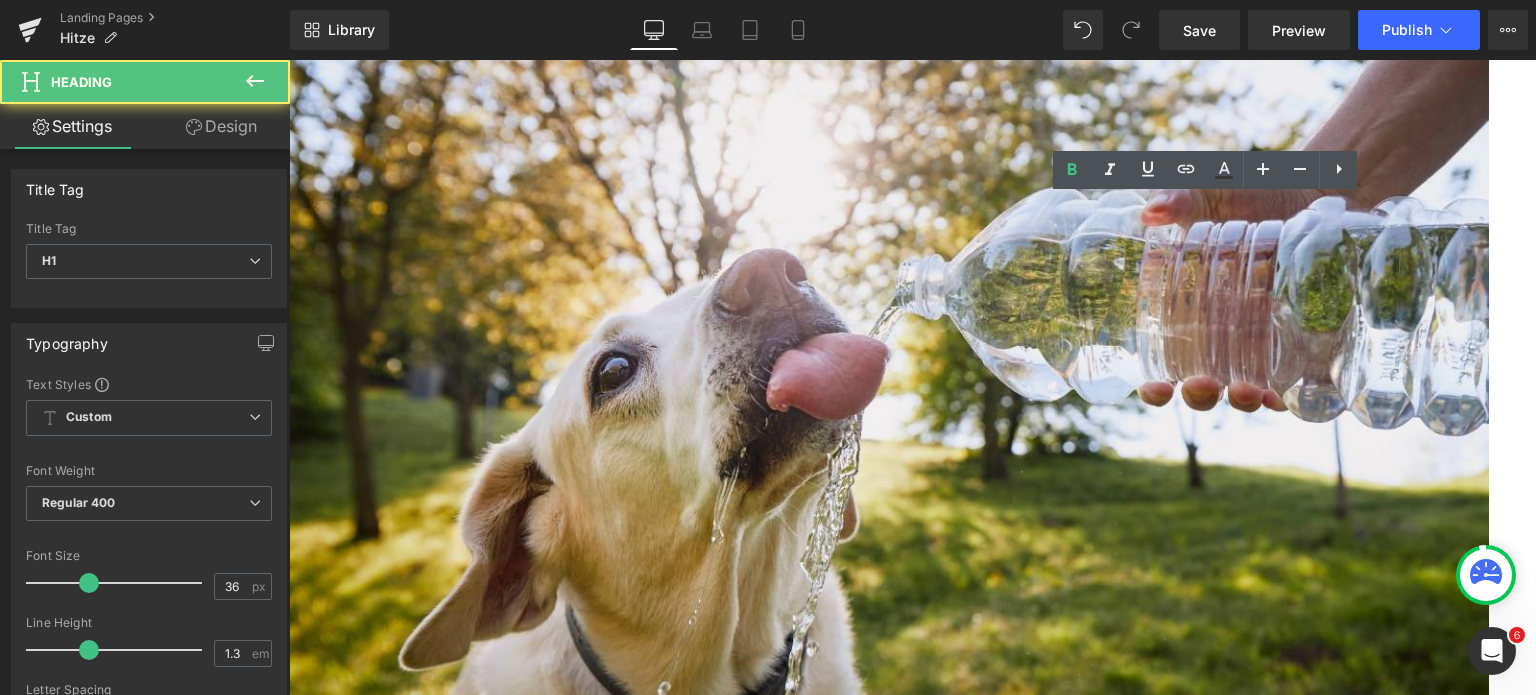 click on "Your heading text goes here" at bounding box center [889, 1712] 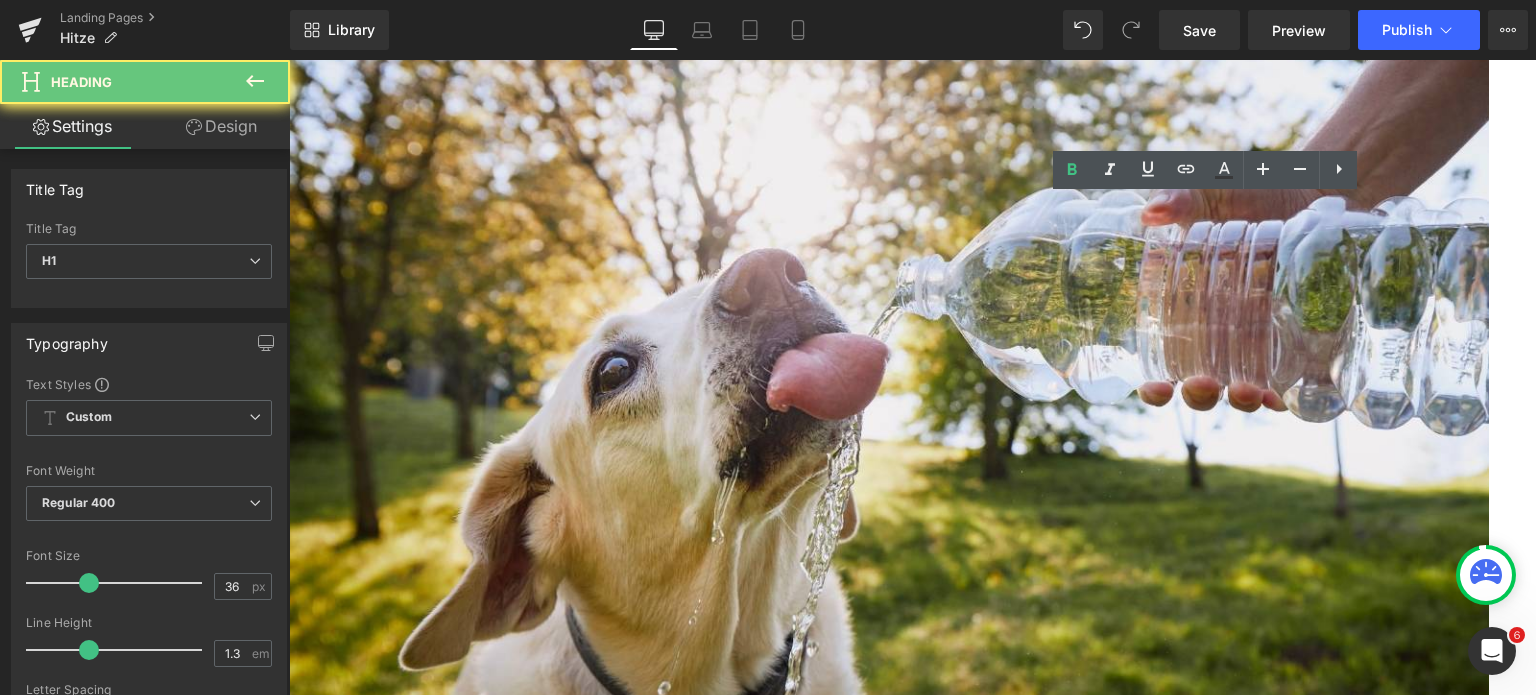 click on "Your heading text goes here" at bounding box center [889, 1712] 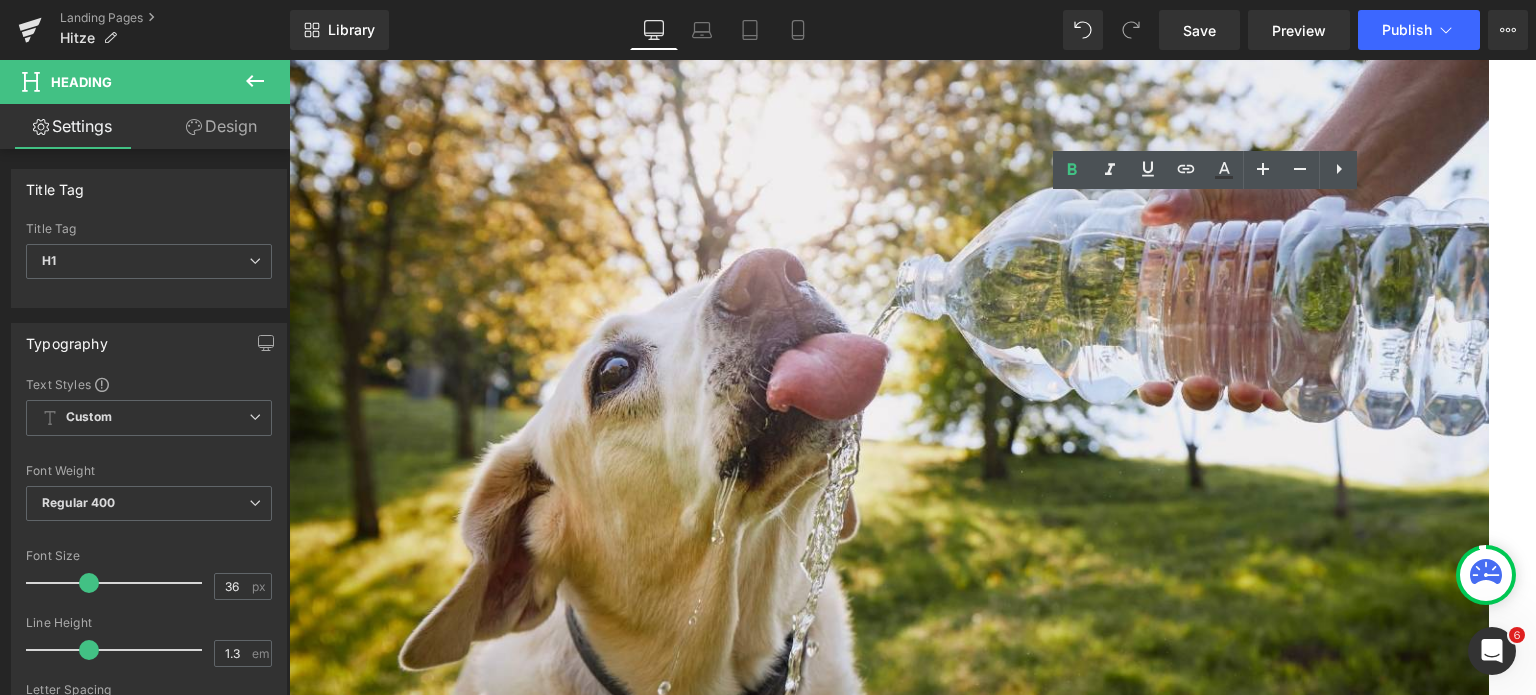 type 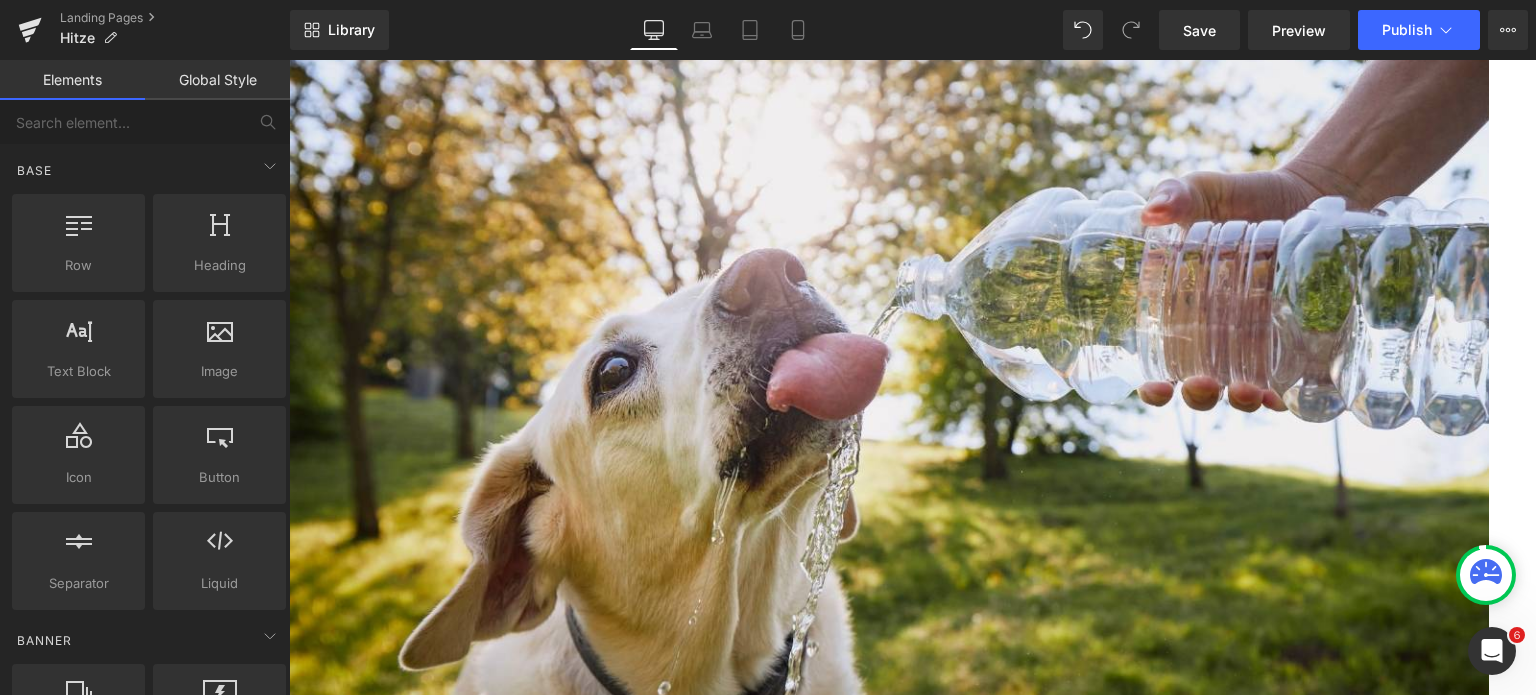click on "Row
[PERSON_NAME], Sonne, Schlecker-Eis! Die beste Abkühlung für deinen Hund im [PERSON_NAME] jetzt im leckeren Paket.
Heading
Row
Hero Banner   200px
[PERSON_NAME], Sonne, Schlecker-Eis!
Heading         Die beste Abkühlung für deinen Hund im [PERSON_NAME] jetzt im leckeren Paket. Heading
Row
Hero Banner         Hitze macht auch deinem Hund zu schaffen Heading         Image         Endlich ist er wieder zurück: Der [PERSON_NAME]! Die Tage sind länger, die Grillsaison läuft auf Hochtouren, das Freibad ruft und niemanden hält es drinnen - Zeit, sich zu freuen. Allerdings kann das schöne Wetter auch Nachteile mit sich bringen. Daher ist es jetzt wichtig, dass du für deinen Hund ein paar besondere Regeln beachtest: Text Block         Text Block" at bounding box center [912, 4041] 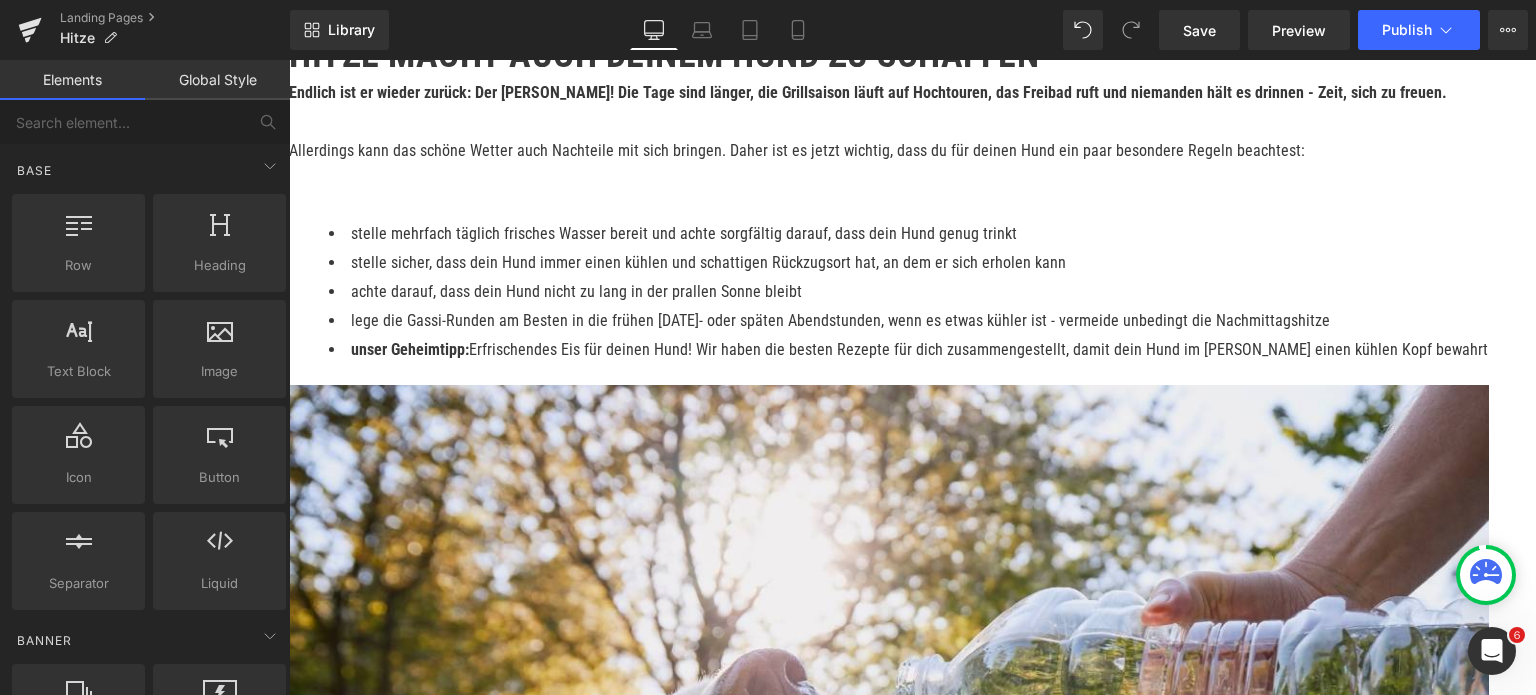 scroll, scrollTop: 1170, scrollLeft: 0, axis: vertical 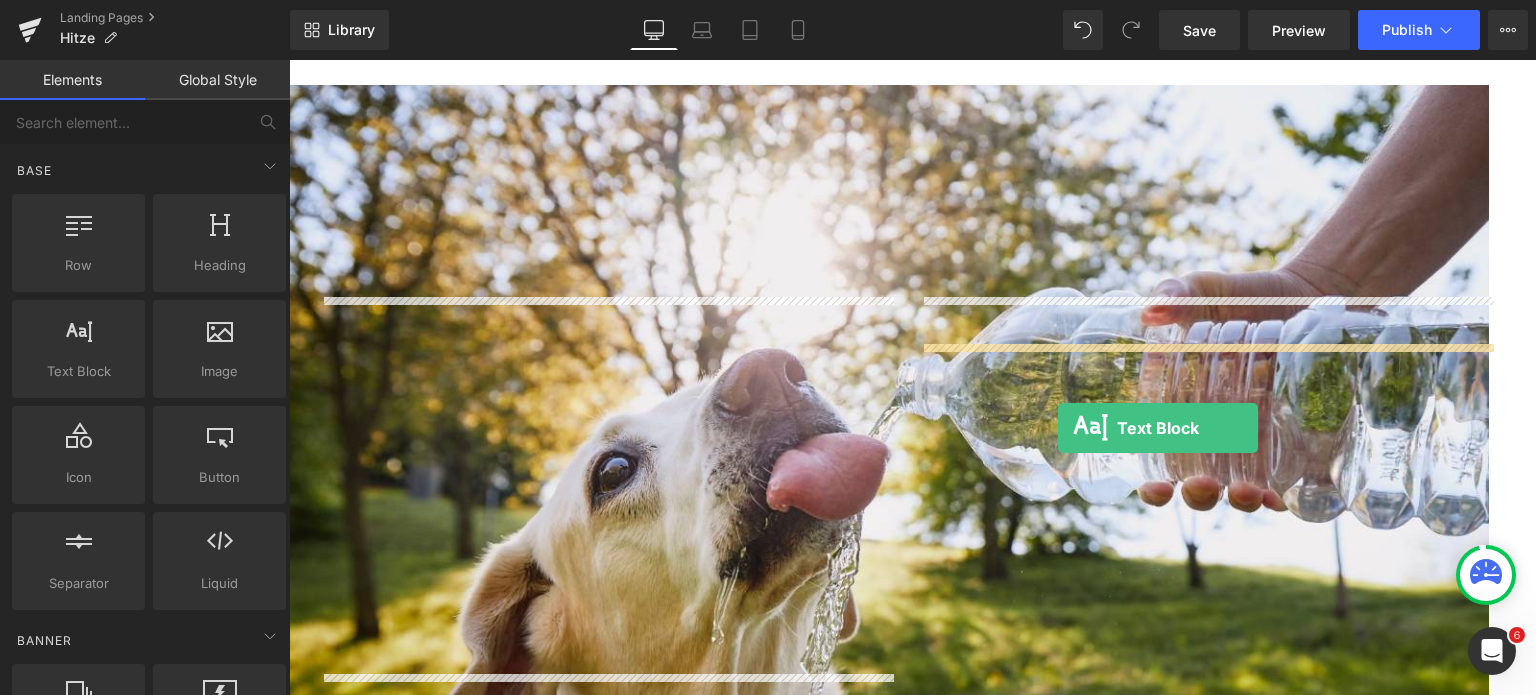 drag, startPoint x: 354, startPoint y: 396, endPoint x: 1058, endPoint y: 427, distance: 704.6822 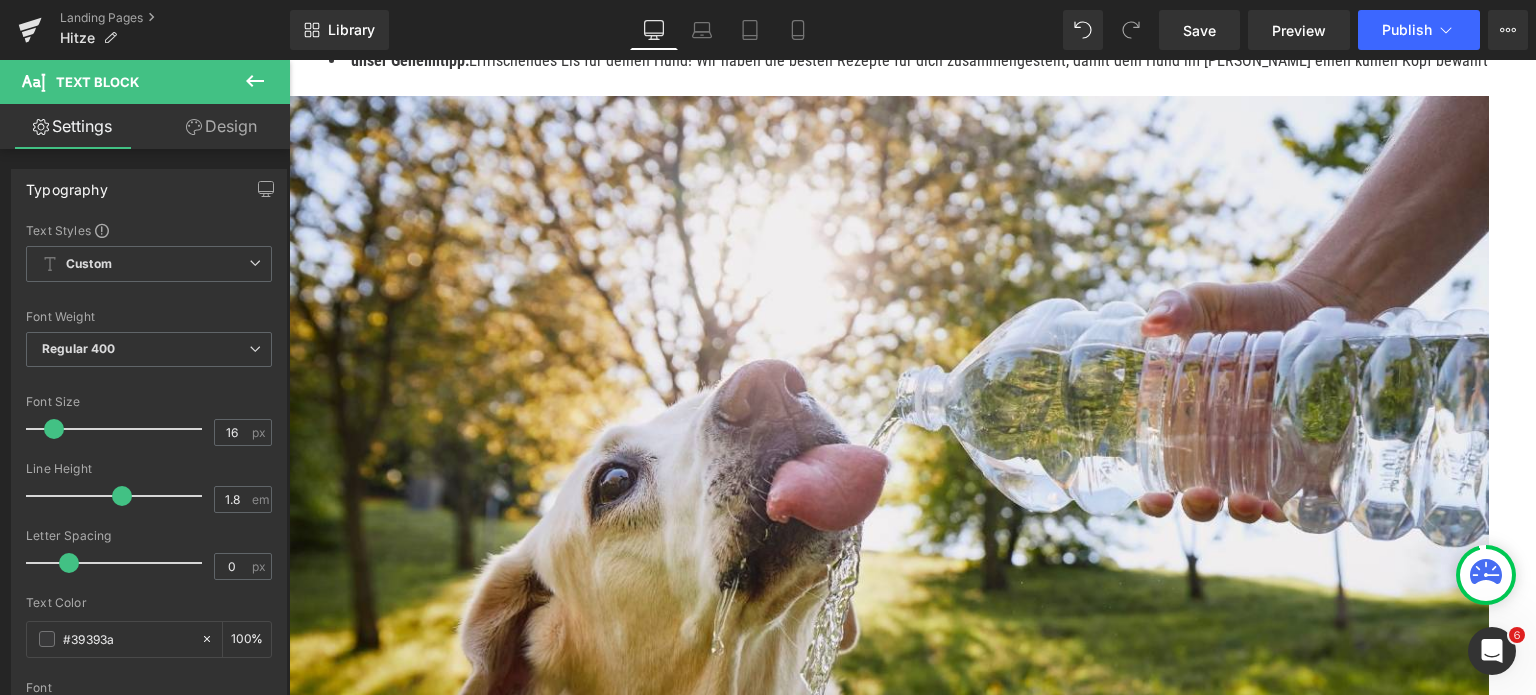 scroll, scrollTop: 1170, scrollLeft: 0, axis: vertical 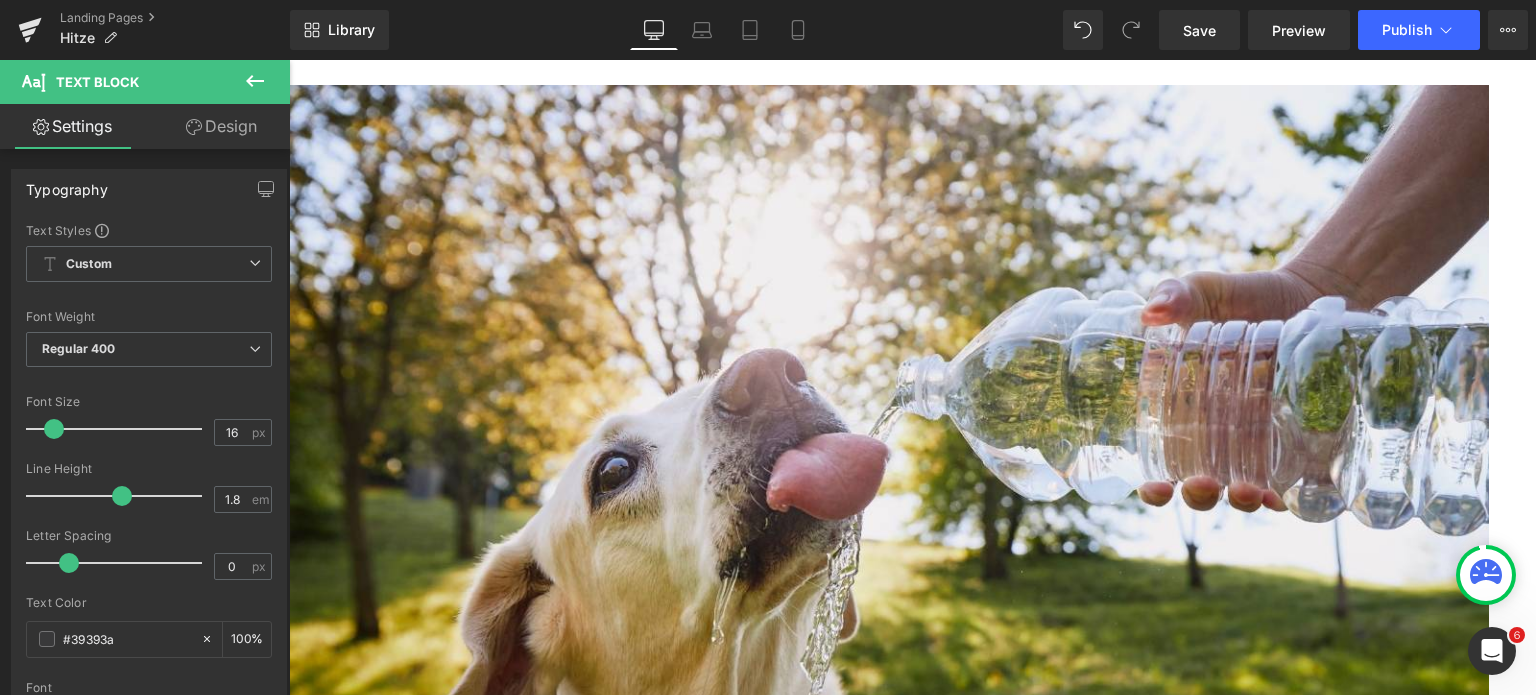 click on "Lorem ipsum dolor sit amet, consectetur adipiscing elit, sed do eiusmod tempor incididunt ut labore et dolore magna aliqua. Ut enim ad minim veniam, quis nostrud exercitation ullamco laboris nisi ut aliquip ex ea commodo consequat. Duis aute irure dolor in reprehenderit in voluptate velit esse cillum dolore eu fugiat nulla pariatur. Excepteur sint occaecat cupidatat non proident, sunt in culpa qui officia deserunt mollit anim id est laborum." at bounding box center (889, 1879) 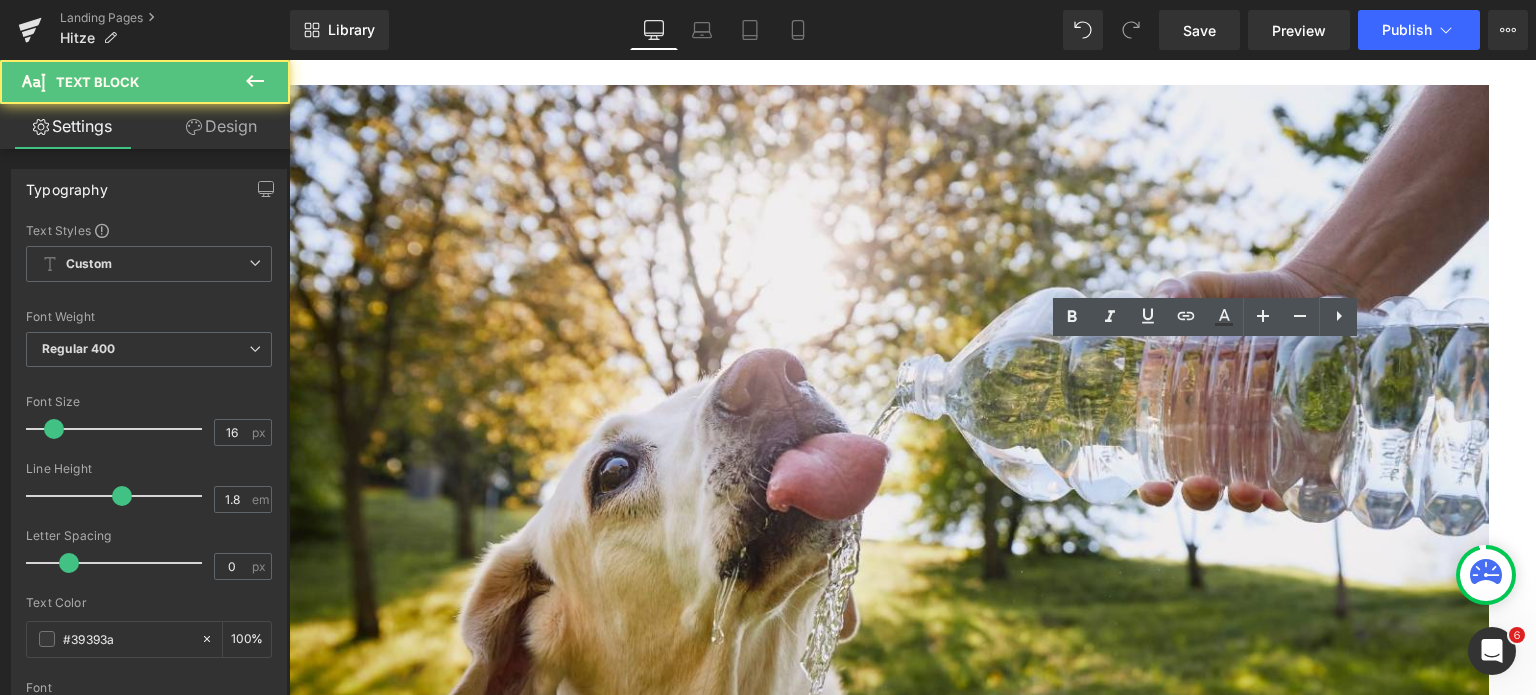 click on "Lorem ipsum dolor sit amet, consectetur adipiscing elit, sed do eiusmod tempor incididunt ut labore et dolore magna aliqua. Ut enim ad minim veniam, quis nostrud exercitation ullamco laboris nisi ut aliquip ex ea commodo consequat. Duis aute irure dolor in reprehenderit in voluptate velit esse cillum dolore eu fugiat nulla pariatur. Excepteur sint occaecat cupidatat non proident, sunt in culpa qui officia deserunt mollit anim id est laborum." at bounding box center [889, 1879] 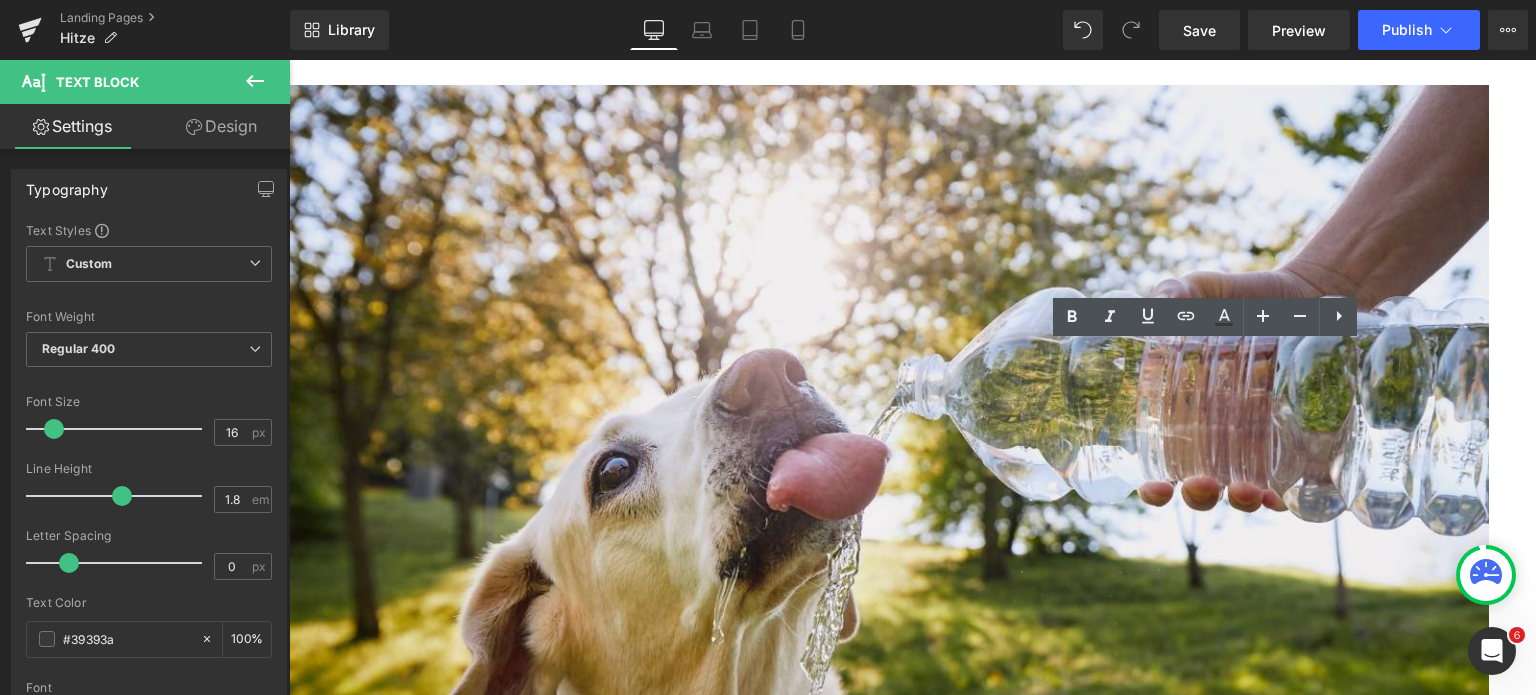 drag, startPoint x: 985, startPoint y: 506, endPoint x: 921, endPoint y: 368, distance: 152.11838 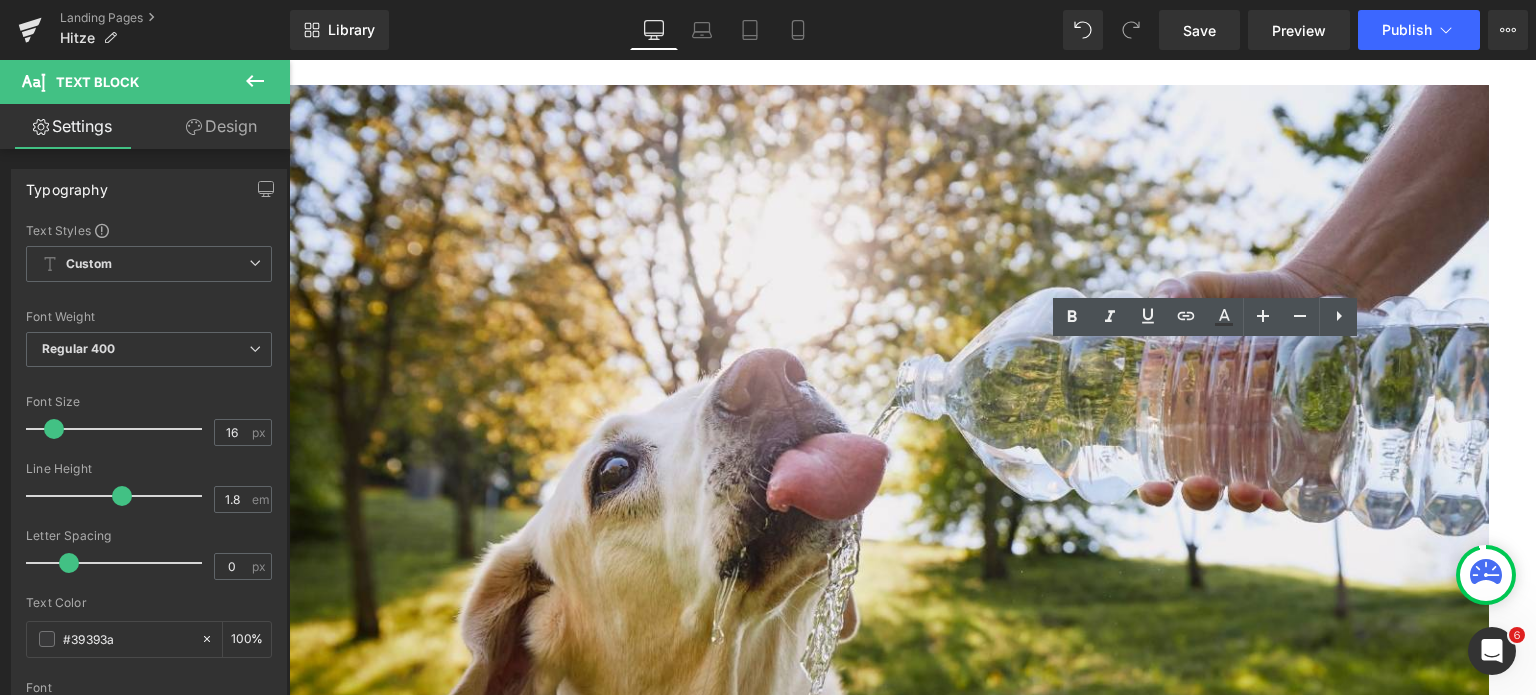 click on "Lorem ipsum dolor sit amet, consectetur adipiscing elit, sed do eiusmod tempor incididunt ut labore et dolore magna aliqua. Ut enim ad minim veniam, quis nostrud exercitation ullamco laboris nisi ut aliquip ex ea commodo consequat. Duis aute irure dolor in reprehenderit in voluptate velit esse cillum dolore eu fugiat nulla pariatur. Excepteur sint occaecat cupidatat non proident, sunt in culpa qui officia deserunt mollit anim id est laborum." at bounding box center [889, 1879] 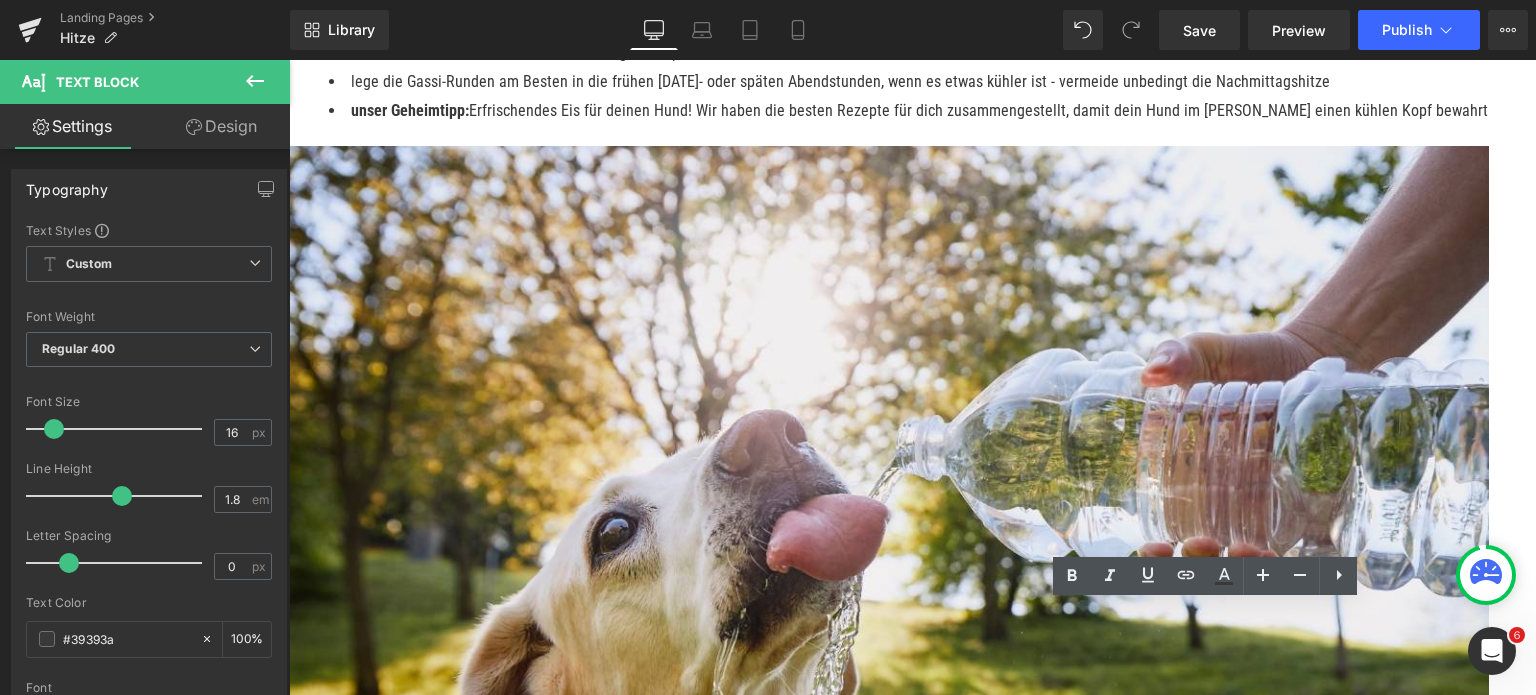 scroll, scrollTop: 1170, scrollLeft: 0, axis: vertical 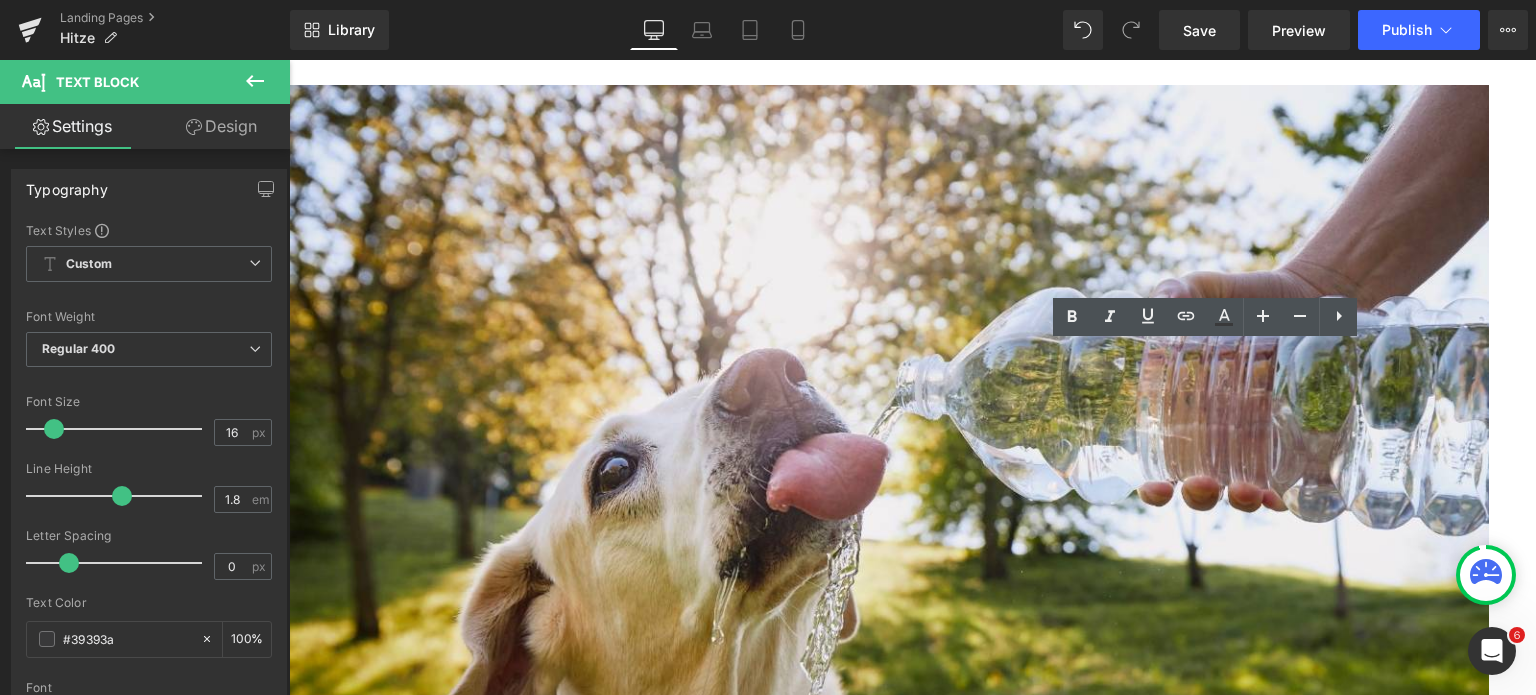 type 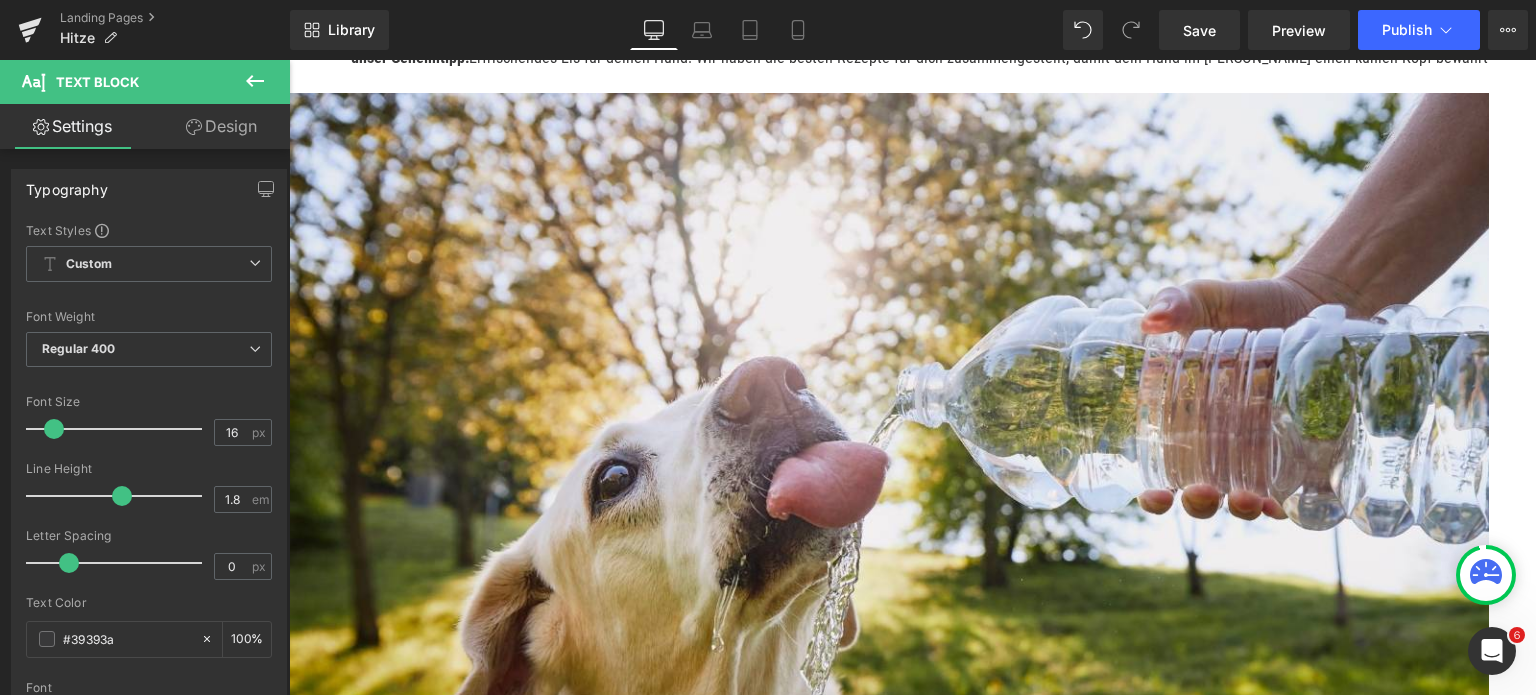 scroll, scrollTop: 1170, scrollLeft: 0, axis: vertical 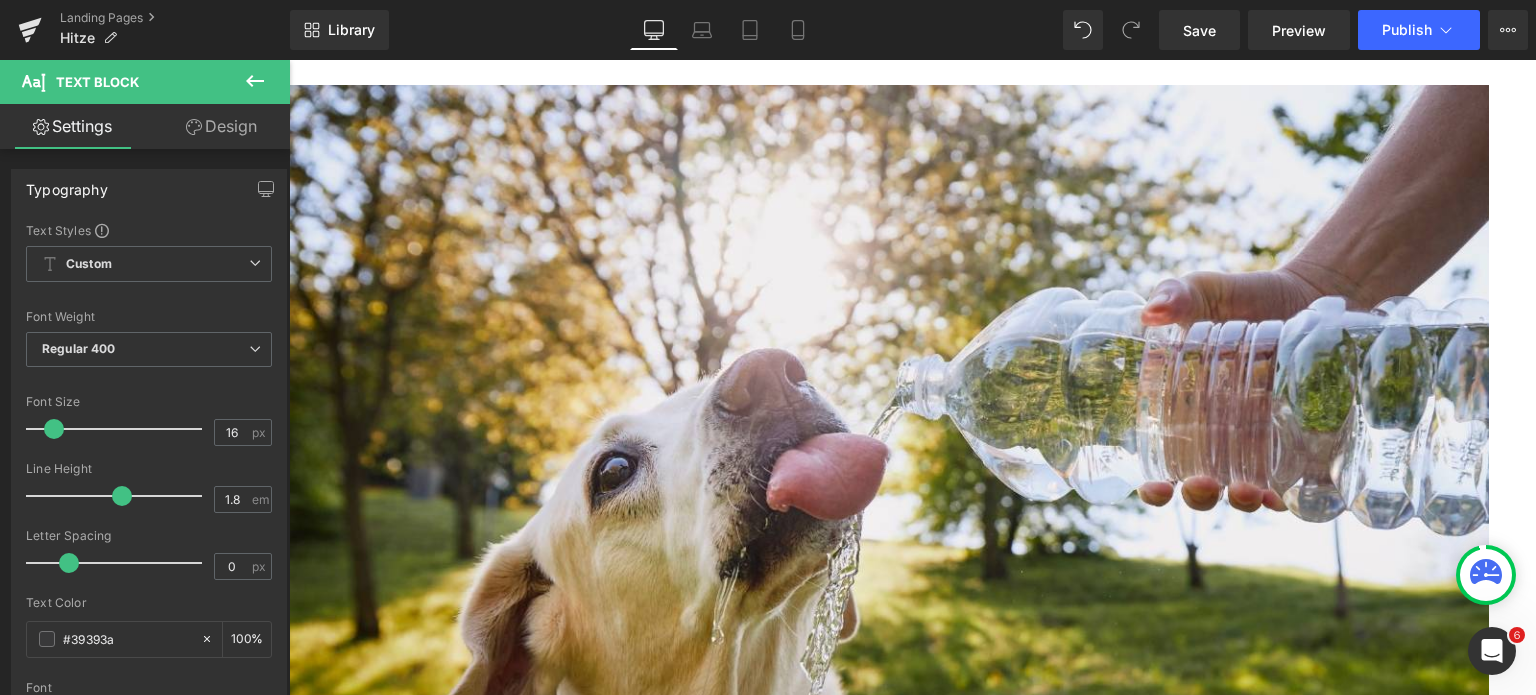 click on "Image
Hitze: Nicht ungefährlich
Heading
Leider kann der [PERSON_NAME] auch Gefahren für deinen Hund bergen, die vielleicht nicht alle sofort offensichtlich sind. Wir fassen einmal zusammen, worauf du unbedingt achten solltest.
Text Block
Row" at bounding box center [889, 1441] 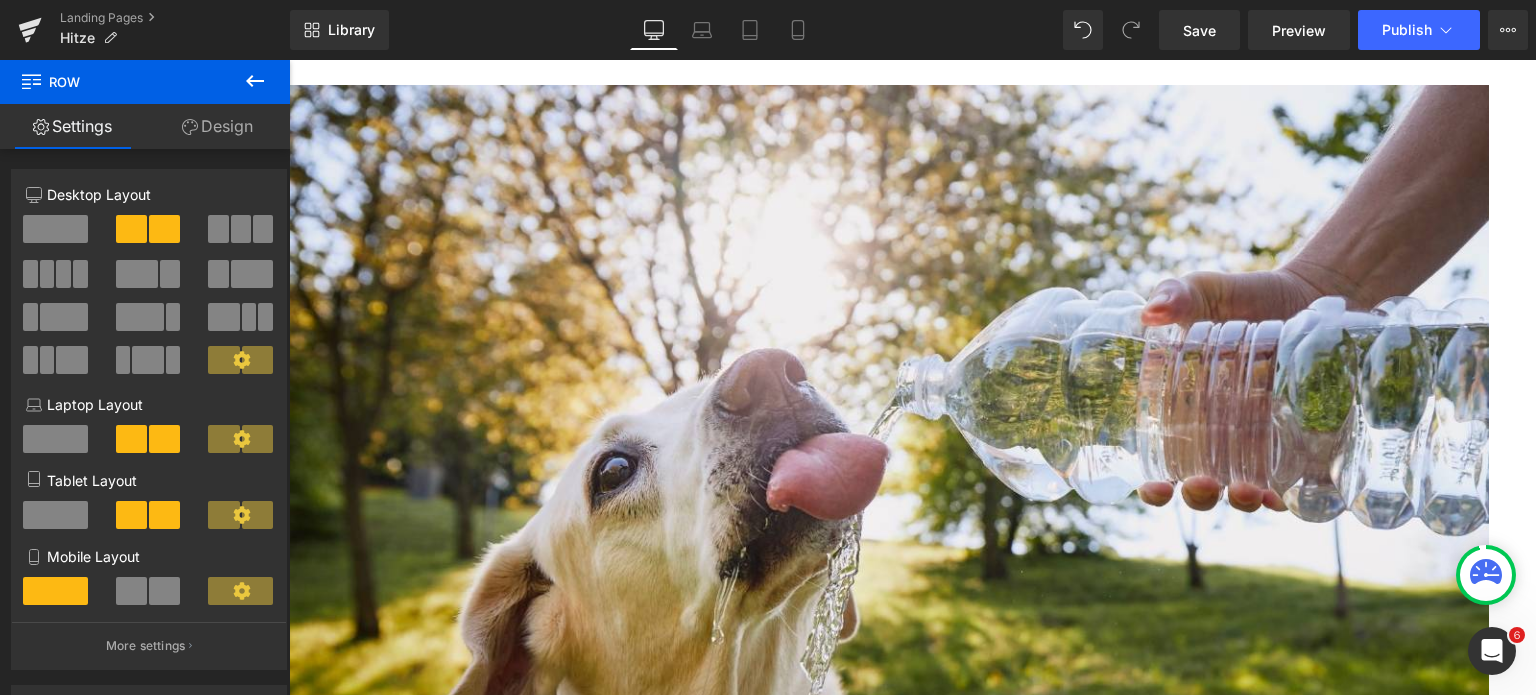 click 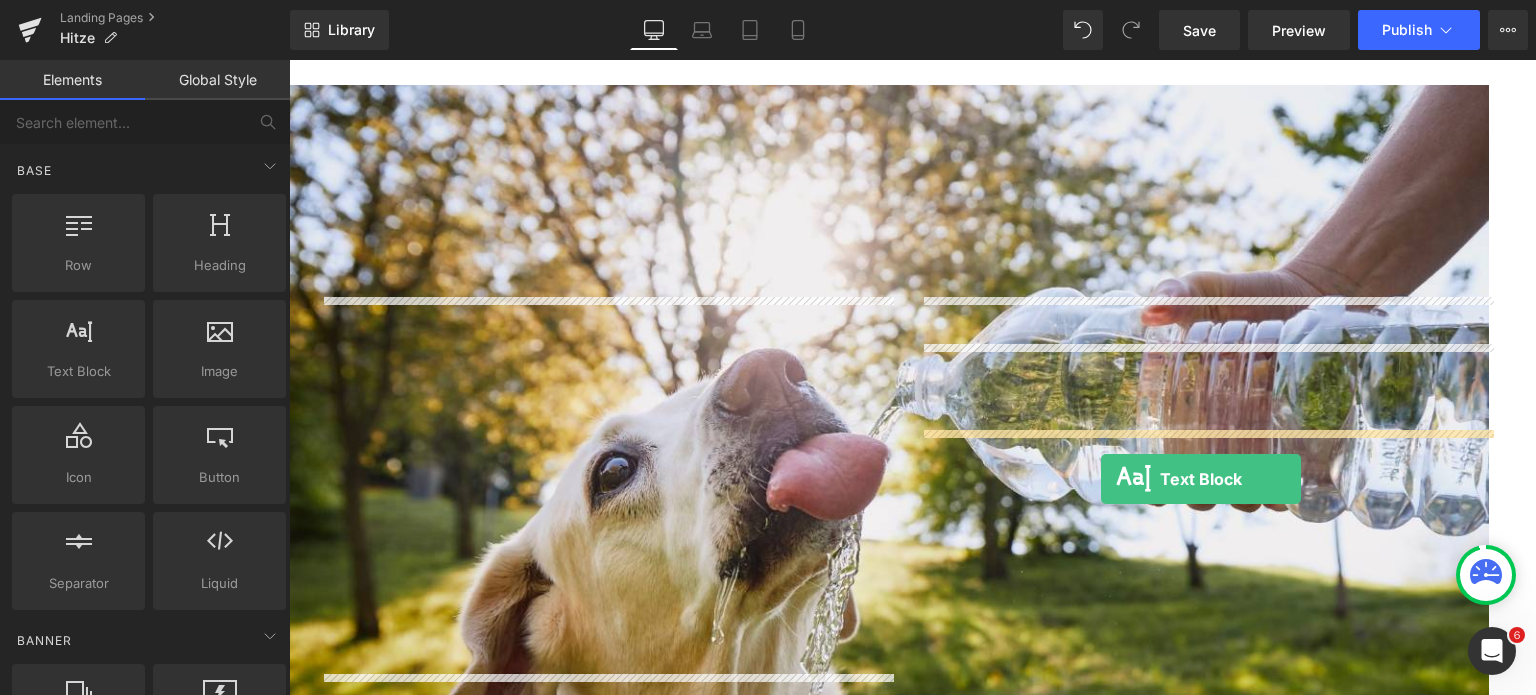 drag, startPoint x: 337, startPoint y: 403, endPoint x: 1100, endPoint y: 478, distance: 766.67725 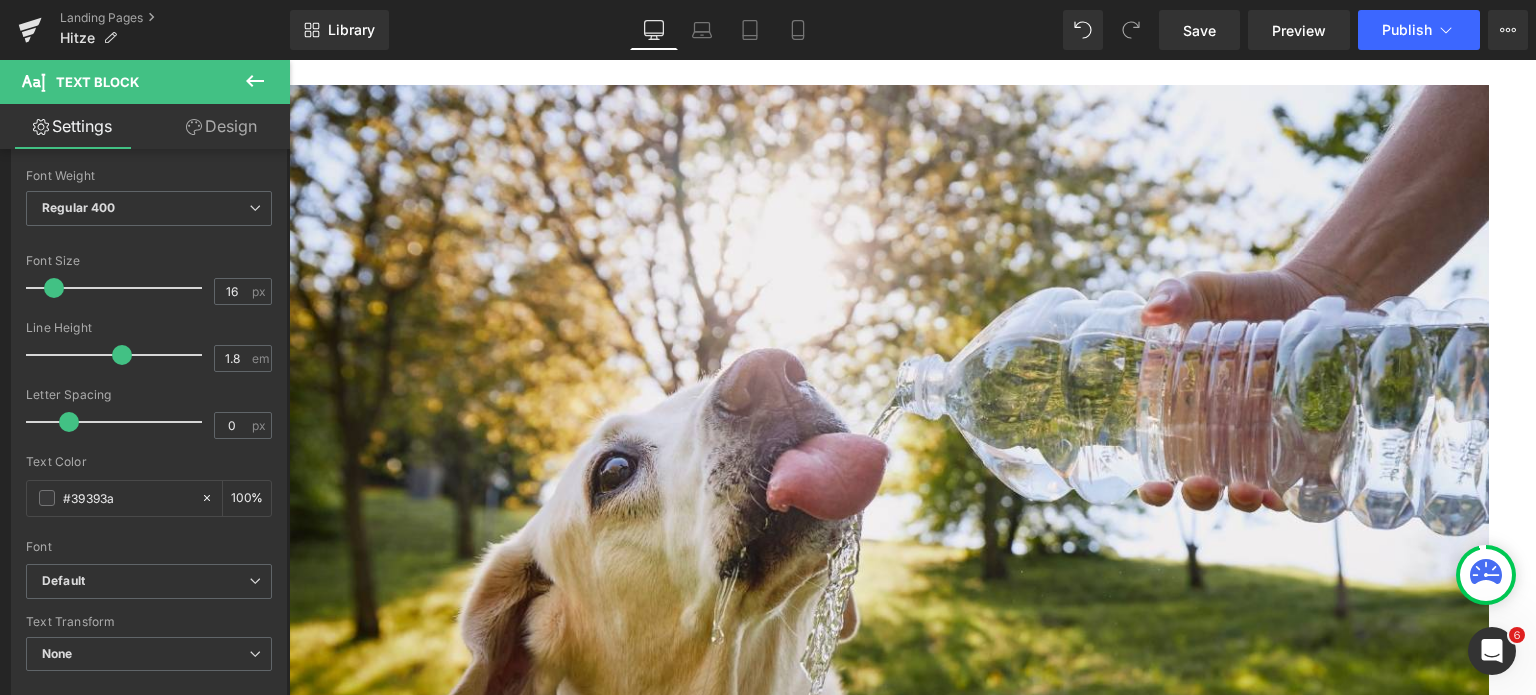 scroll, scrollTop: 0, scrollLeft: 0, axis: both 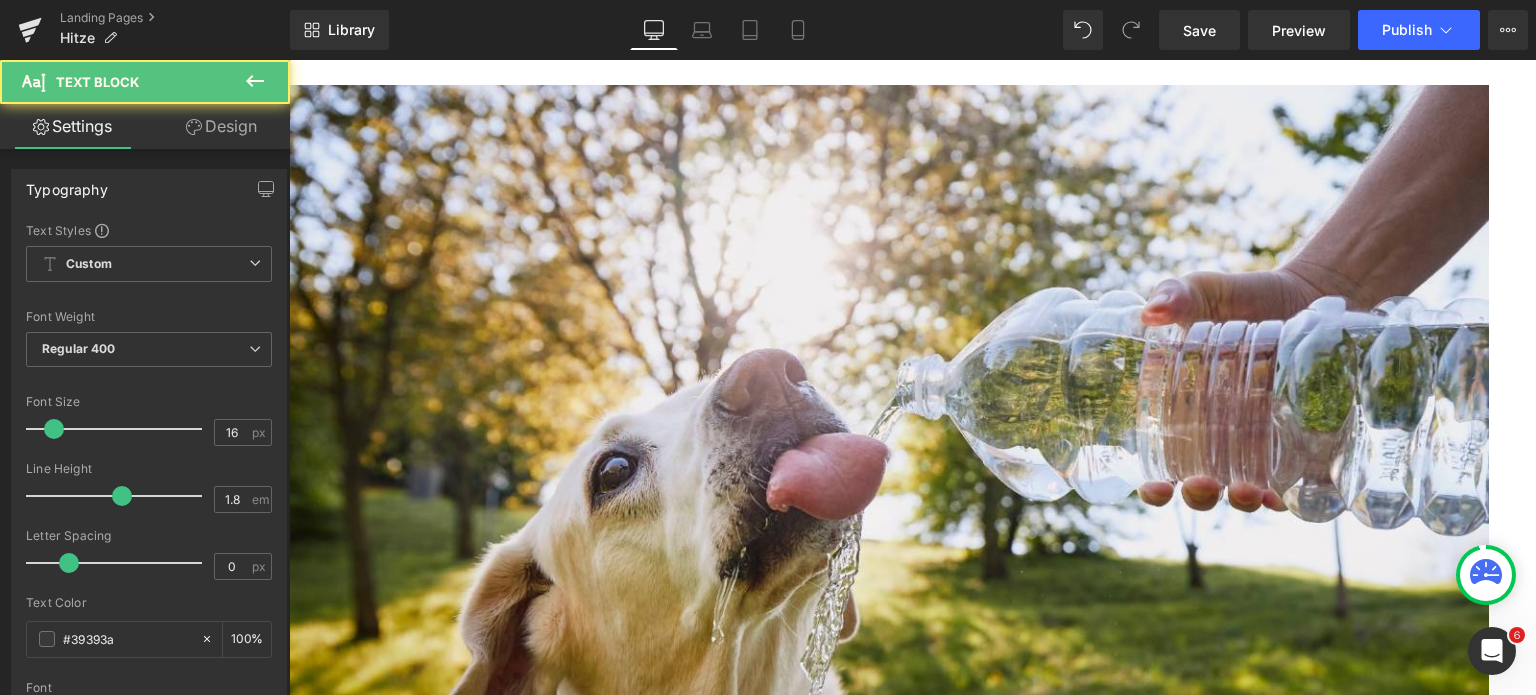 click on "Lorem ipsum dolor sit amet, consectetur adipiscing elit, sed do eiusmod tempor incididunt ut labore et dolore magna aliqua. Ut enim ad minim veniam, quis nostrud exercitation ullamco laboris nisi ut aliquip ex ea commodo consequat. Duis aute irure dolor in reprehenderit in voluptate velit esse cillum dolore eu fugiat nulla pariatur. Excepteur sint occaecat cupidatat non proident, sunt in culpa qui officia deserunt mollit anim id est laborum." at bounding box center (889, 1936) 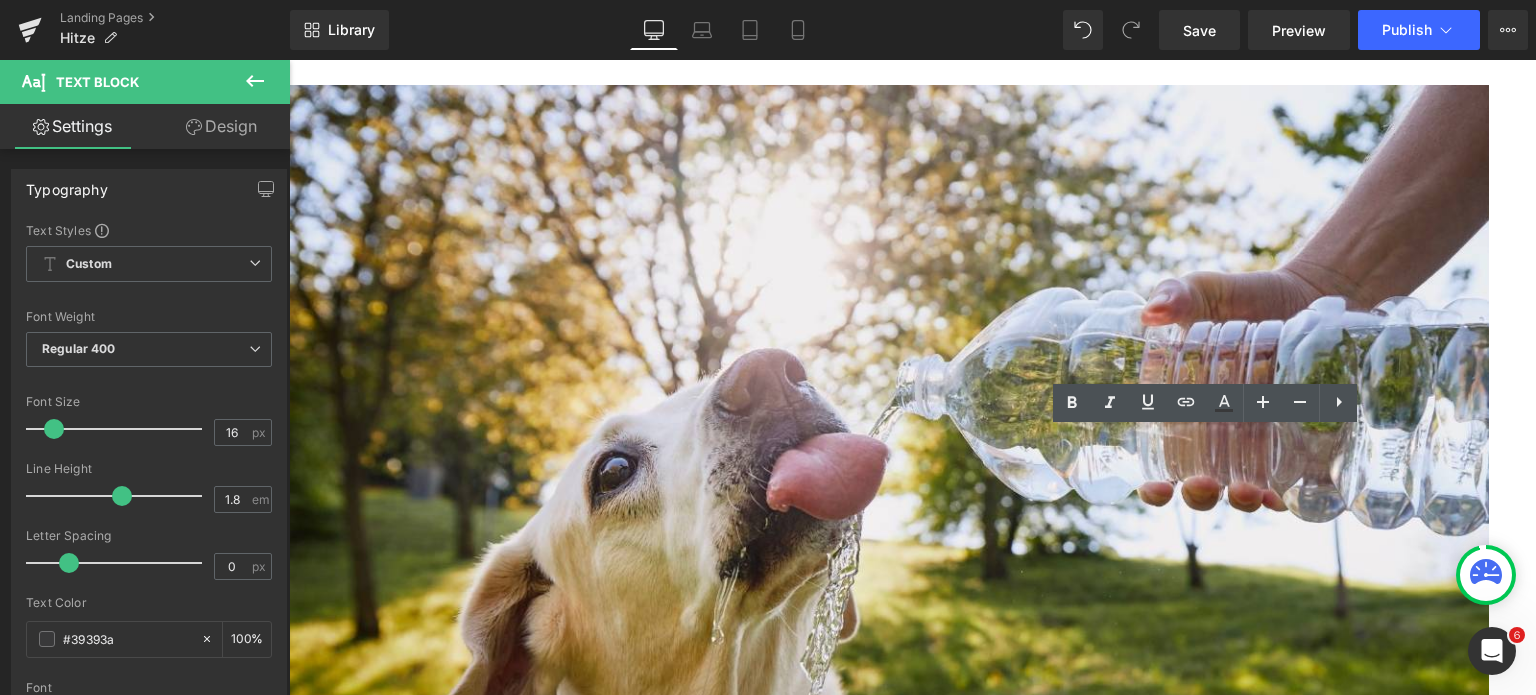 drag, startPoint x: 1004, startPoint y: 587, endPoint x: 920, endPoint y: 453, distance: 158.15182 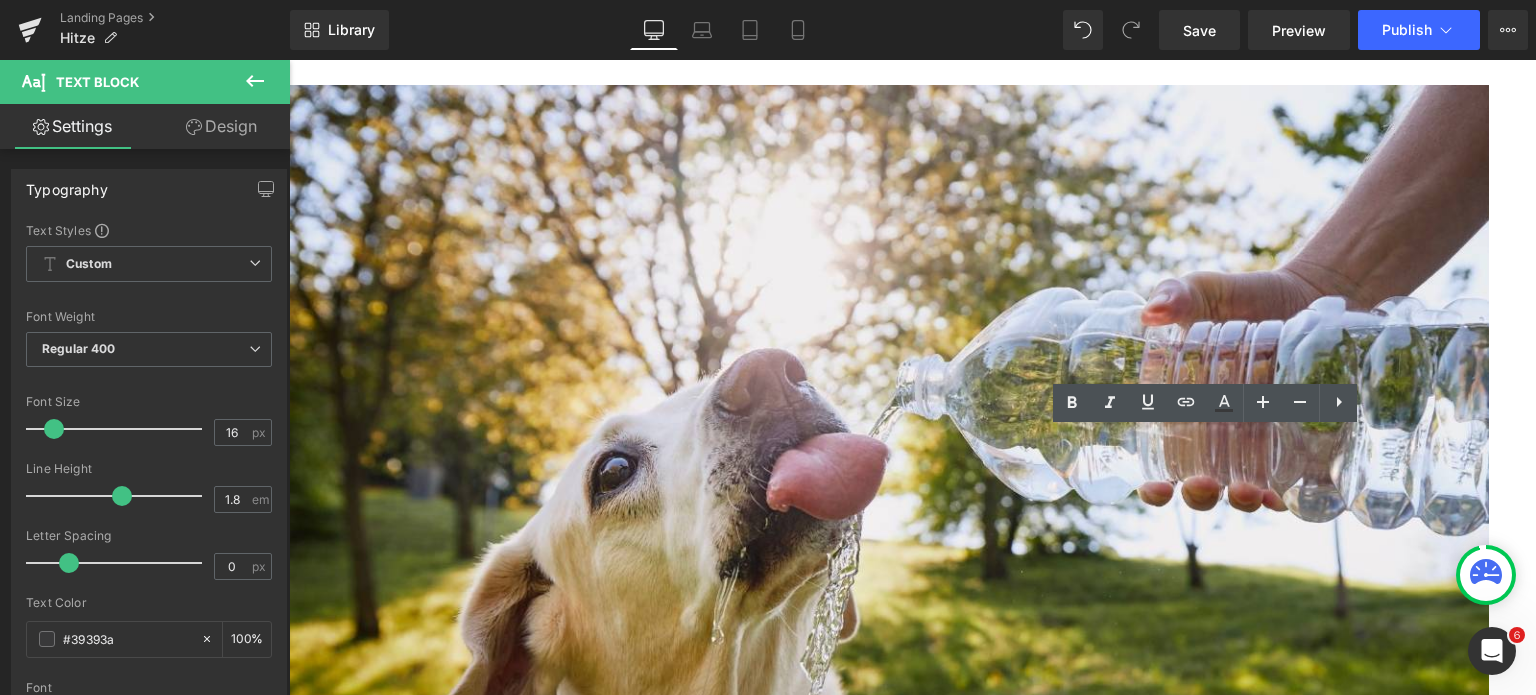 click on "Lorem ipsum dolor sit amet, consectetur adipiscing elit, sed do eiusmod tempor incididunt ut labore et dolore magna aliqua. Ut enim ad minim veniam, quis nostrud exercitation ullamco laboris nisi ut aliquip ex ea commodo consequat. Duis aute irure dolor in reprehenderit in voluptate velit esse cillum dolore eu fugiat nulla pariatur. Excepteur sint occaecat cupidatat non proident, sunt in culpa qui officia deserunt mollit anim id est laborum." at bounding box center (889, 1936) 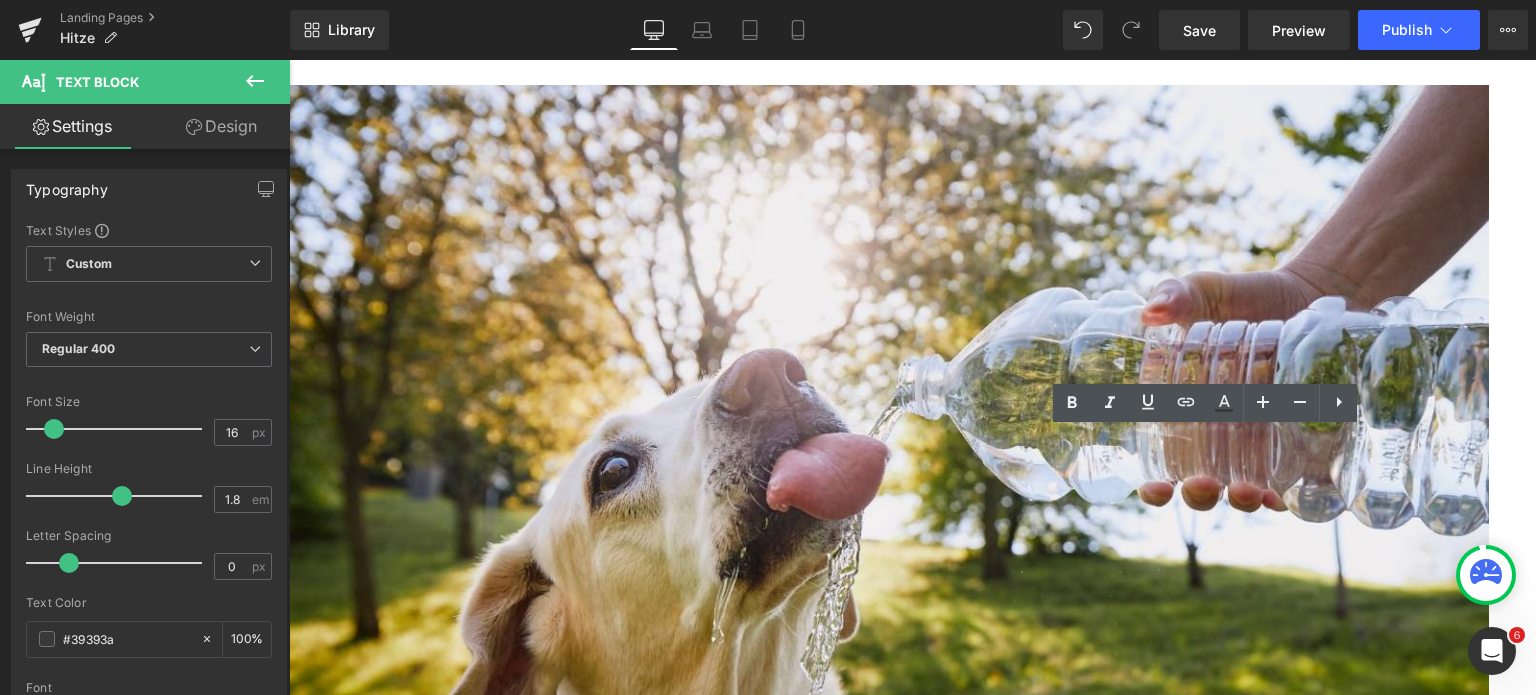 type 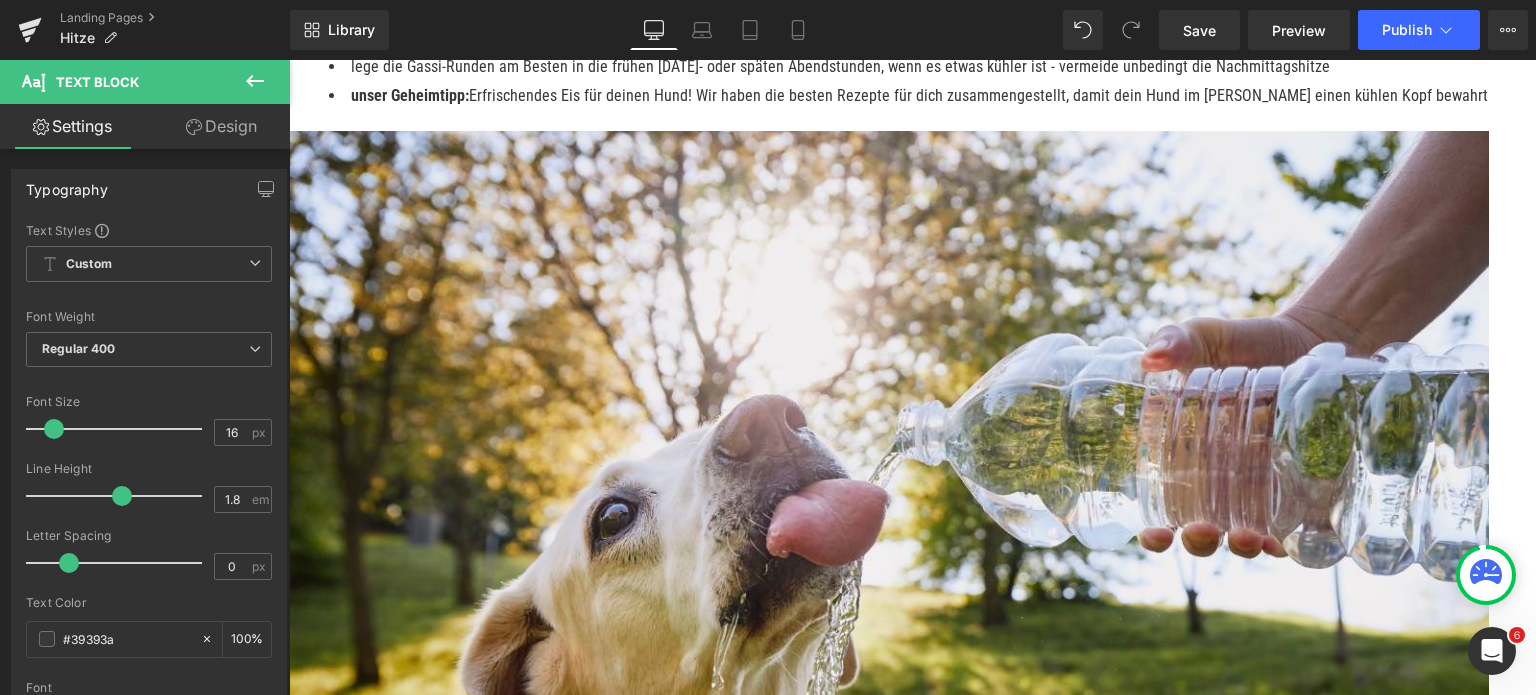 scroll, scrollTop: 1170, scrollLeft: 0, axis: vertical 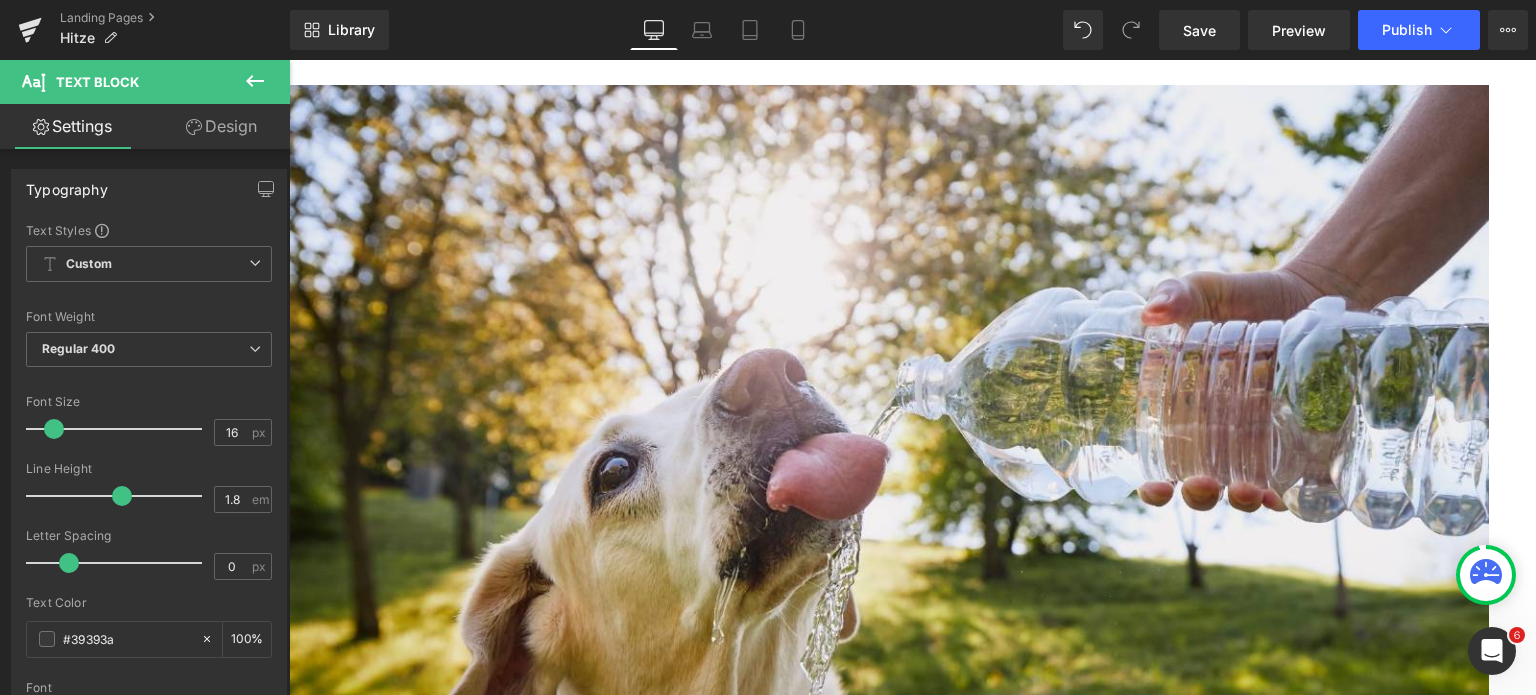 click on "Image
Hitze: Nicht ungefährlich
Heading
Leider kann der [PERSON_NAME] auch Gefahren für deinen Hund bergen, die vielleicht nicht alle sofort offensichtlich sind. Wir fassen einmal zusammen, worauf du unbedingt achten solltest.
Text Block
Text Block
Row" at bounding box center [889, 1455] 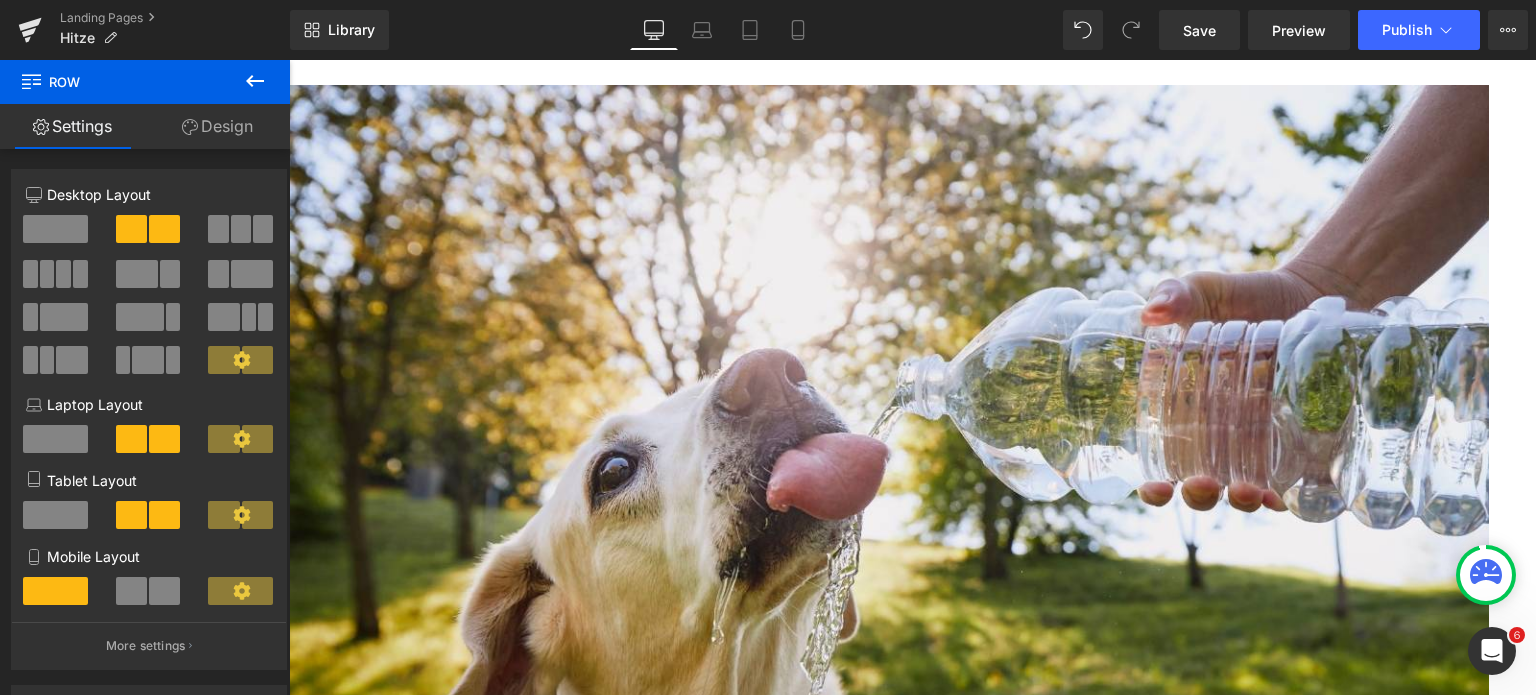 click on "Hitze: Nicht ungefährlich" at bounding box center (889, 1812) 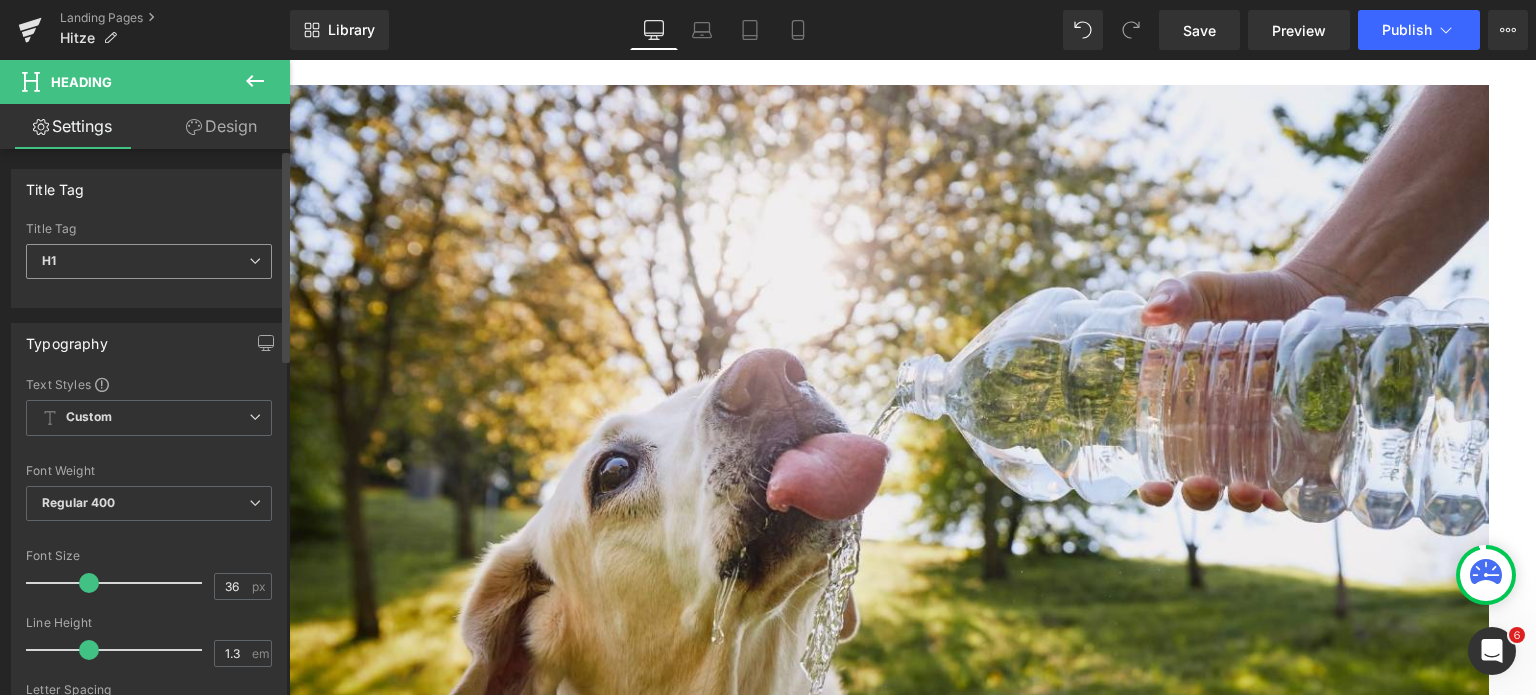 click on "H1" at bounding box center [149, 261] 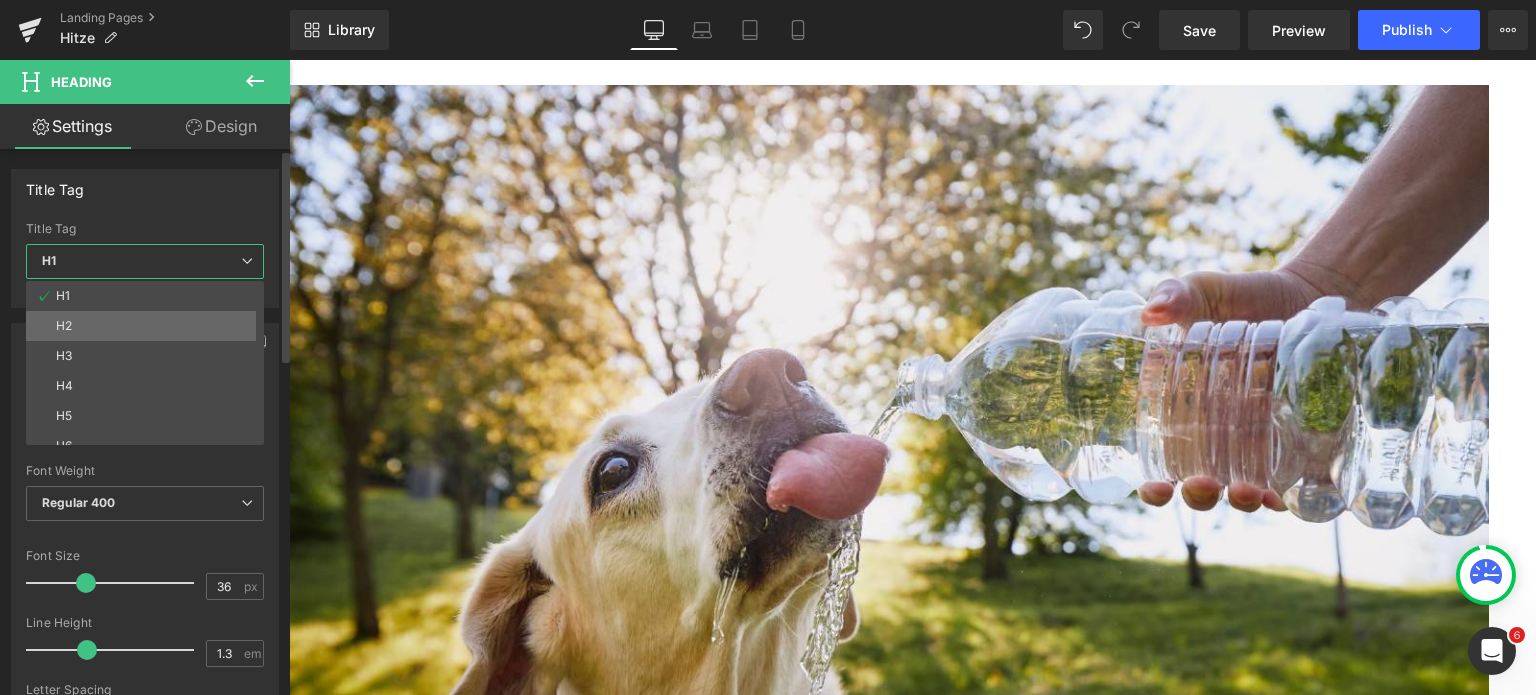 click on "H2" at bounding box center [149, 326] 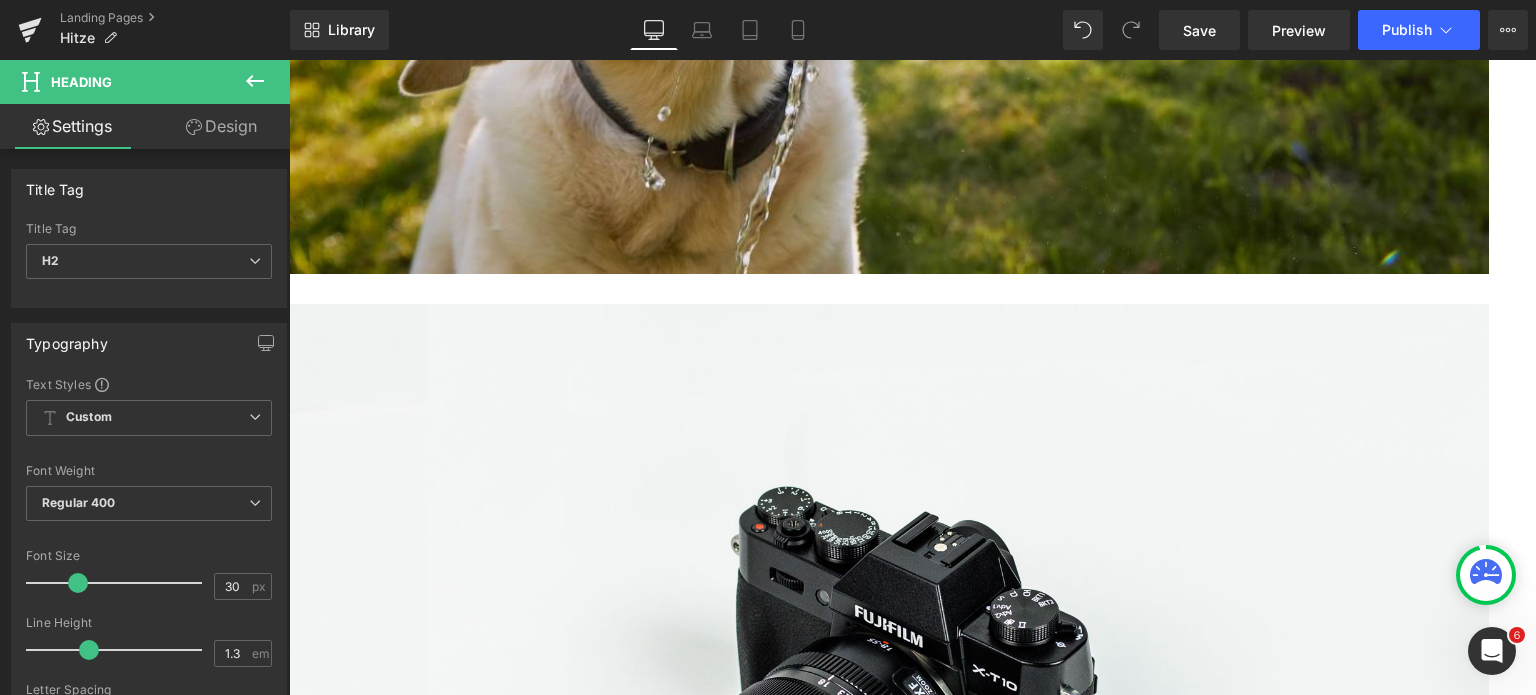 scroll, scrollTop: 1770, scrollLeft: 0, axis: vertical 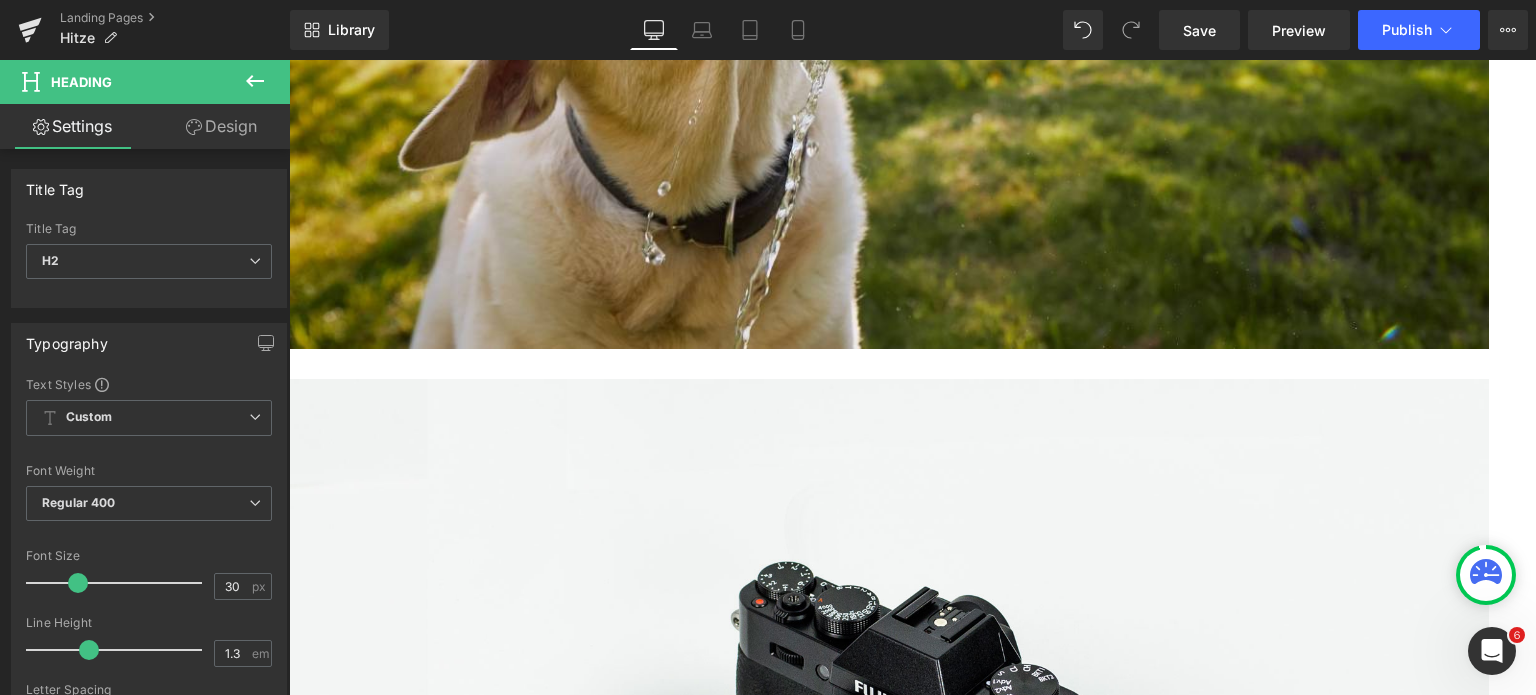 click on "Warum Eis für Hunde? Heading" at bounding box center [889, 2221] 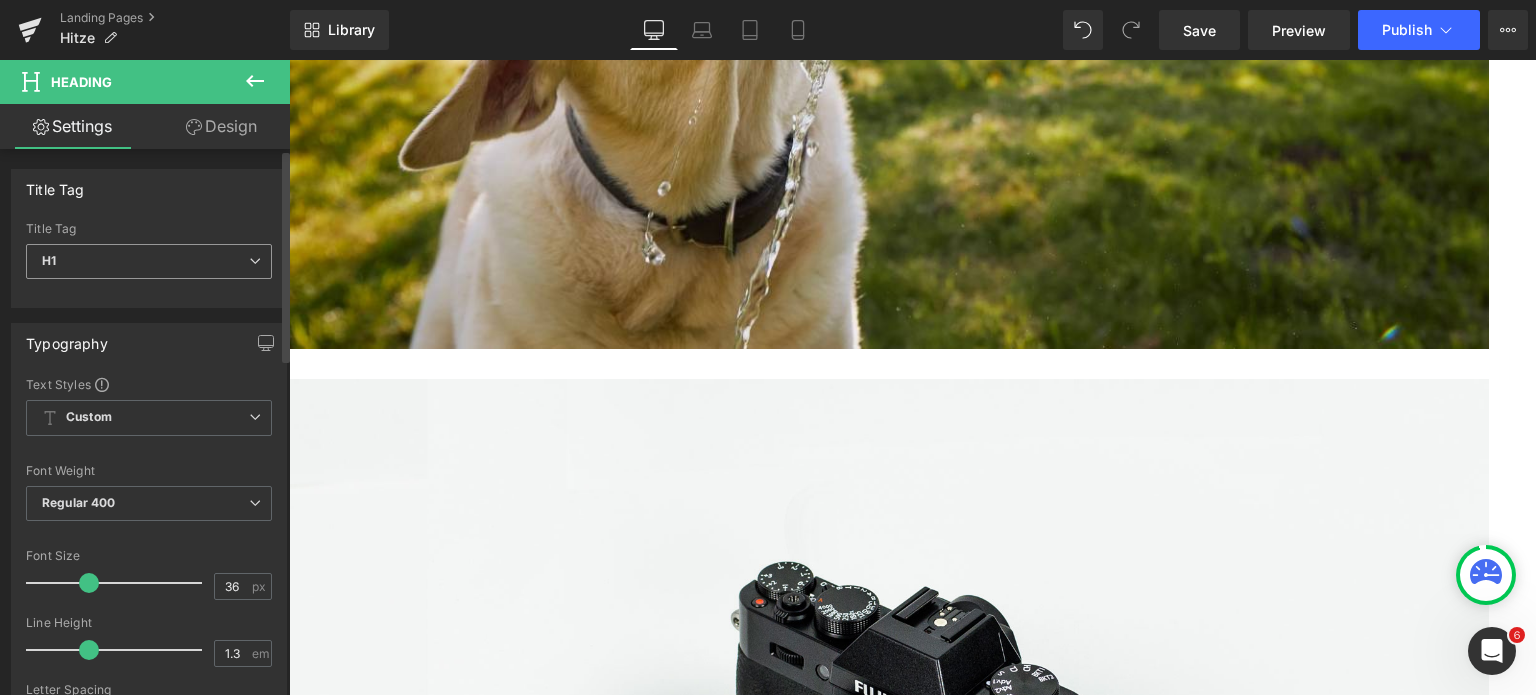 click on "H1" at bounding box center [149, 261] 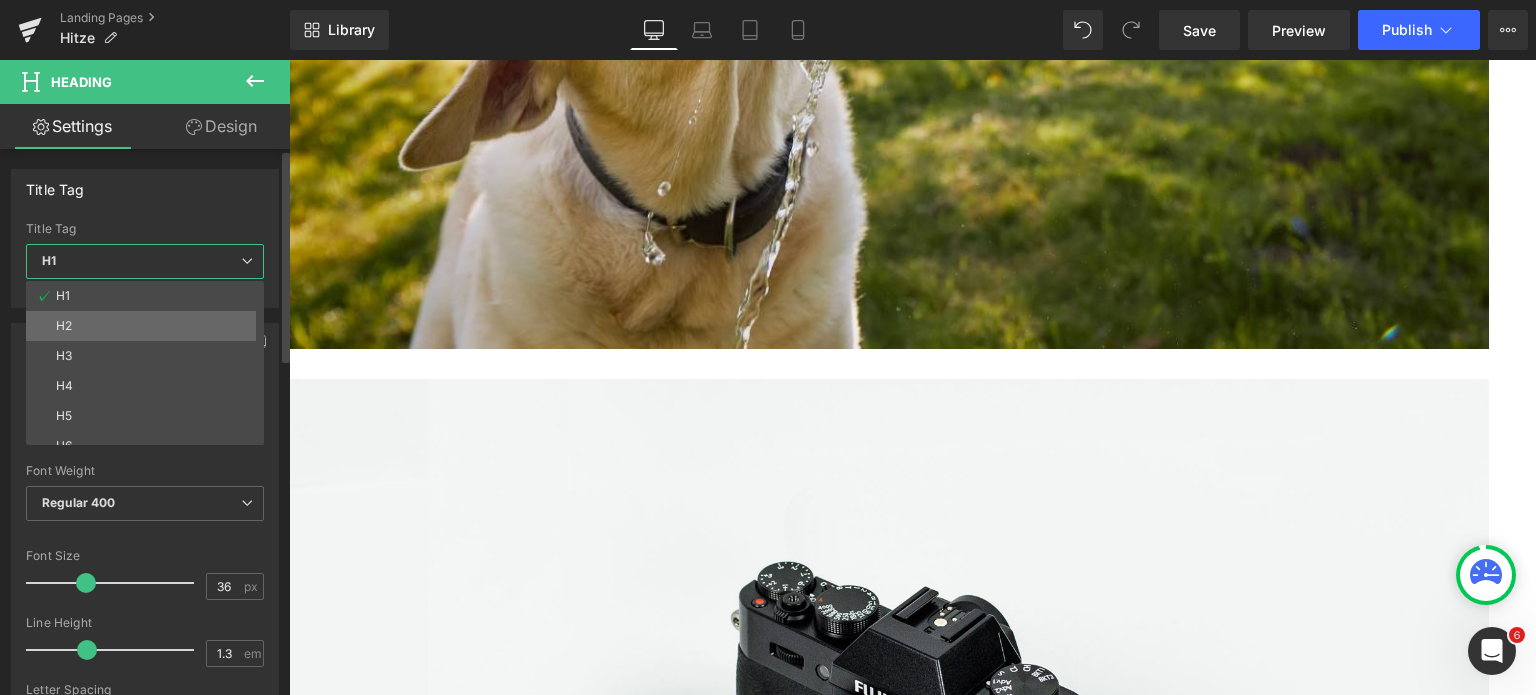 drag, startPoint x: 122, startPoint y: 324, endPoint x: 659, endPoint y: 208, distance: 549.38605 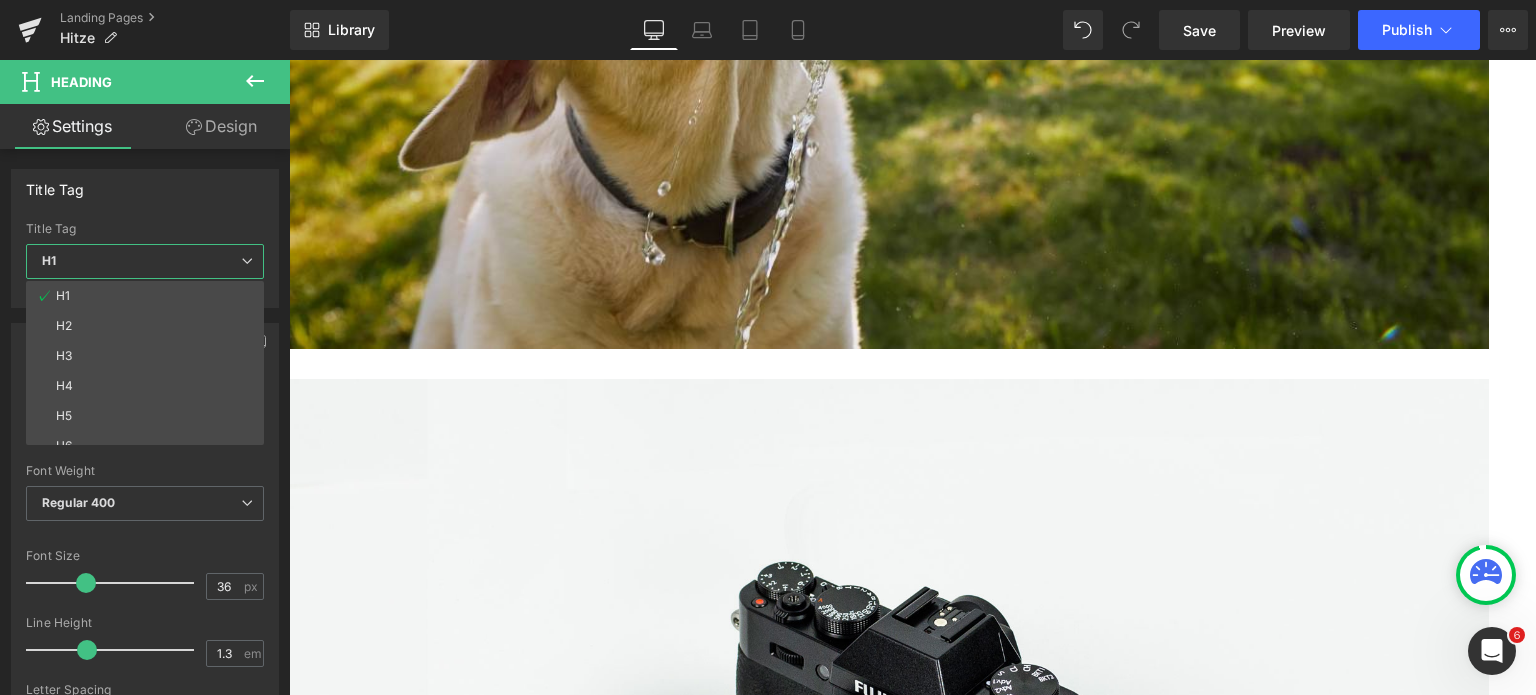 type on "30" 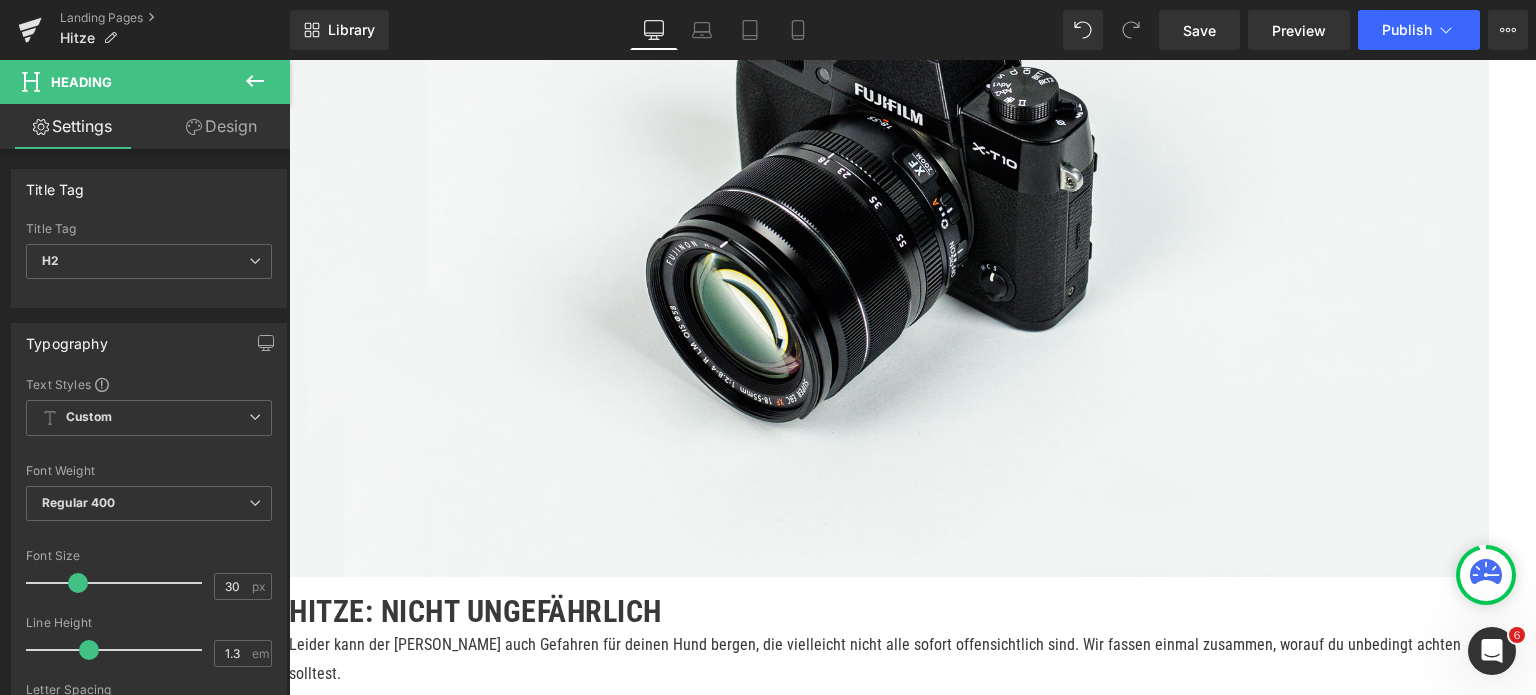 scroll, scrollTop: 2370, scrollLeft: 0, axis: vertical 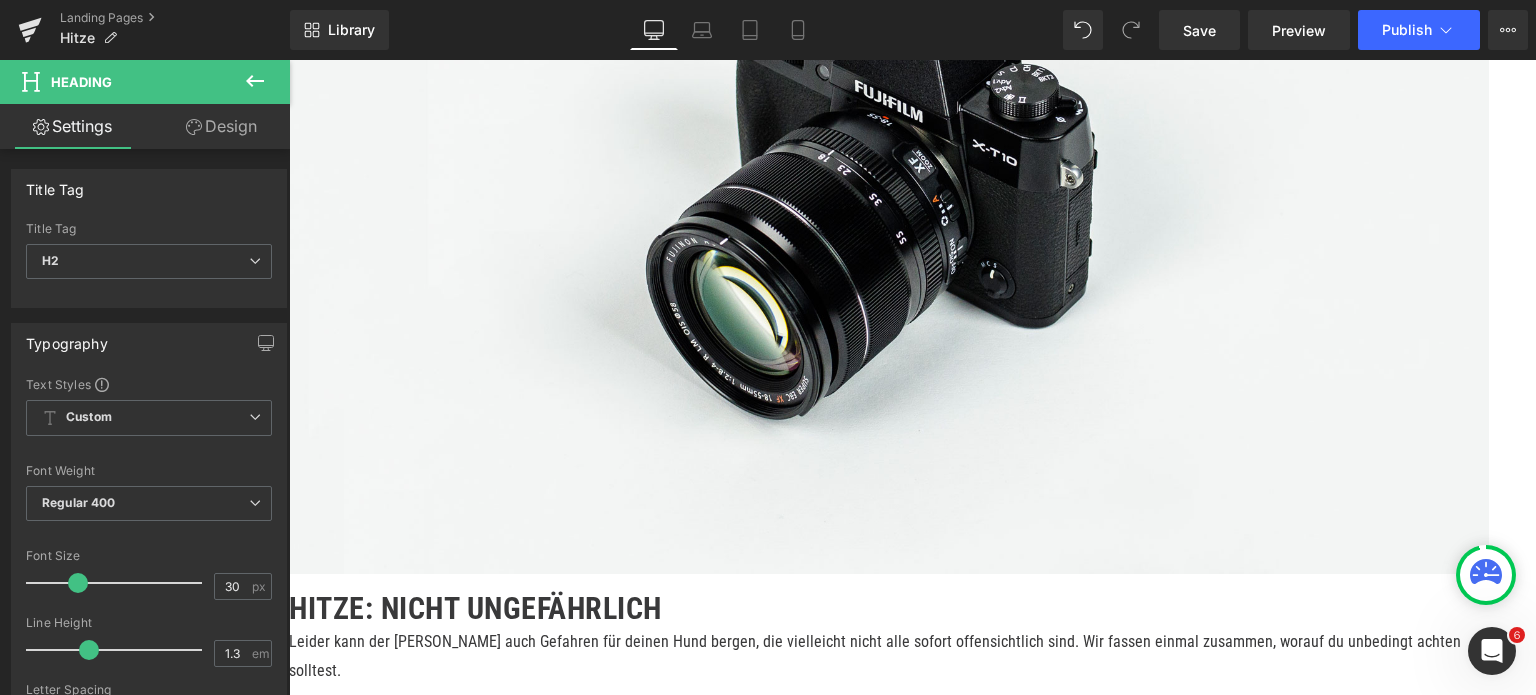 click on "Das beste Eis für Hunde schnell selbst gemacht" at bounding box center [889, 3274] 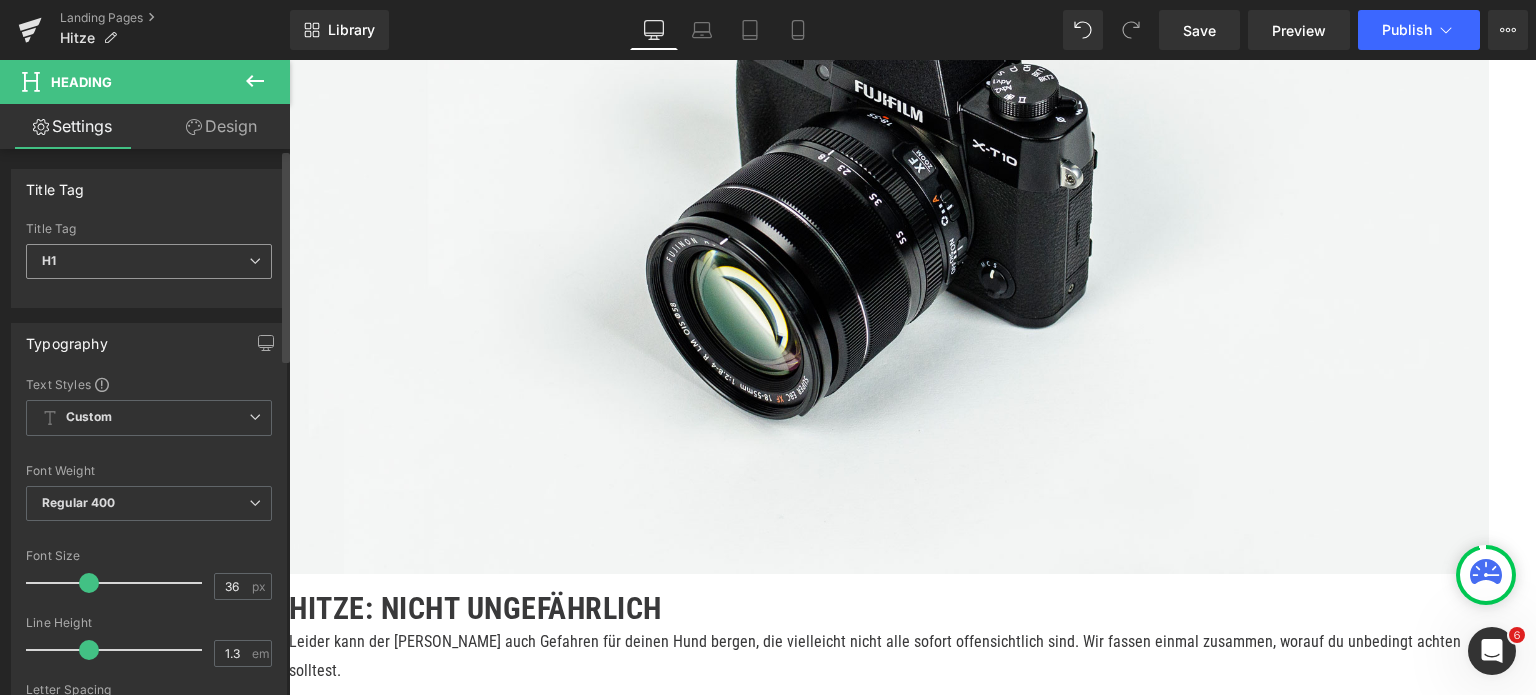 click on "H1" at bounding box center (149, 261) 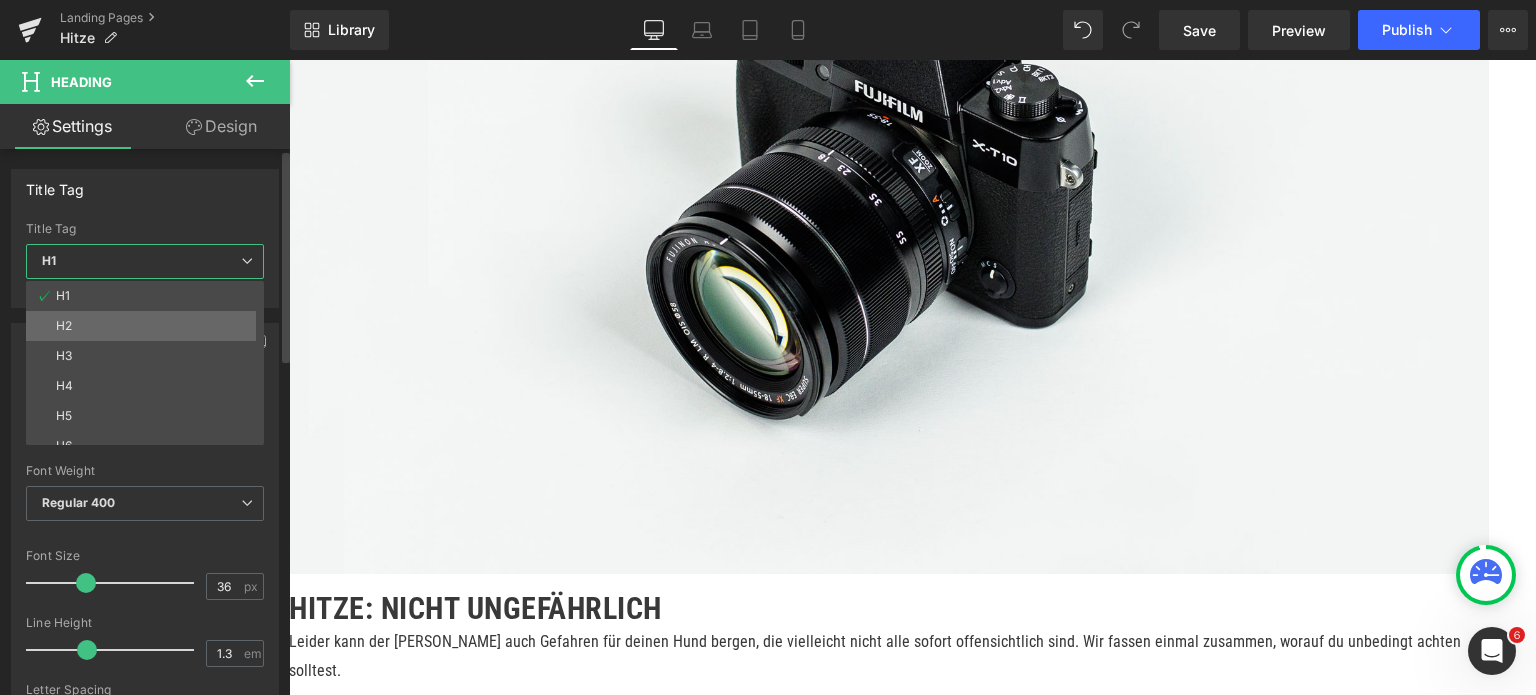 drag, startPoint x: 132, startPoint y: 317, endPoint x: 408, endPoint y: 270, distance: 279.9732 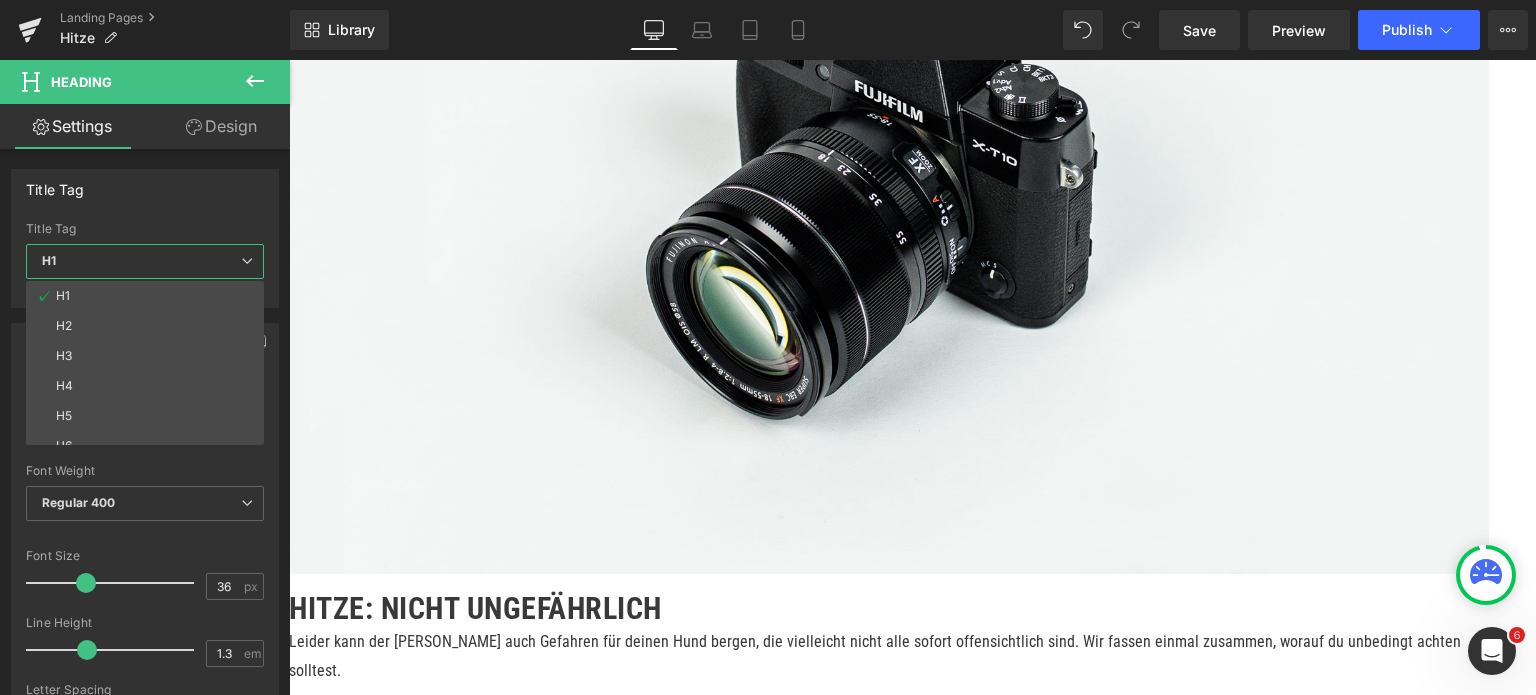 type on "30" 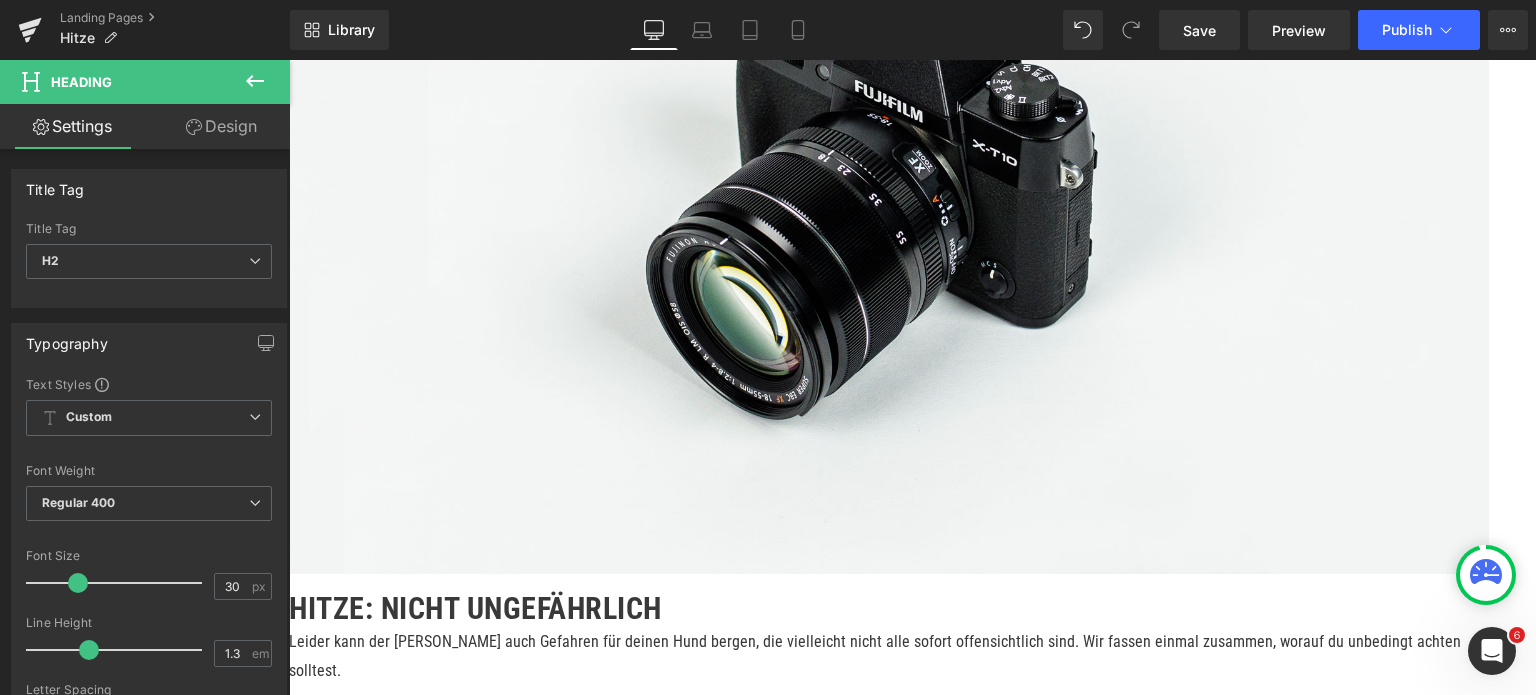 click on "Rezept für schnelles Hunde-Eis" at bounding box center (889, 3439) 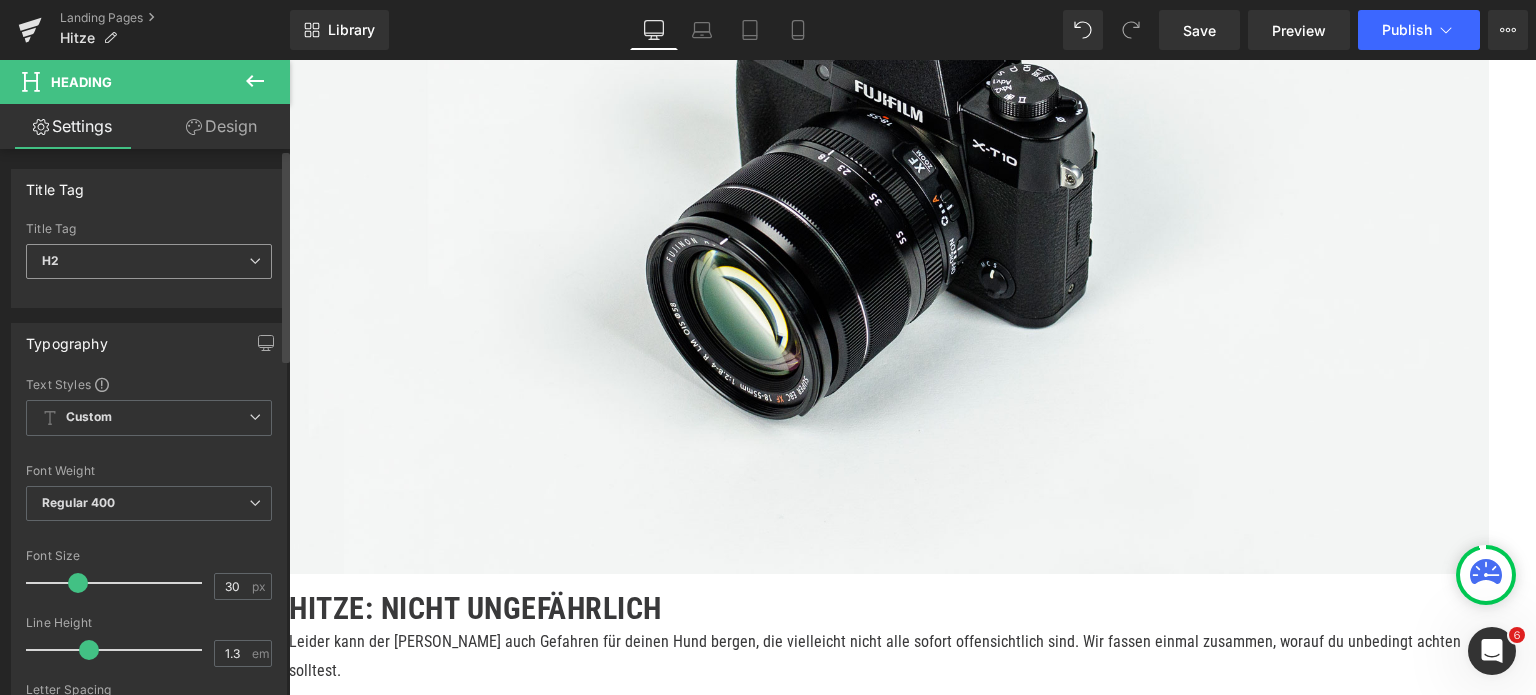 click on "H2" at bounding box center [149, 261] 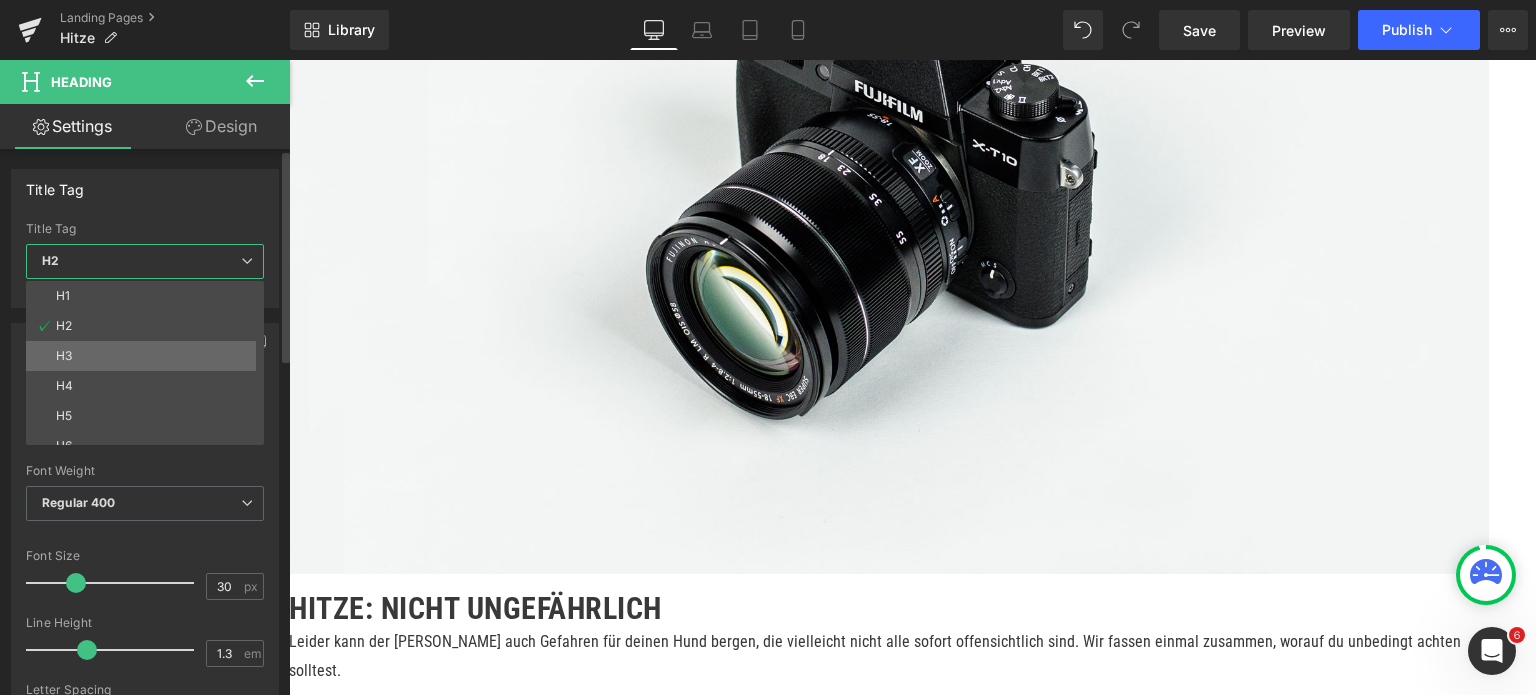 click on "H3" at bounding box center (149, 356) 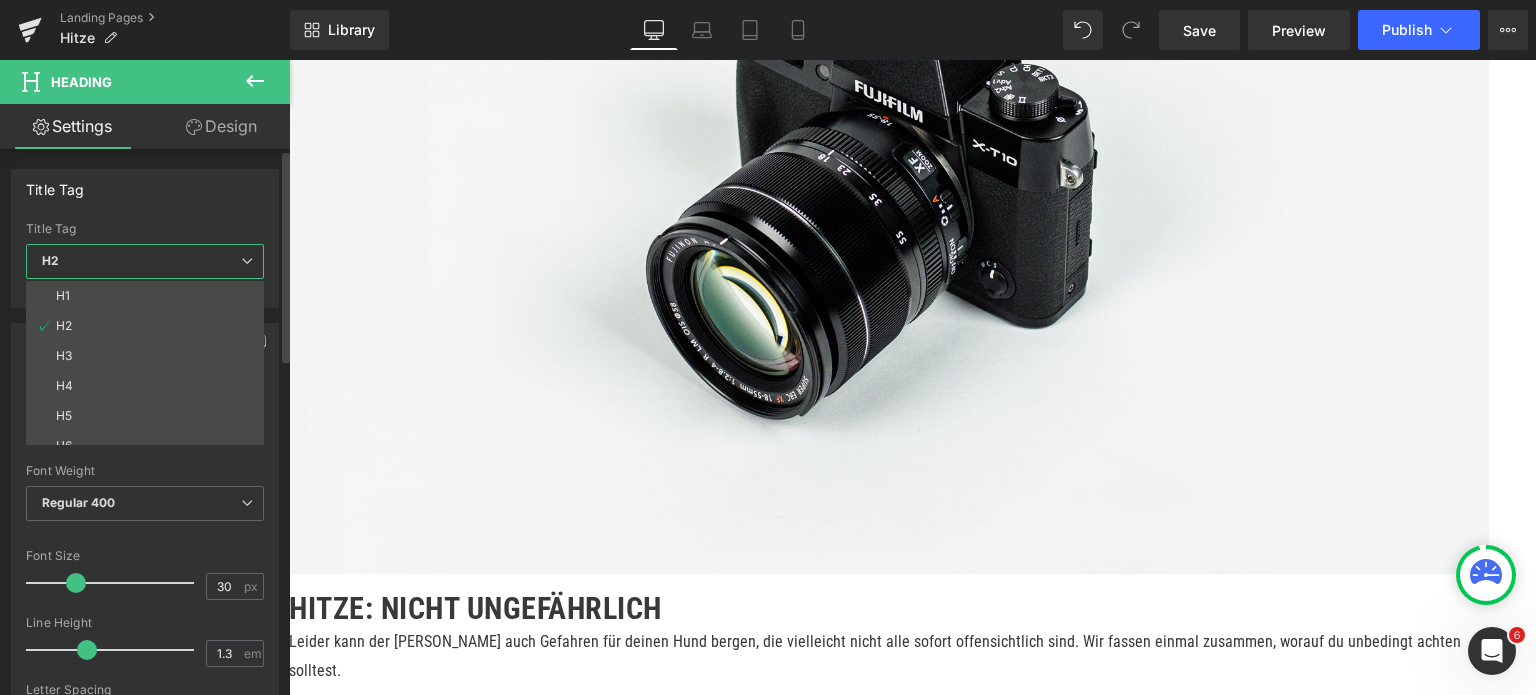 type on "24" 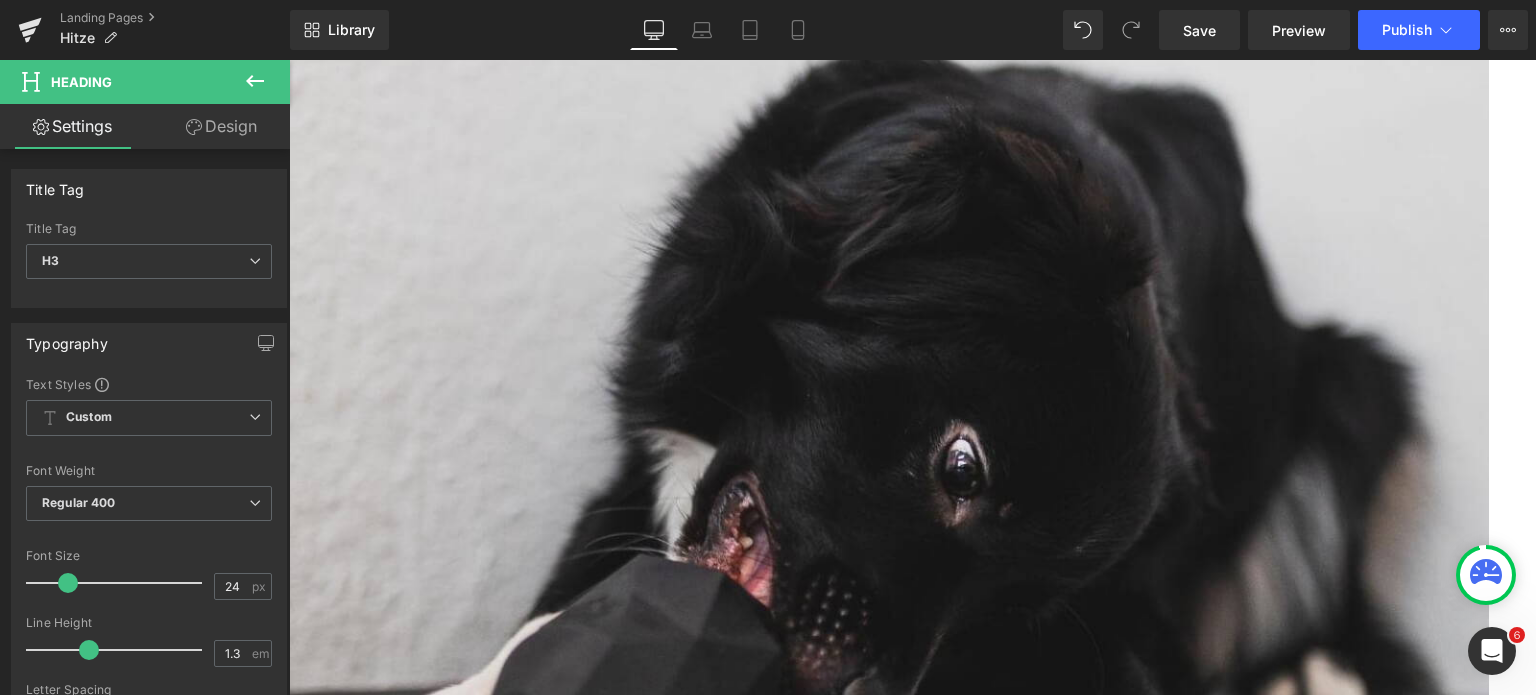 scroll, scrollTop: 3070, scrollLeft: 0, axis: vertical 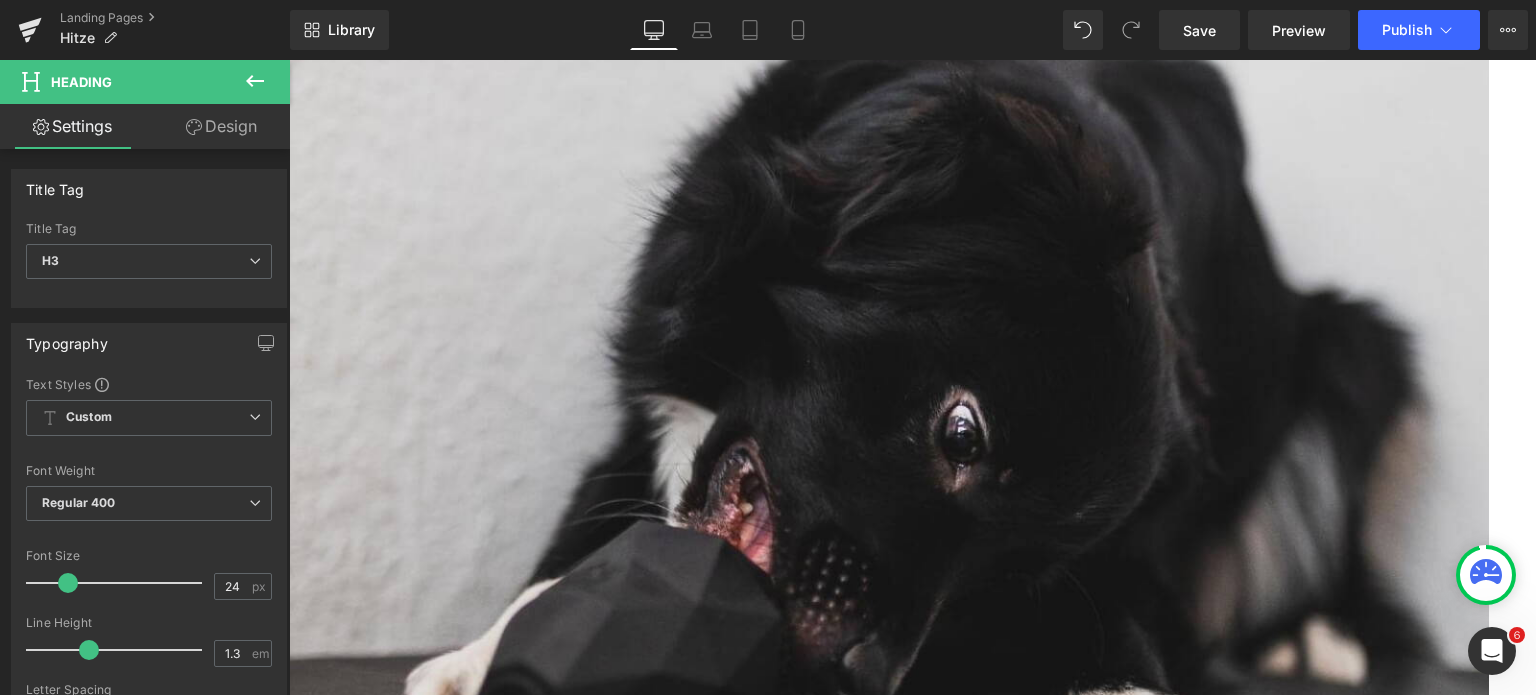 click on "Rezept: Süßer Kartoffel-Traum" at bounding box center [889, 3220] 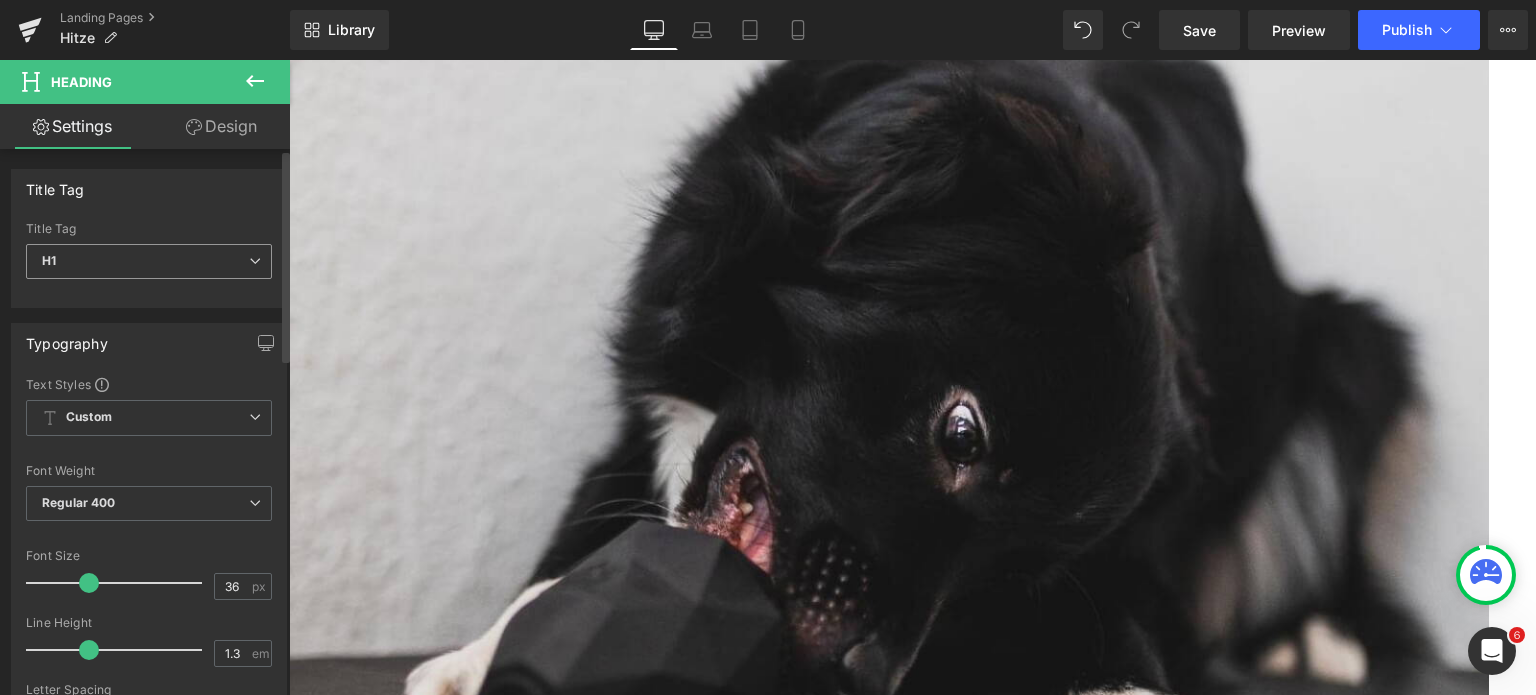 click on "H1" at bounding box center [149, 261] 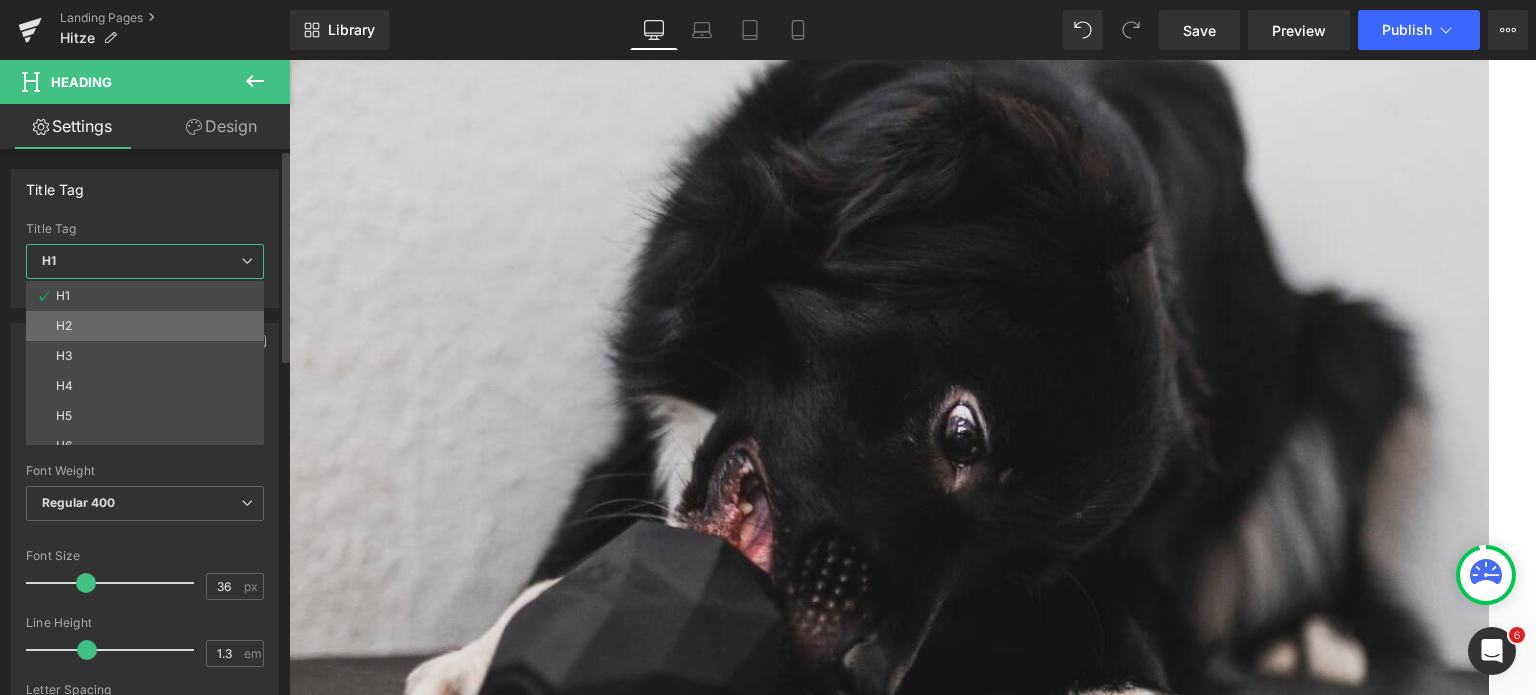 click on "H2" at bounding box center (149, 326) 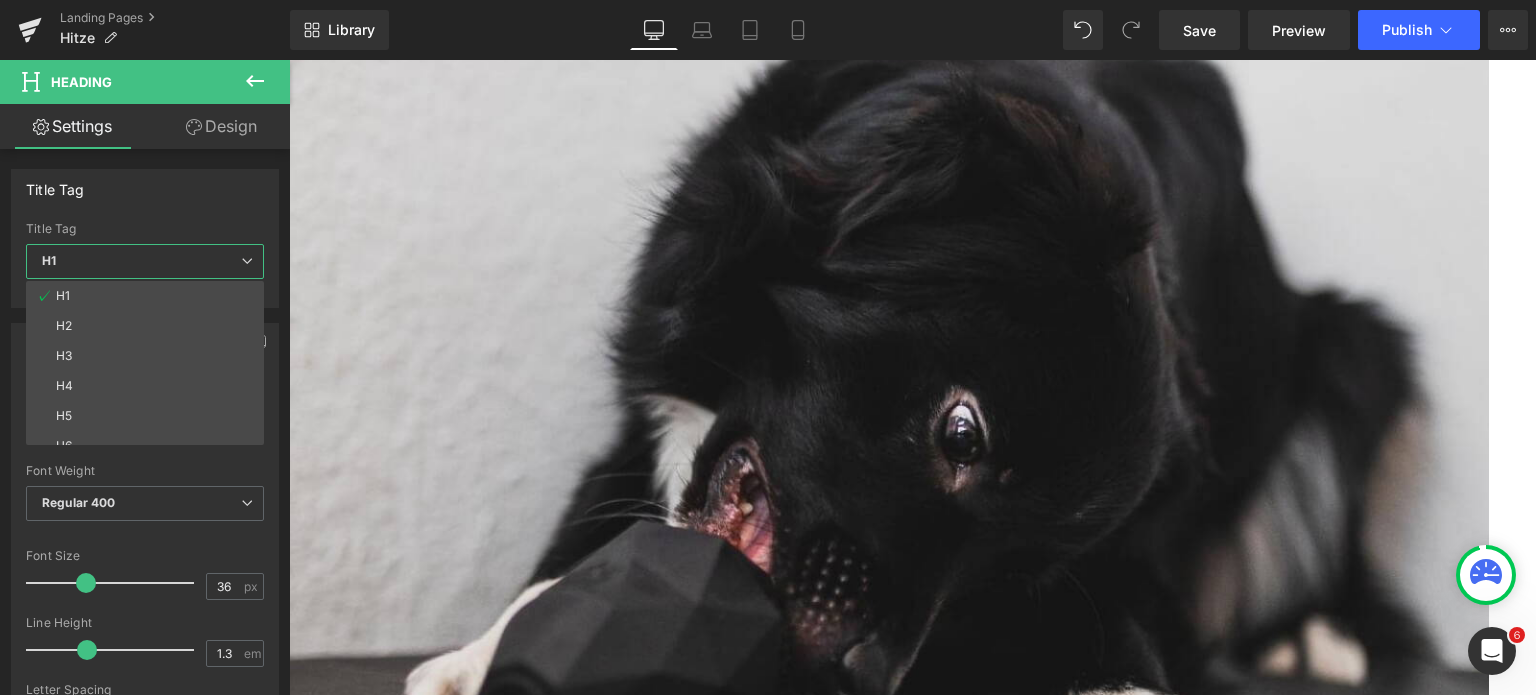 type on "30" 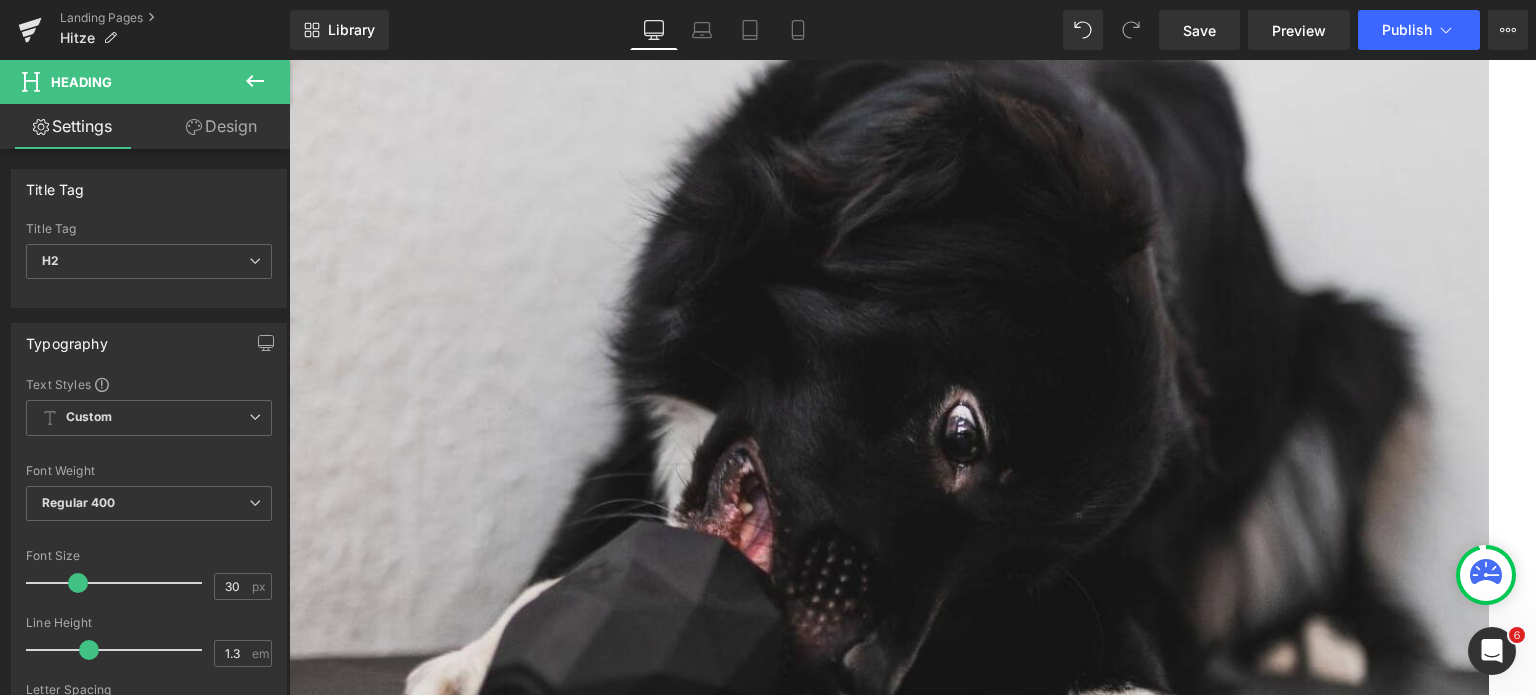 click on "Power-Snack mit Frischekick" at bounding box center (889, 3255) 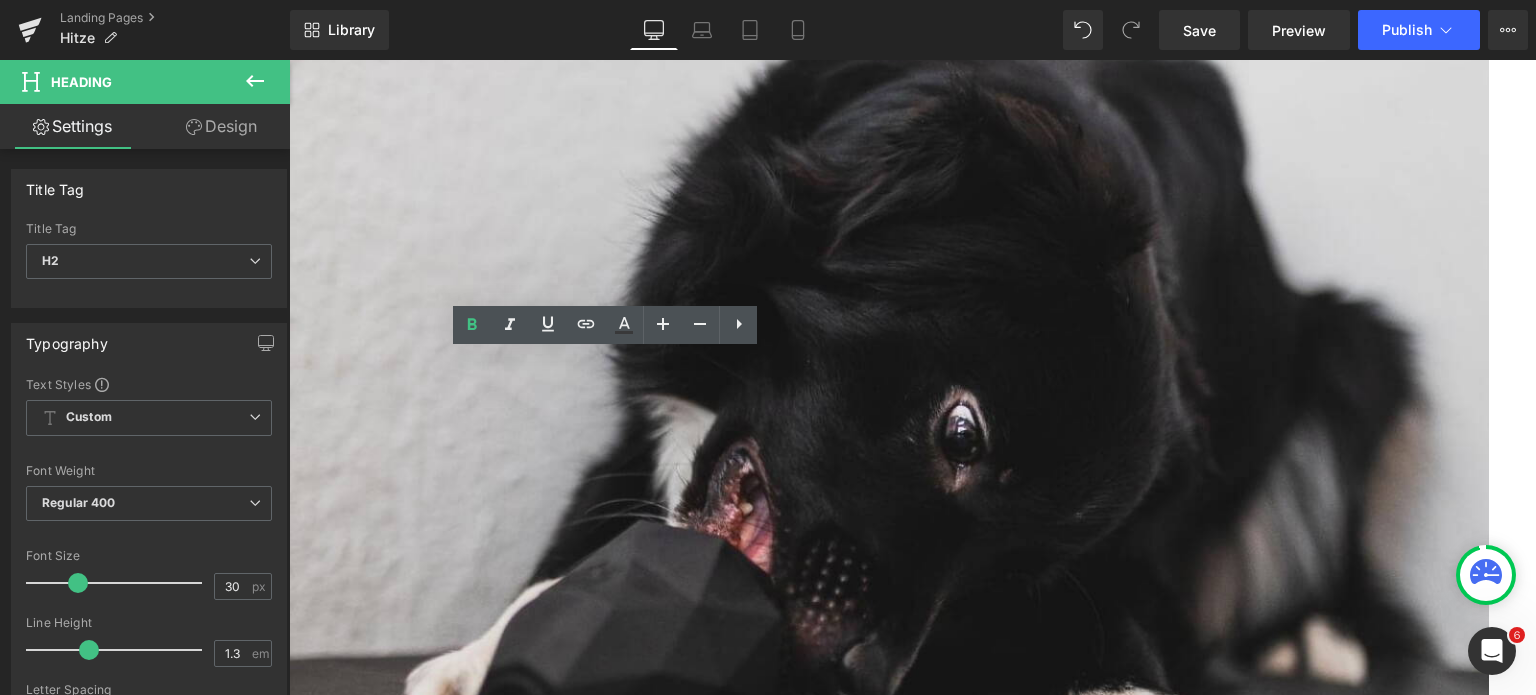 click on "Power-Snack mit Frischekick" at bounding box center [889, 3255] 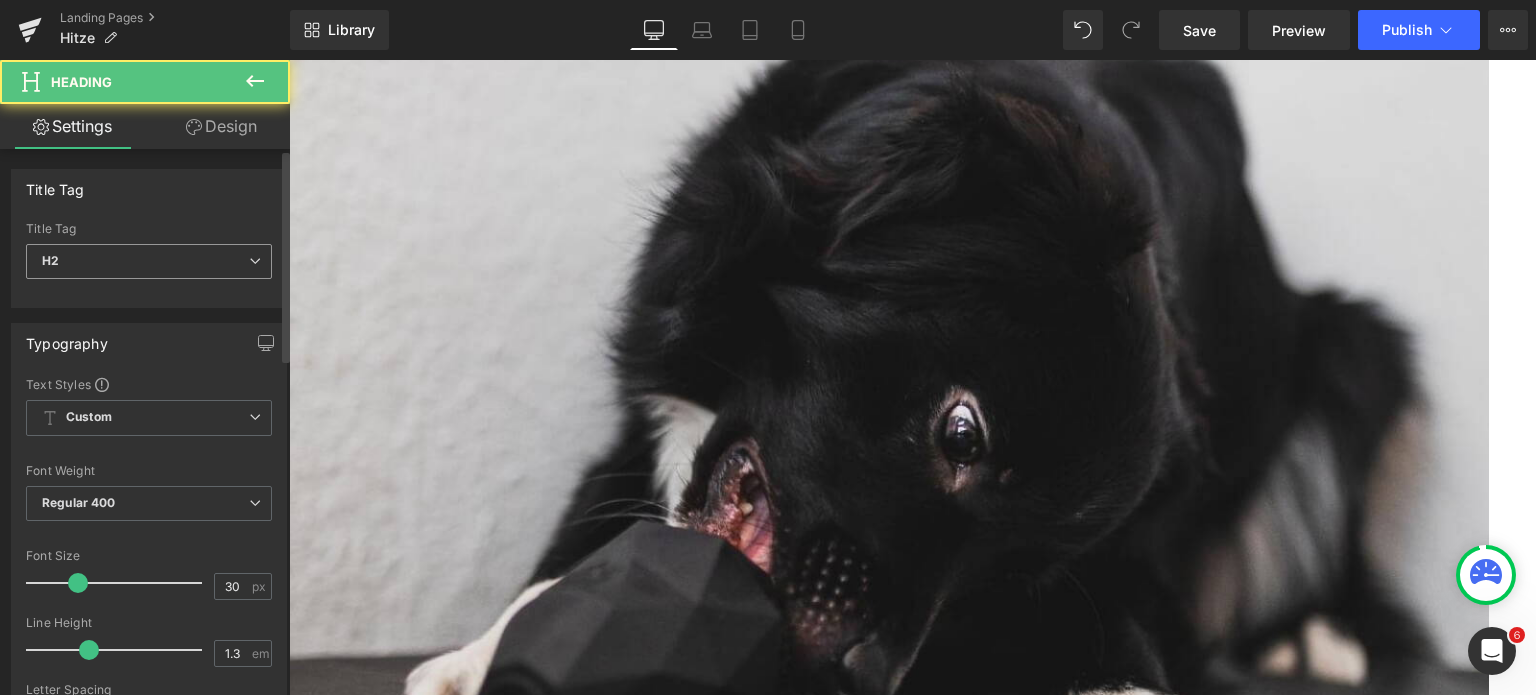 click on "H2" at bounding box center (149, 261) 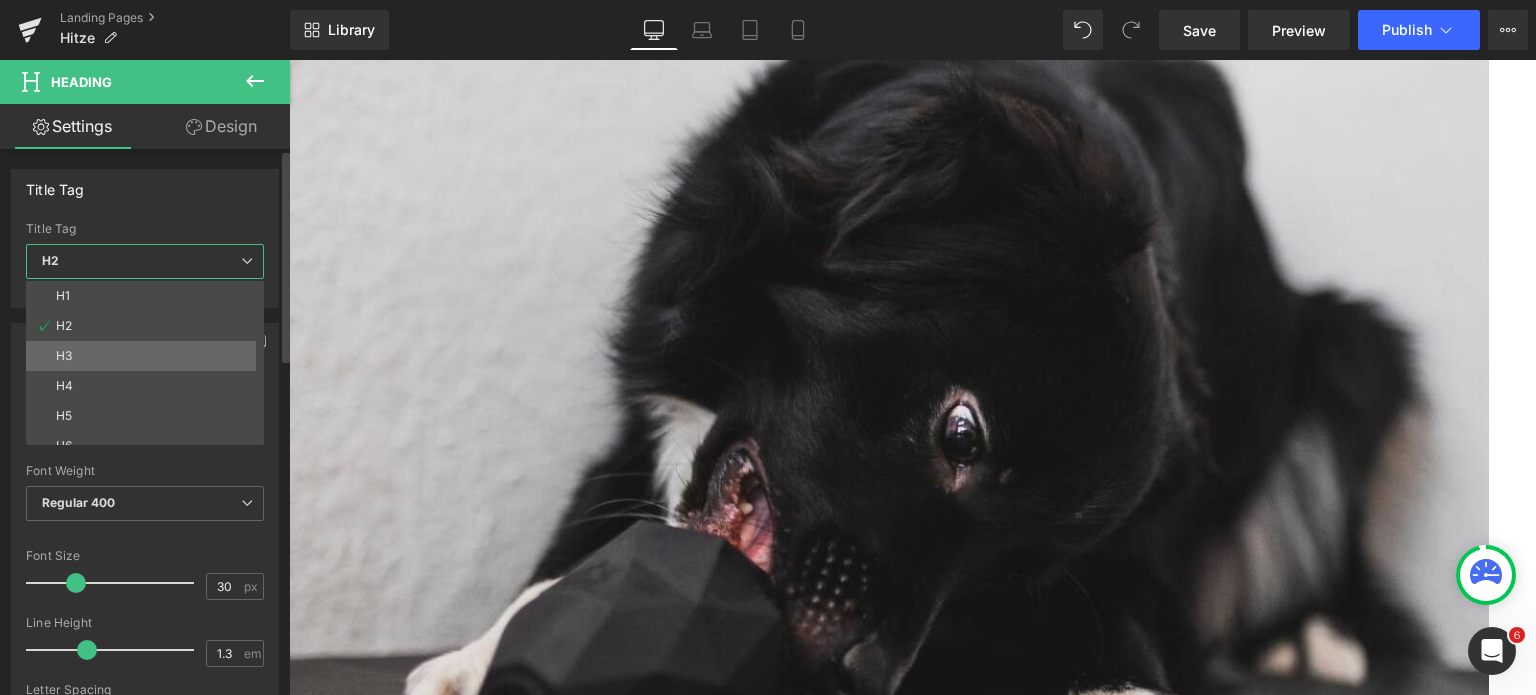 click on "H3" at bounding box center (149, 356) 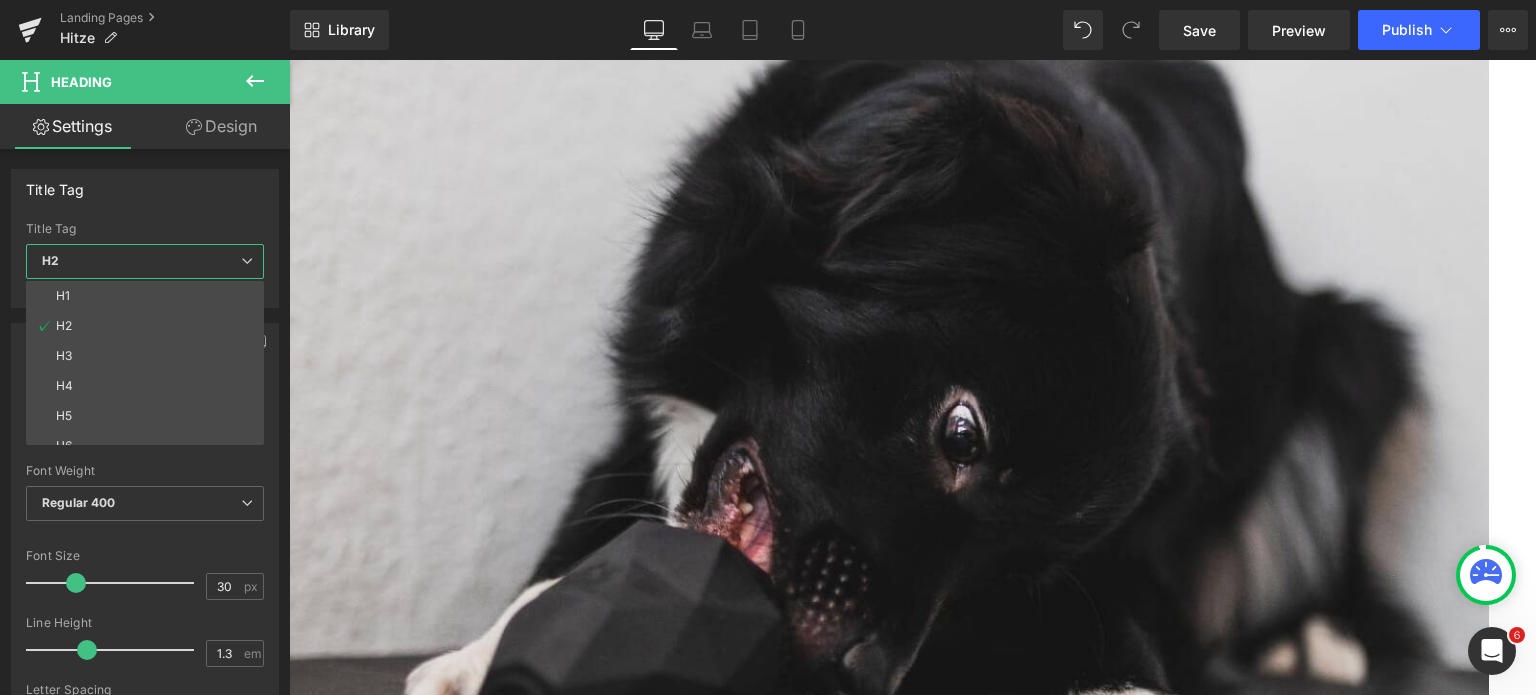 type on "24" 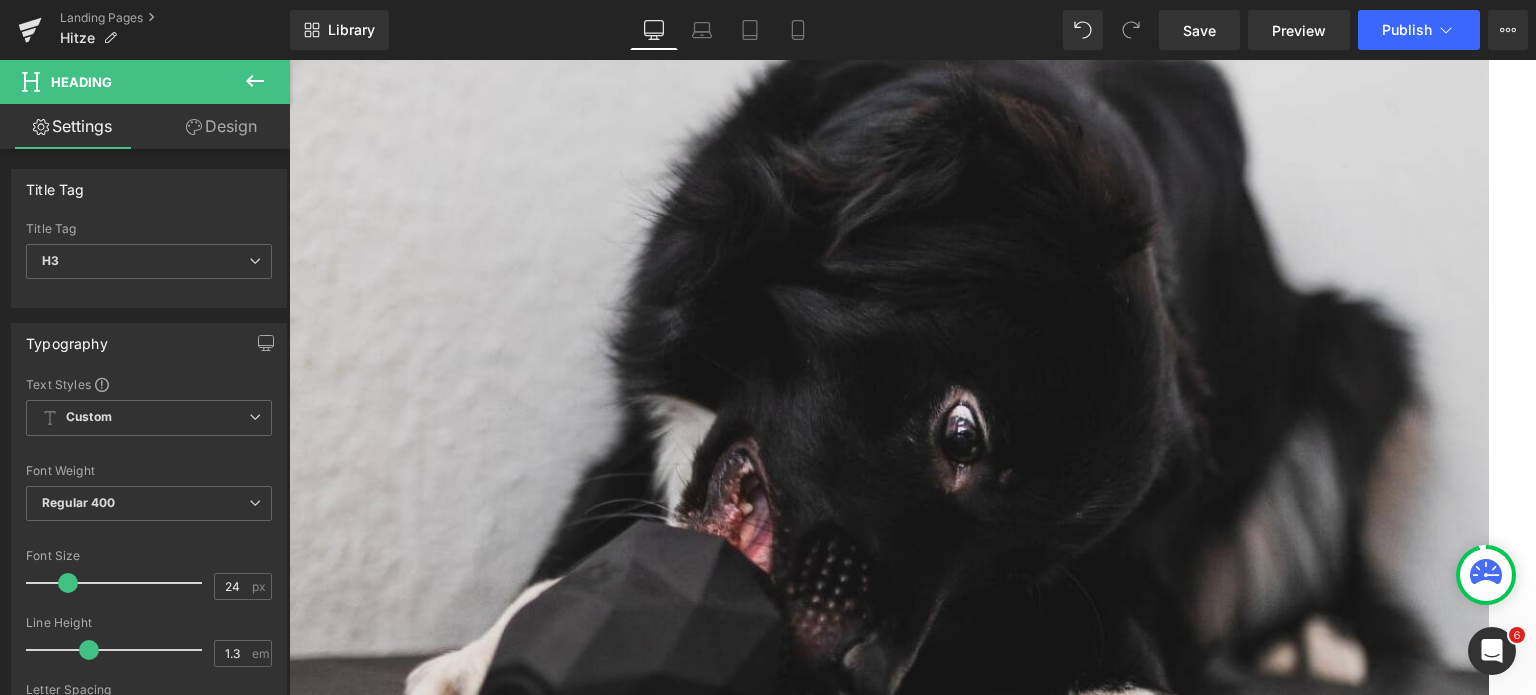 click on "Zutaten:  Körniger Frischkäse, zucker- und getreidefreies Monoprotein-Nassfutter aus unserem Sommerpaket, gekochte und gestampfte Süßkartoffel, Hanföl aus unserem Sommerpaket" at bounding box center [889, 3310] 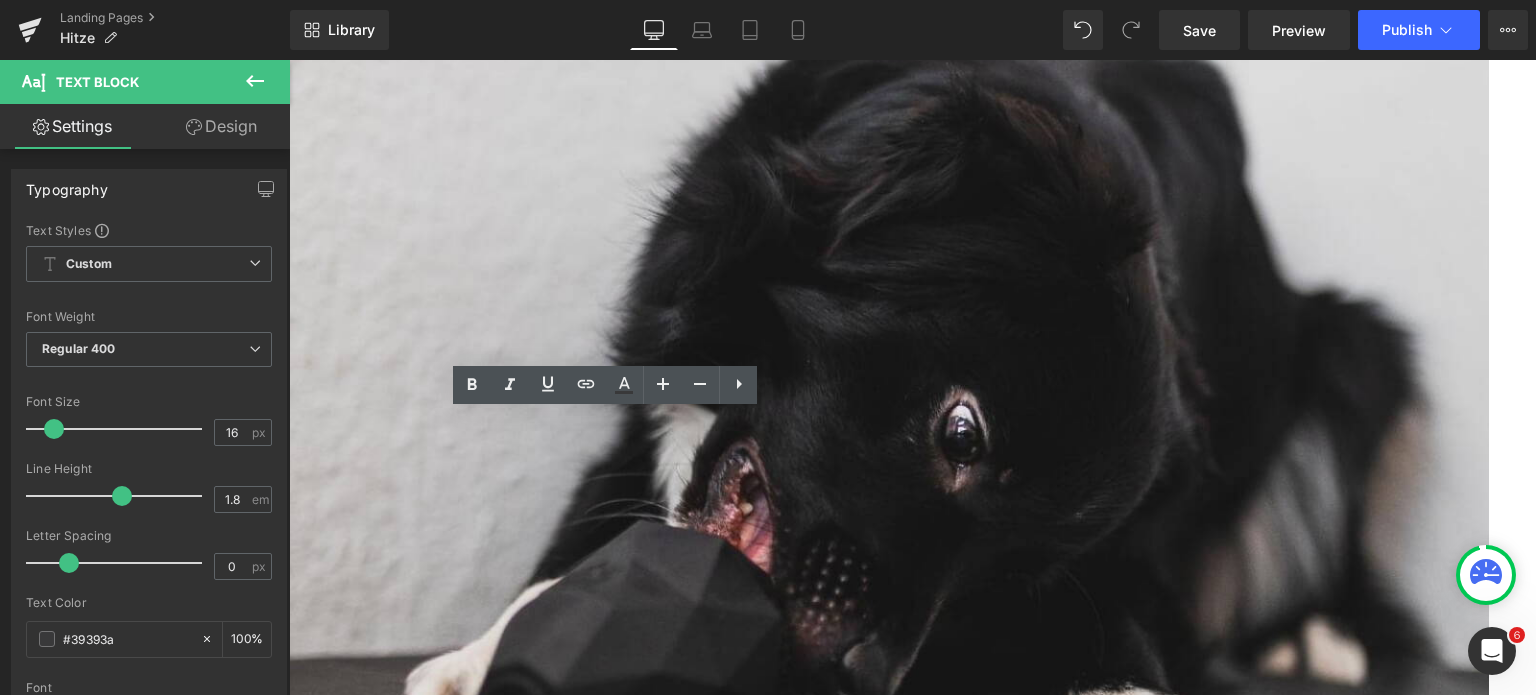 drag, startPoint x: 467, startPoint y: 455, endPoint x: 828, endPoint y: 434, distance: 361.6103 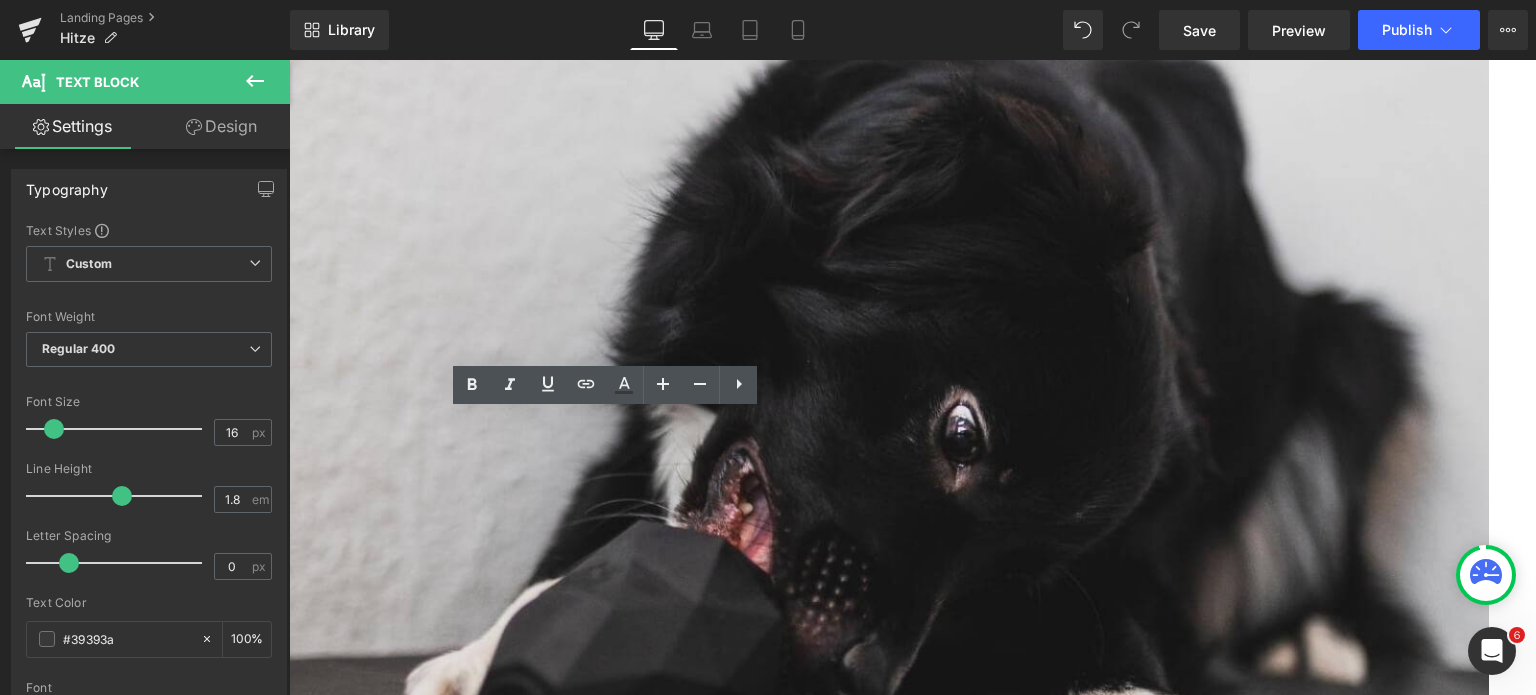 click on "Zutaten:  Körniger Frischkäse, zucker- und getreidefreies Monoprotein-Nassfutter aus unserem Sommerpaket, gekochte und gestampfte Süßkartoffel, Hanföl aus unserem Sommerpaket" at bounding box center (889, 3310) 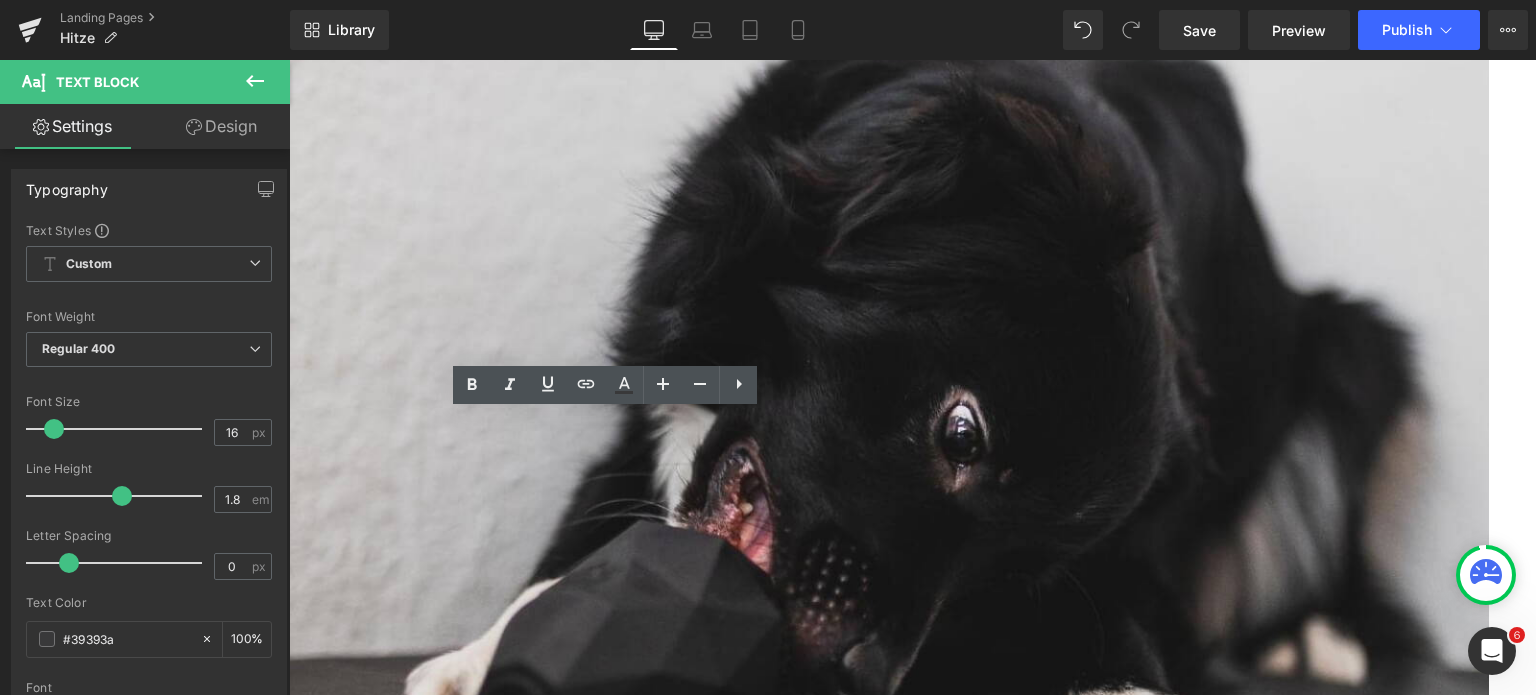 type 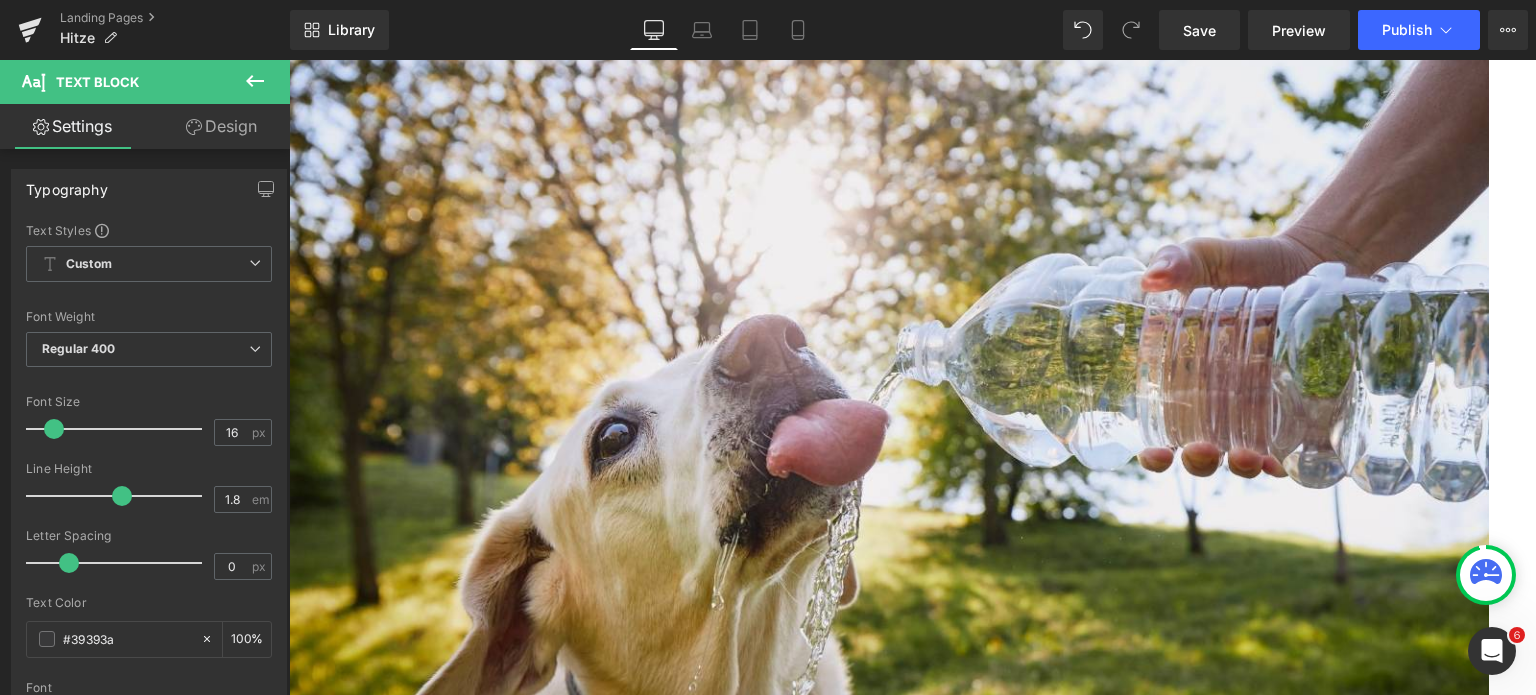 scroll, scrollTop: 1170, scrollLeft: 0, axis: vertical 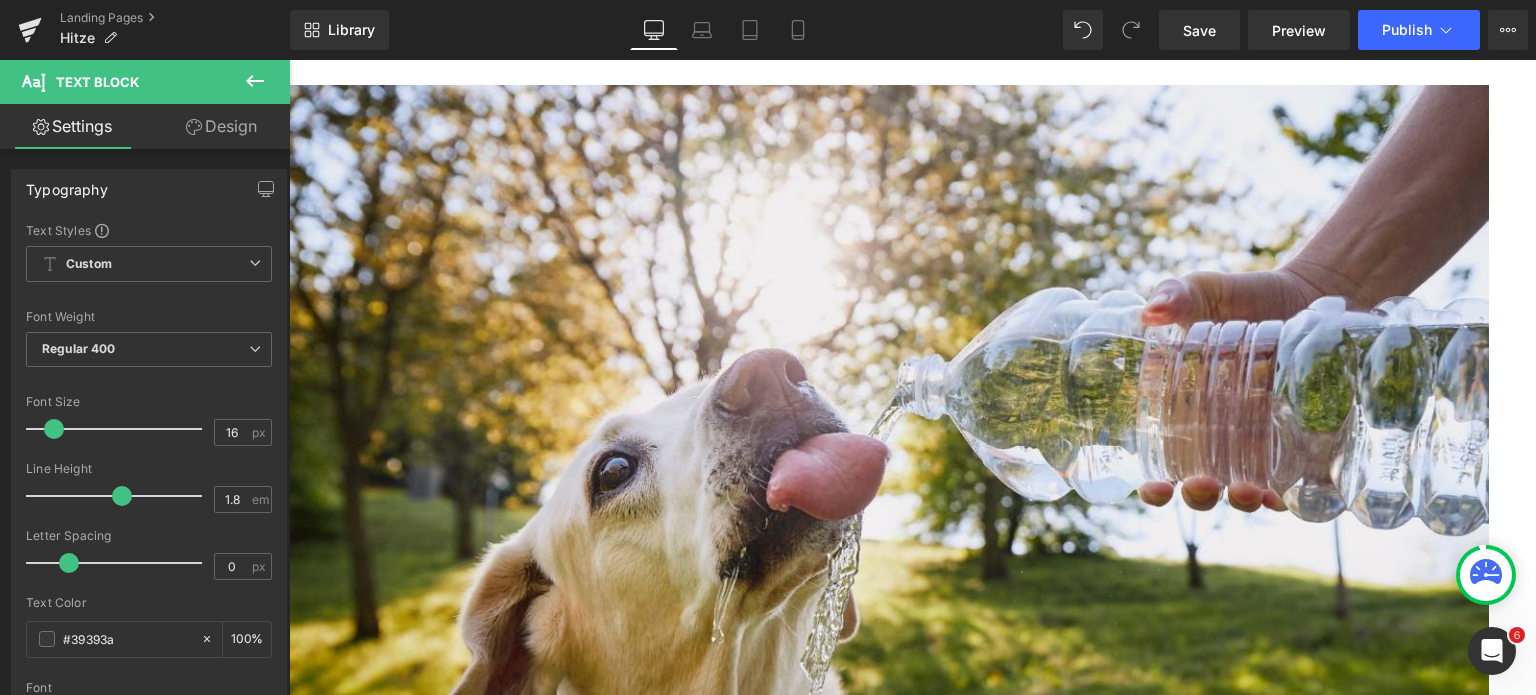 click at bounding box center [889, 1900] 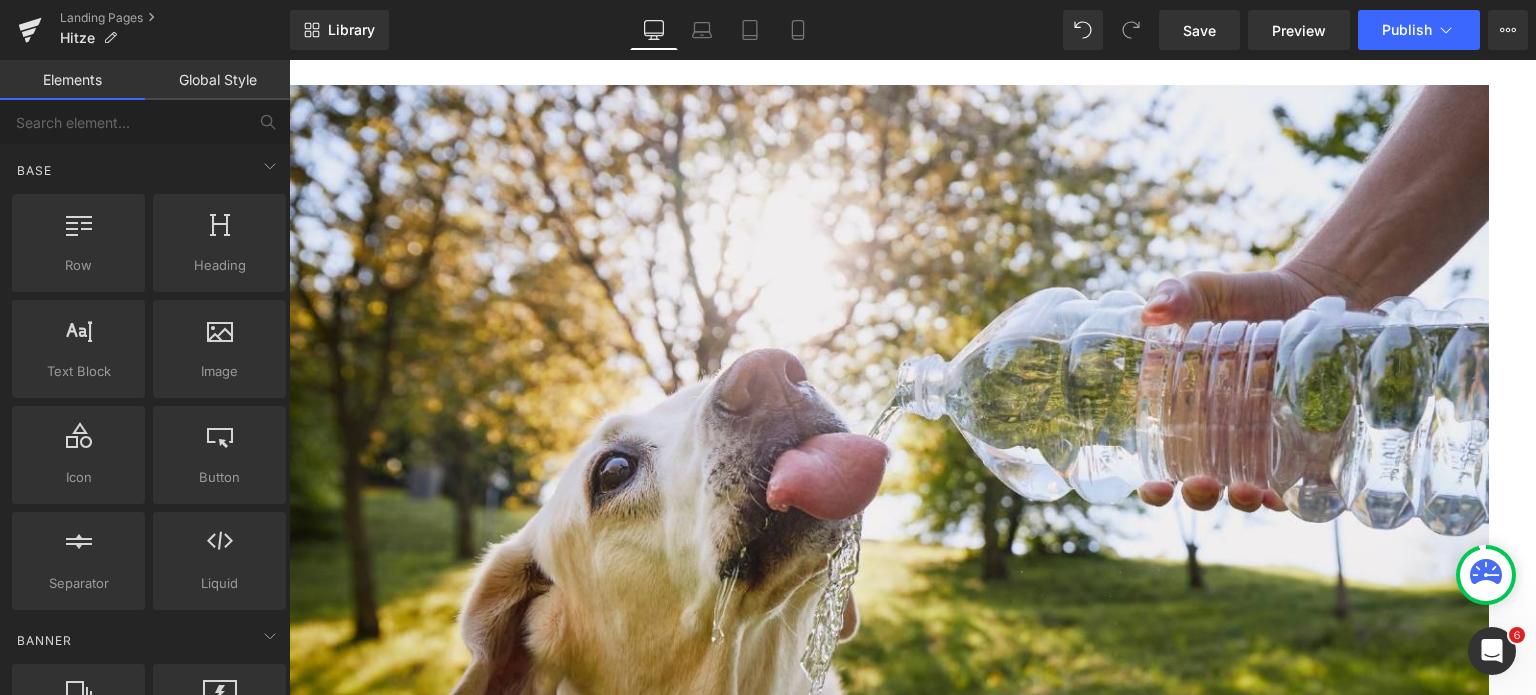 click at bounding box center [889, 1905] 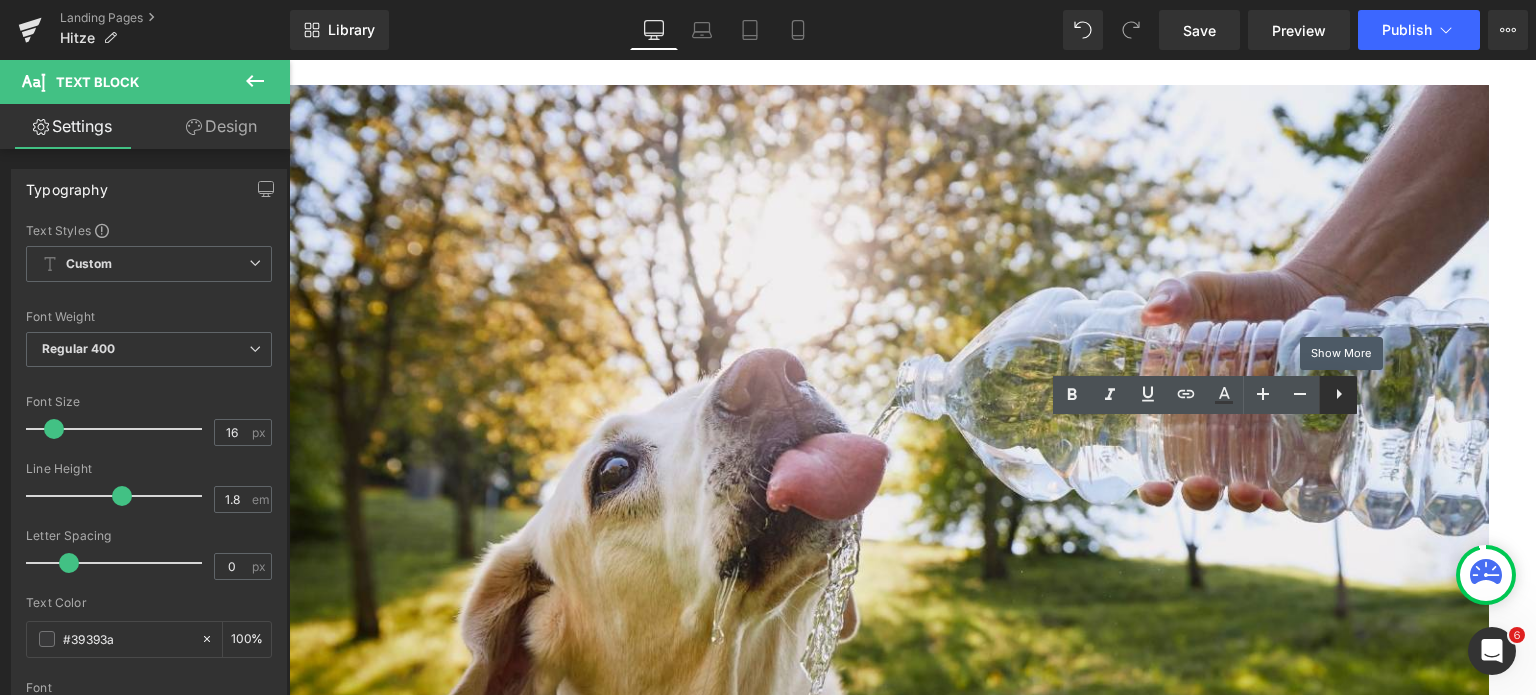 click 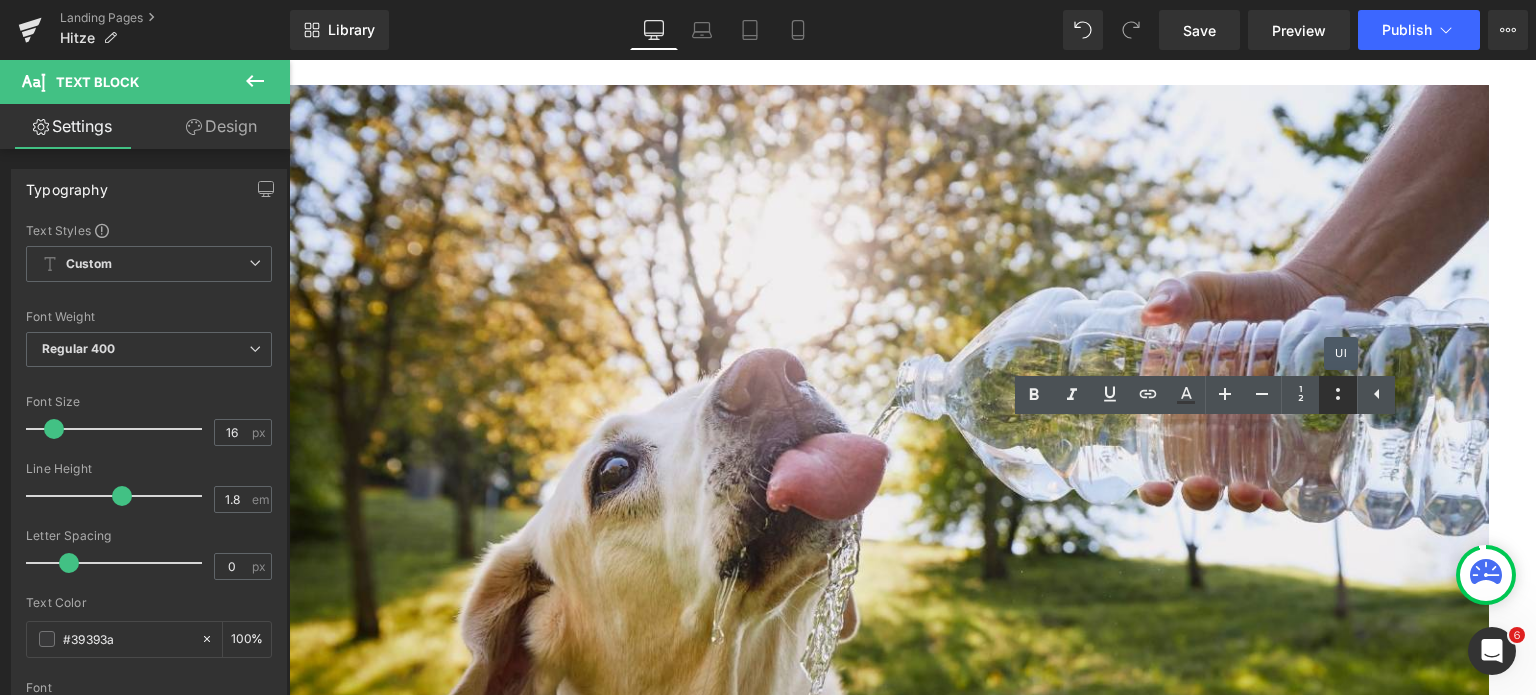 click 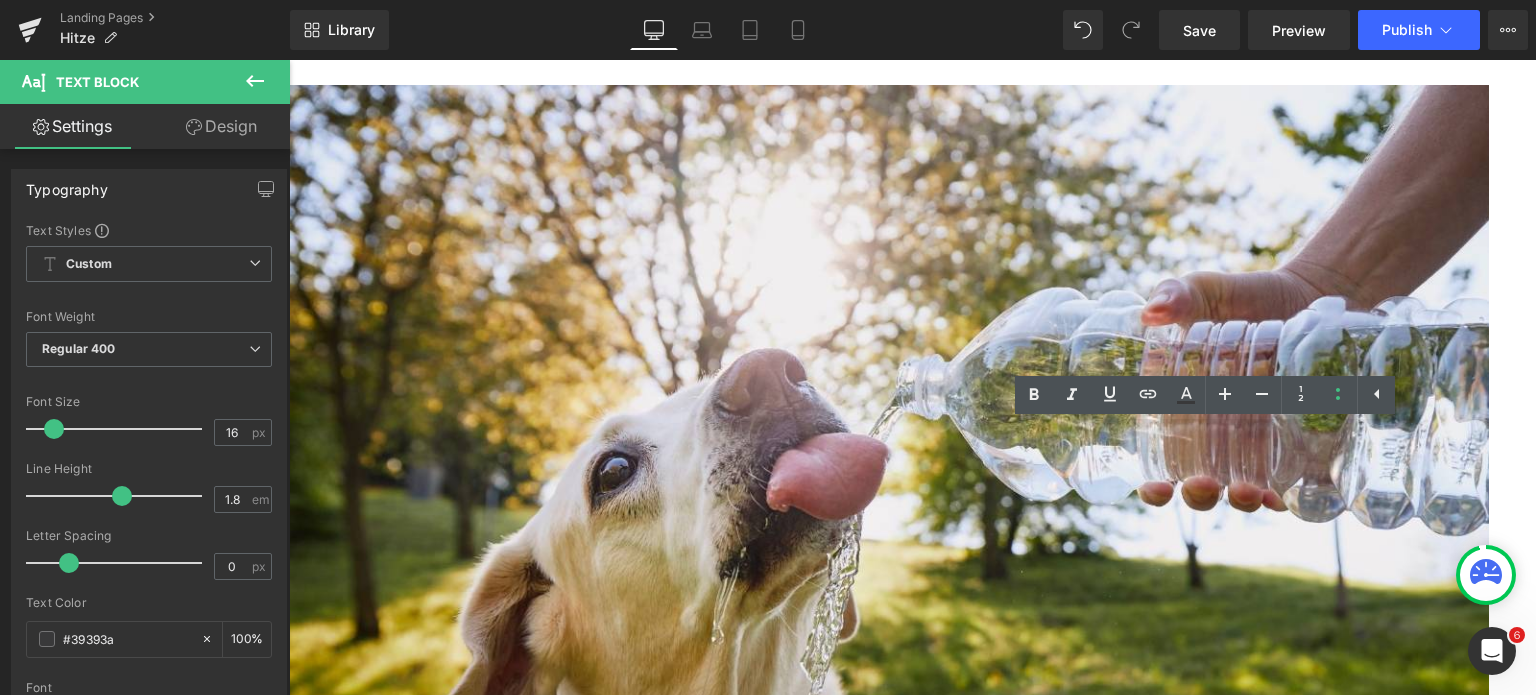 click at bounding box center [909, 1921] 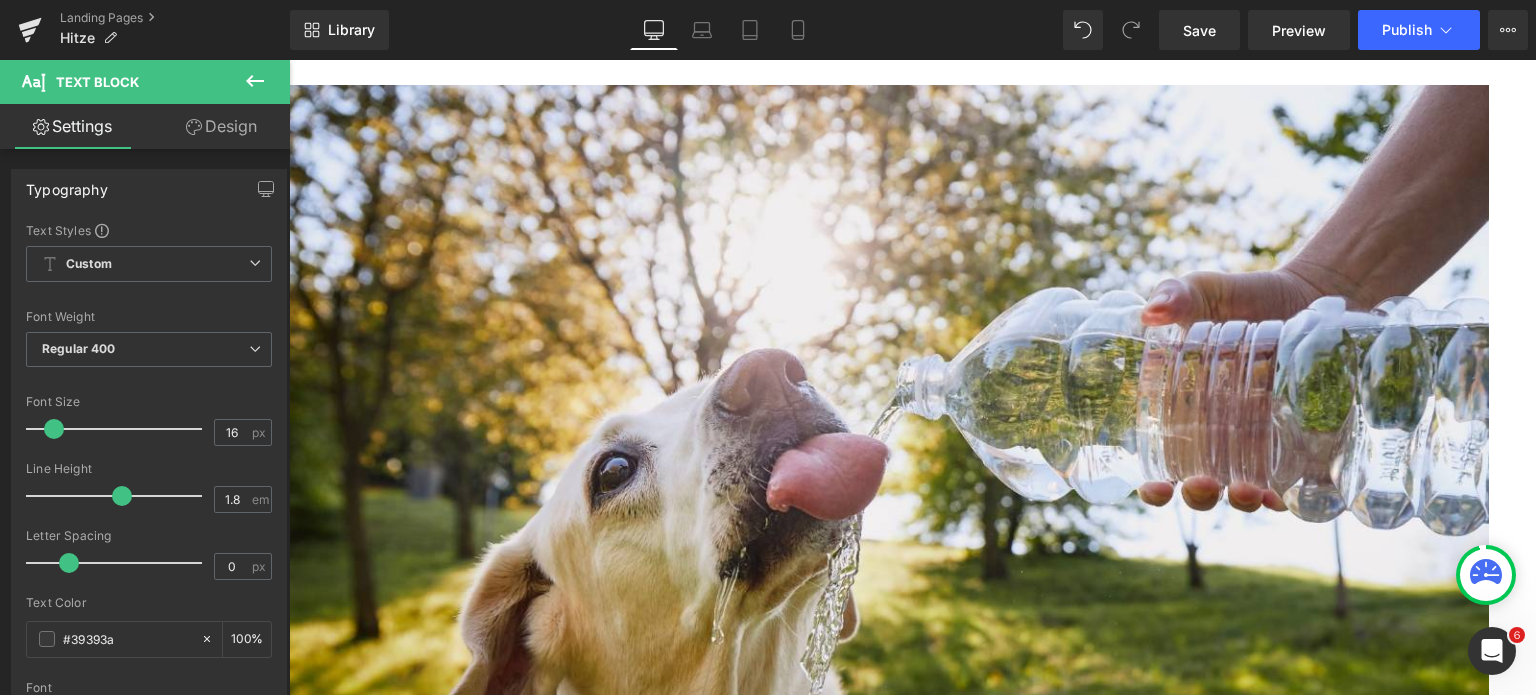 drag, startPoint x: 942, startPoint y: 434, endPoint x: 1028, endPoint y: 434, distance: 86 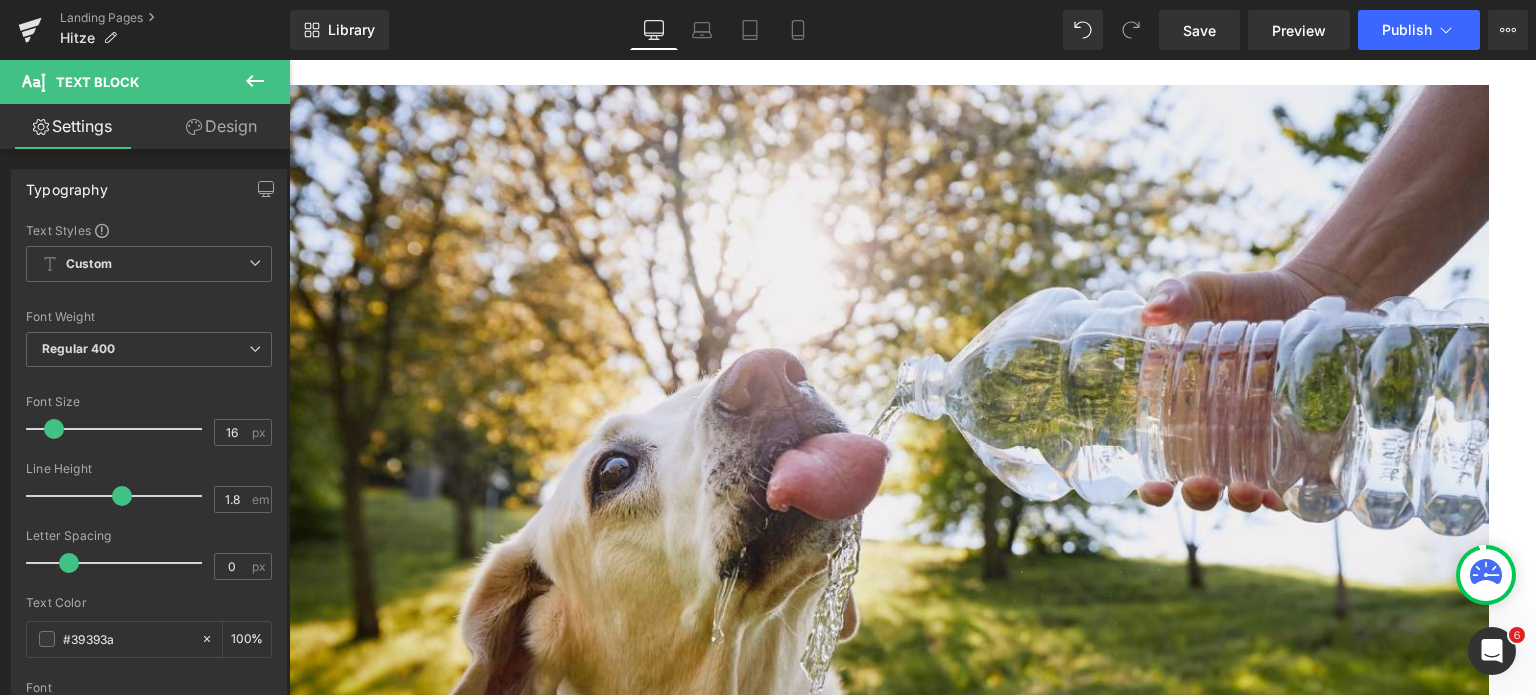 click on "UV-Strahlung: Ein schmerzhafter Sonnenbrand kann auch bei deinem Hund vorkommen" at bounding box center (909, 1921) 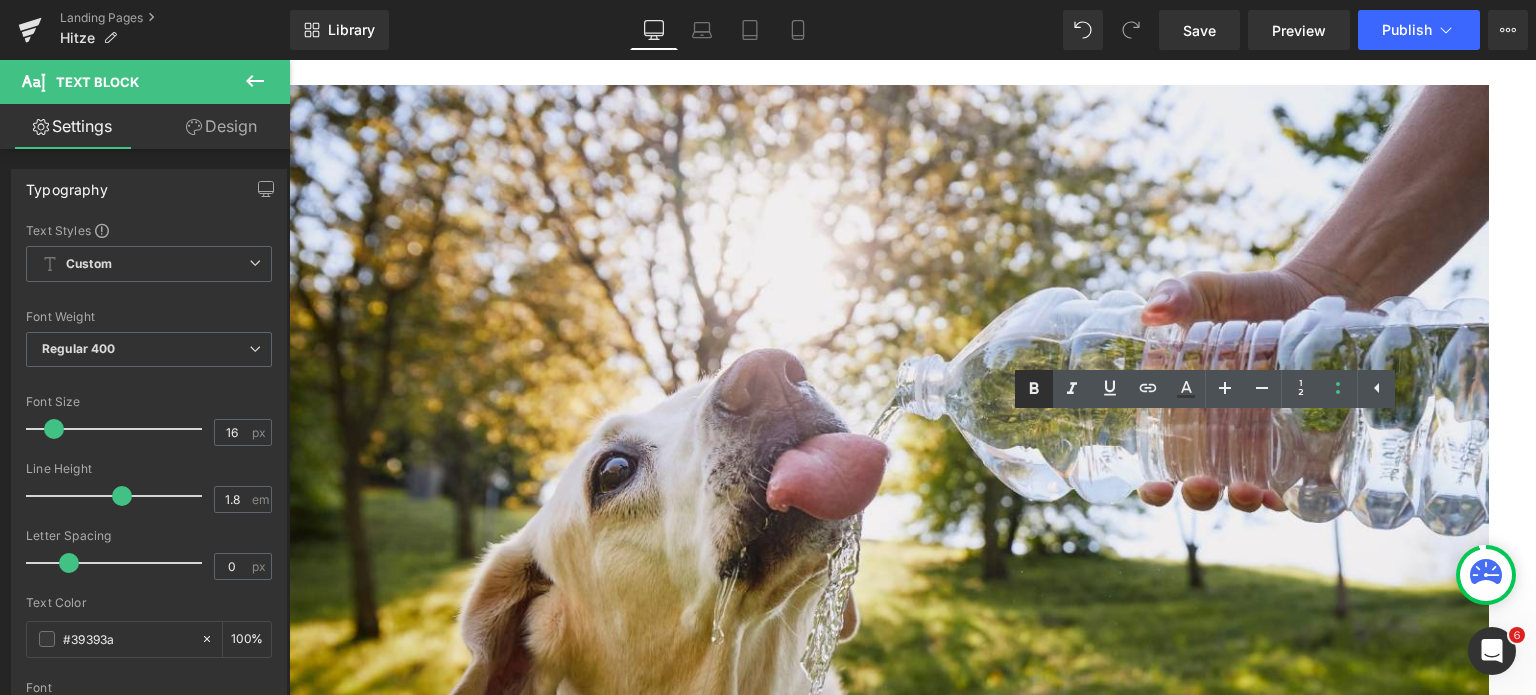click 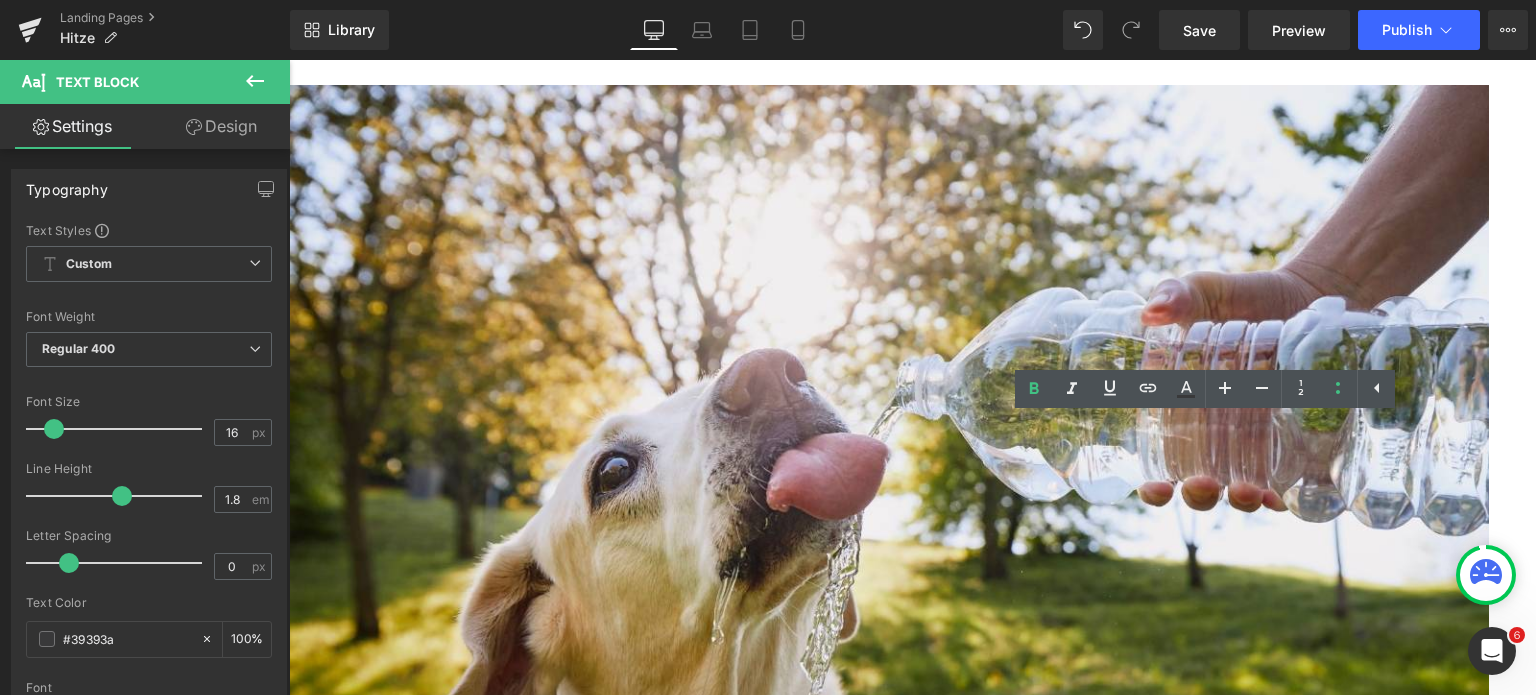 click on "UV-Strahlung:  Ein schmerzhafter Sonnenbrand kann auch bei deinem Hund vorkommen" at bounding box center [909, 1921] 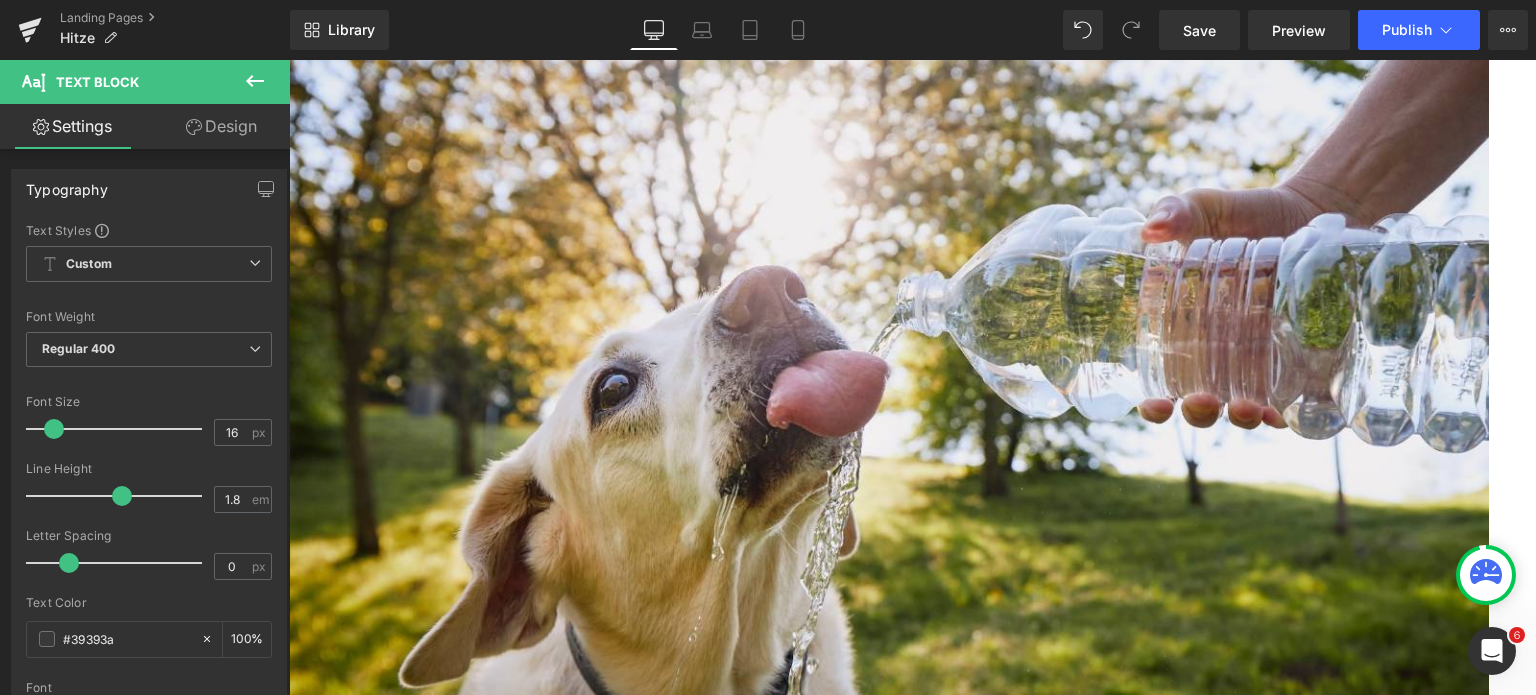 scroll, scrollTop: 1170, scrollLeft: 0, axis: vertical 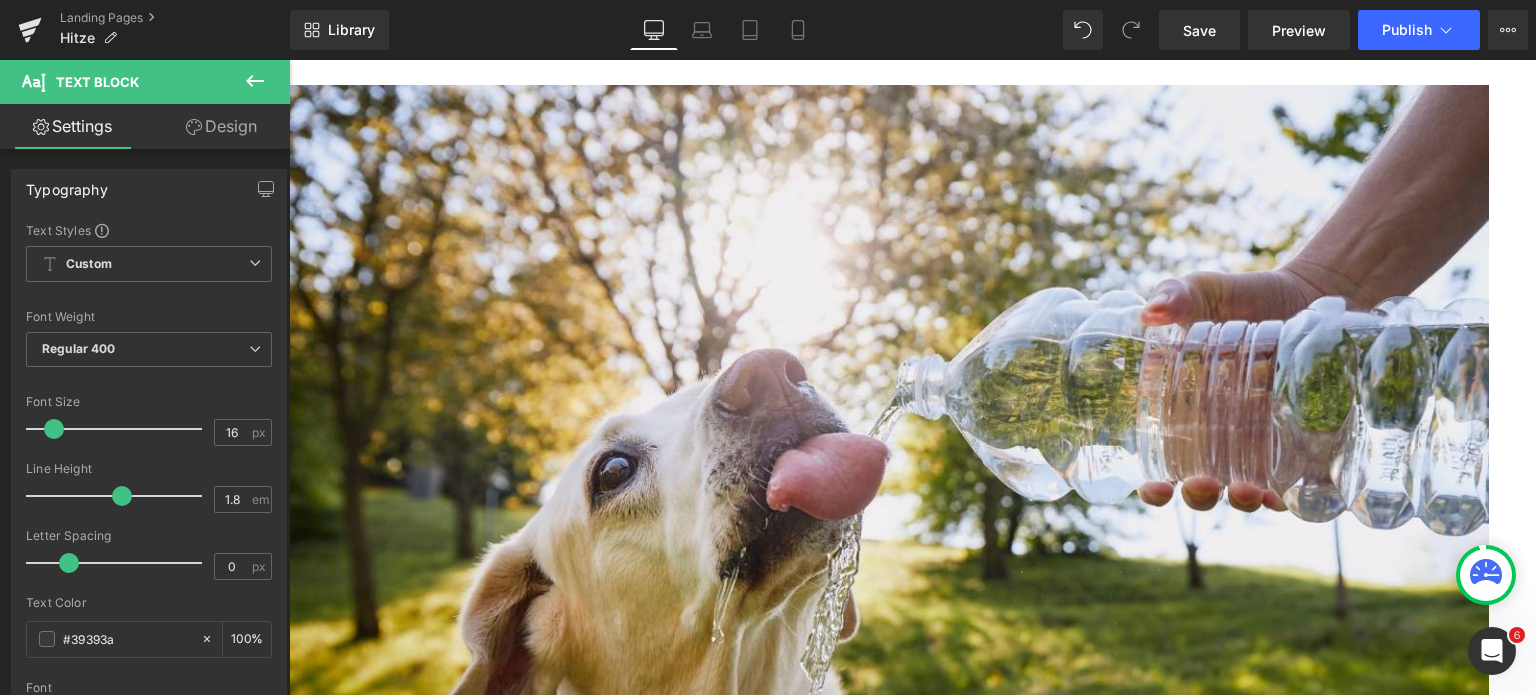 click at bounding box center [889, 1376] 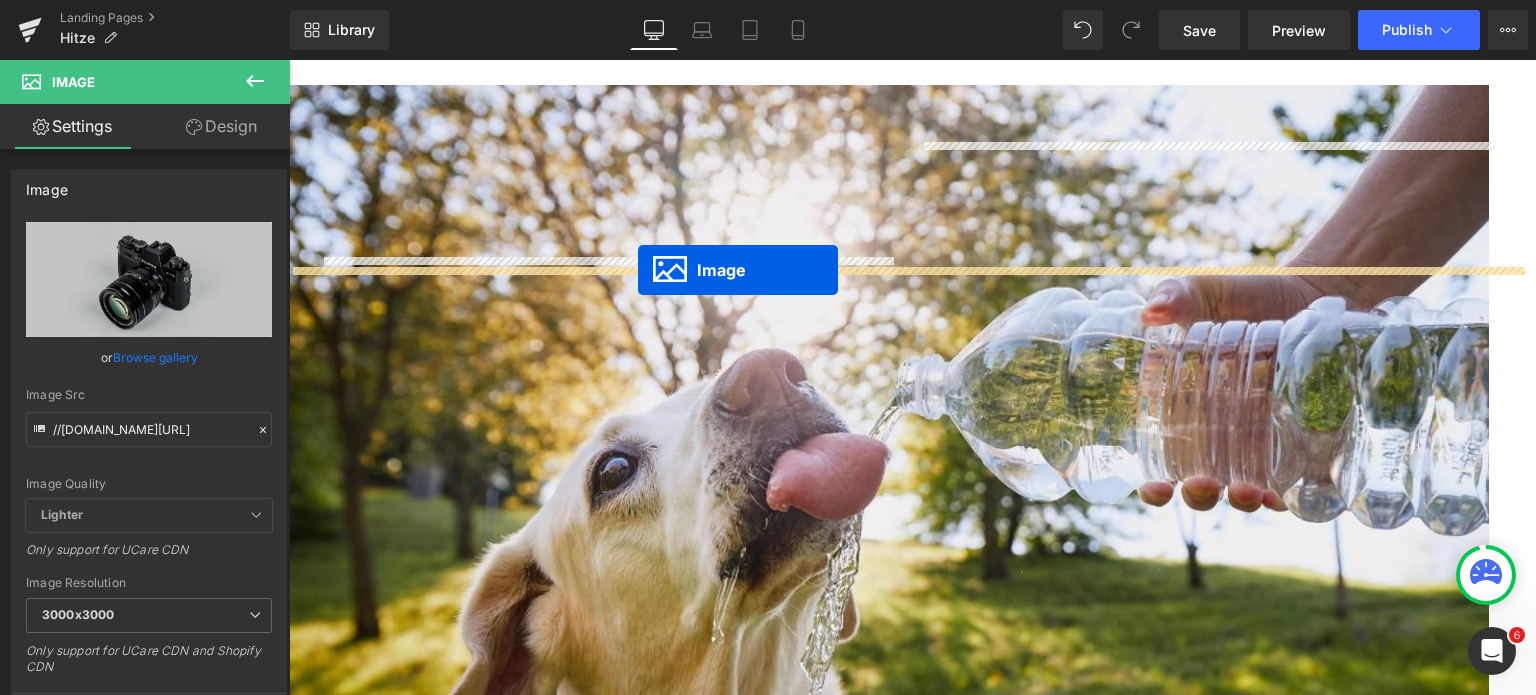 drag, startPoint x: 571, startPoint y: 490, endPoint x: 638, endPoint y: 270, distance: 229.97609 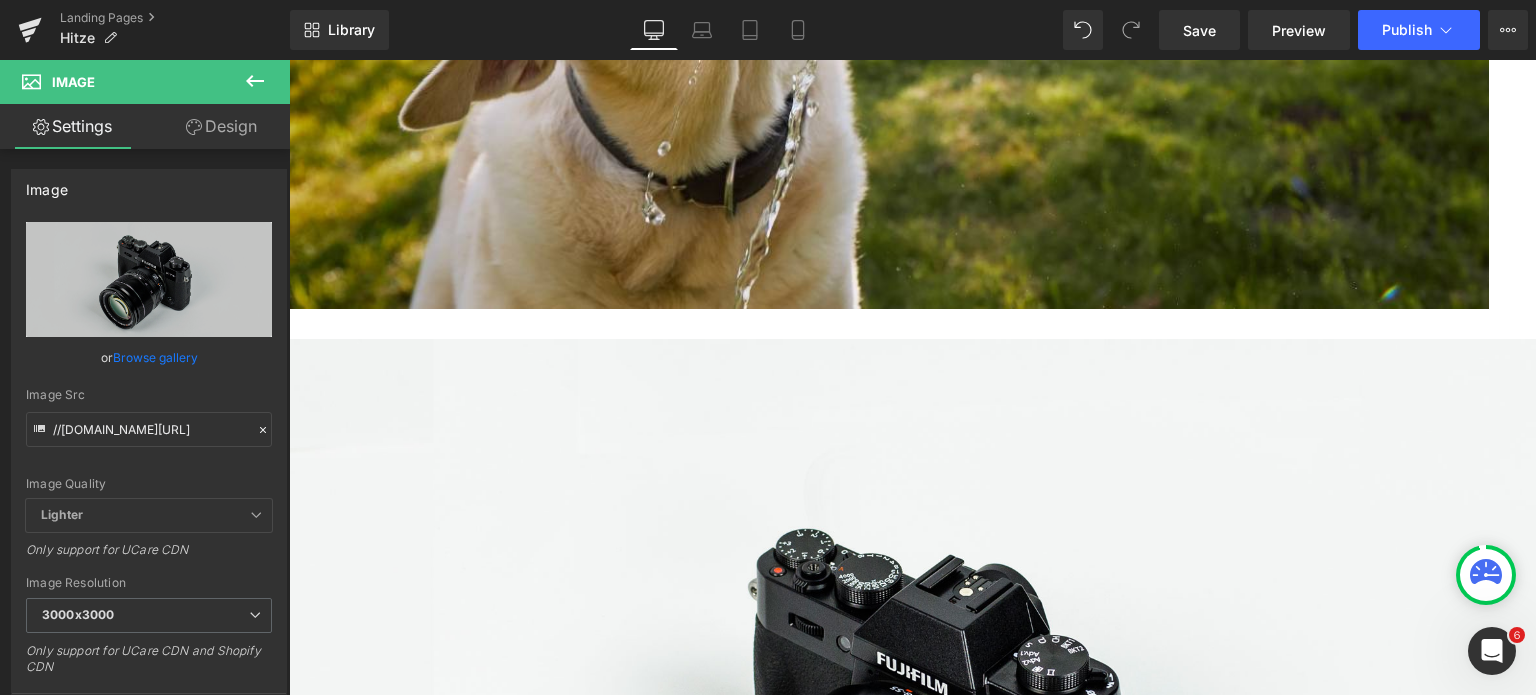 scroll, scrollTop: 1870, scrollLeft: 0, axis: vertical 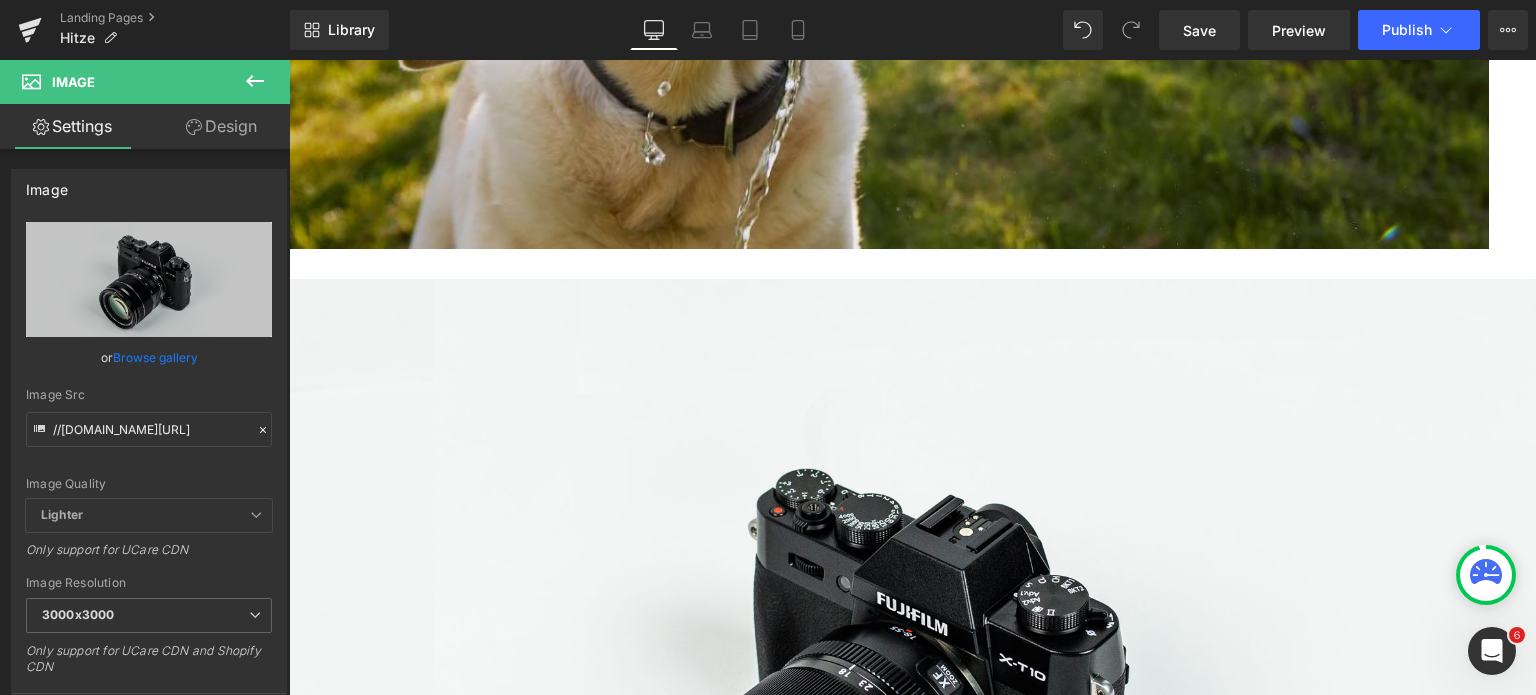 click on "Hitze: Nicht ungefährlich
Heading
Leider kann der [PERSON_NAME] auch Gefahren für deinen Hund bergen, die vielleicht nicht alle sofort offensichtlich sind. Wir fassen einmal zusammen, worauf du unbedingt achten solltest.
Text Block
UV-Strahlung:  Ein schmerzhafter Sonnenbrand kann auch bei deinem Hund vorkommen. Besonders gefährdet sind Stellen wie Nase und Ohren, an denen entweder kein oder nur sehr dünnes Fell vorhanden ist. Auch Rassen mit sehr kurzem Fell sollten sorgfältig vor UV-Strahlung geschützt werden. Kahle Stellen, insbesondere nach OPs, benötigen ebenfalls besonderes Augenmerk. Abhilfe schaffen können Sonnencreme speziell für Hunde oder Hundebekleidung mit UV-Schutz. Falls du dich für letzteres entscheidest, achte aktiv darauf, dass kein Hitzestau entsteht.
Text Block
Row" at bounding box center (889, 1265) 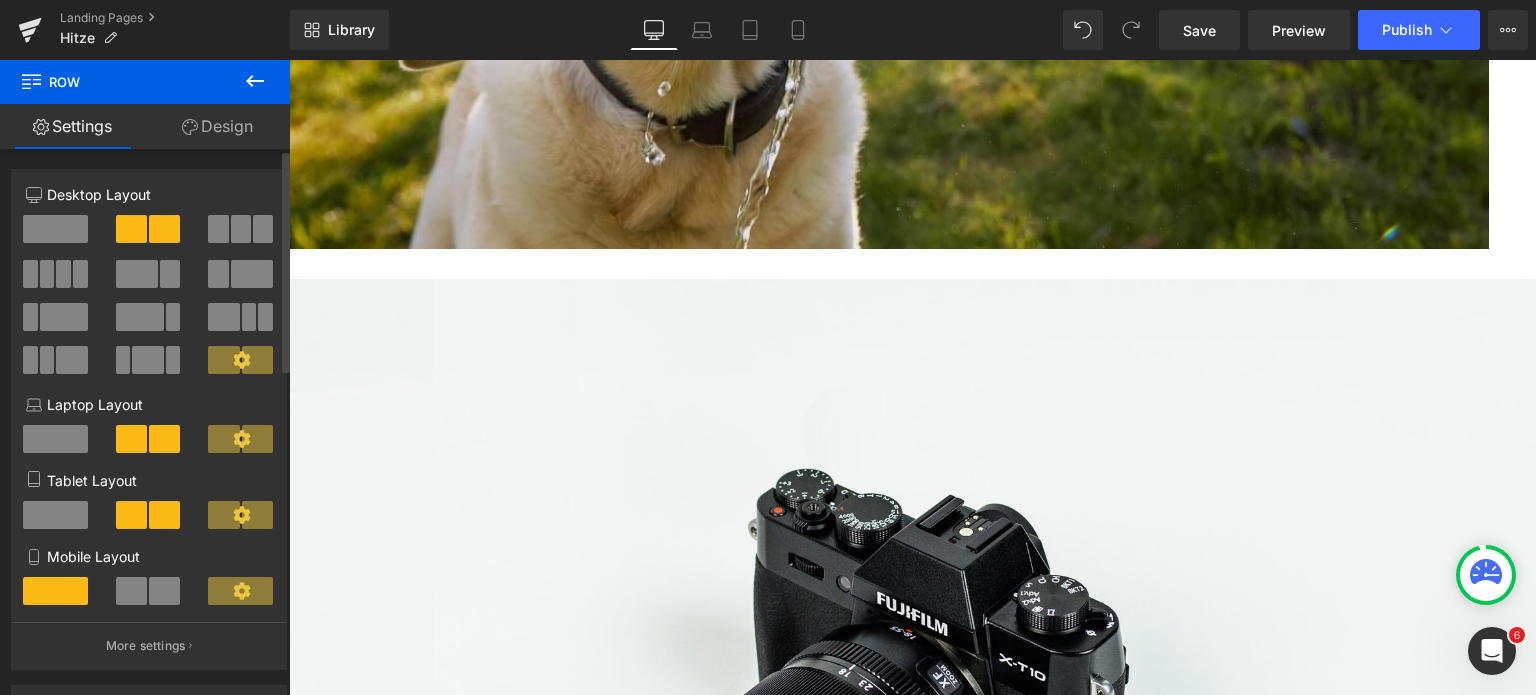click at bounding box center [55, 229] 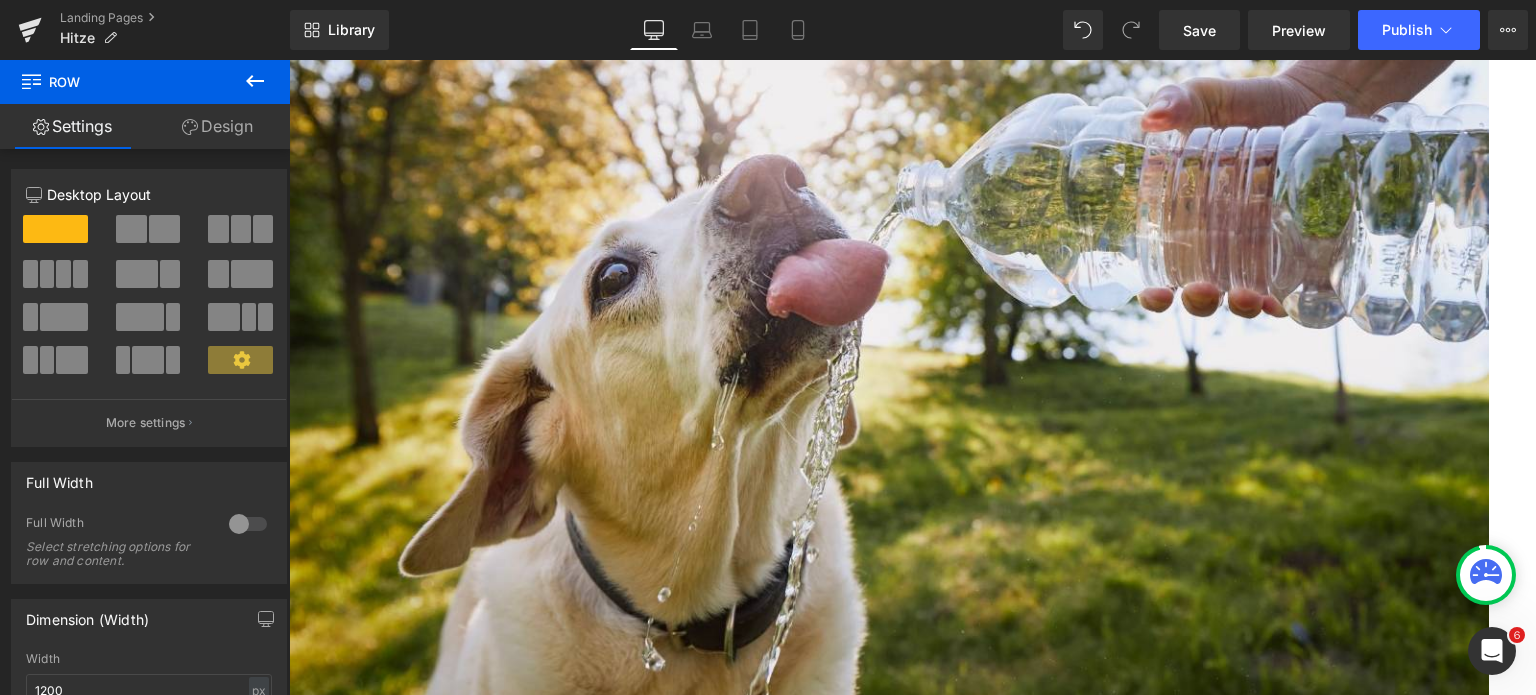 scroll, scrollTop: 1270, scrollLeft: 0, axis: vertical 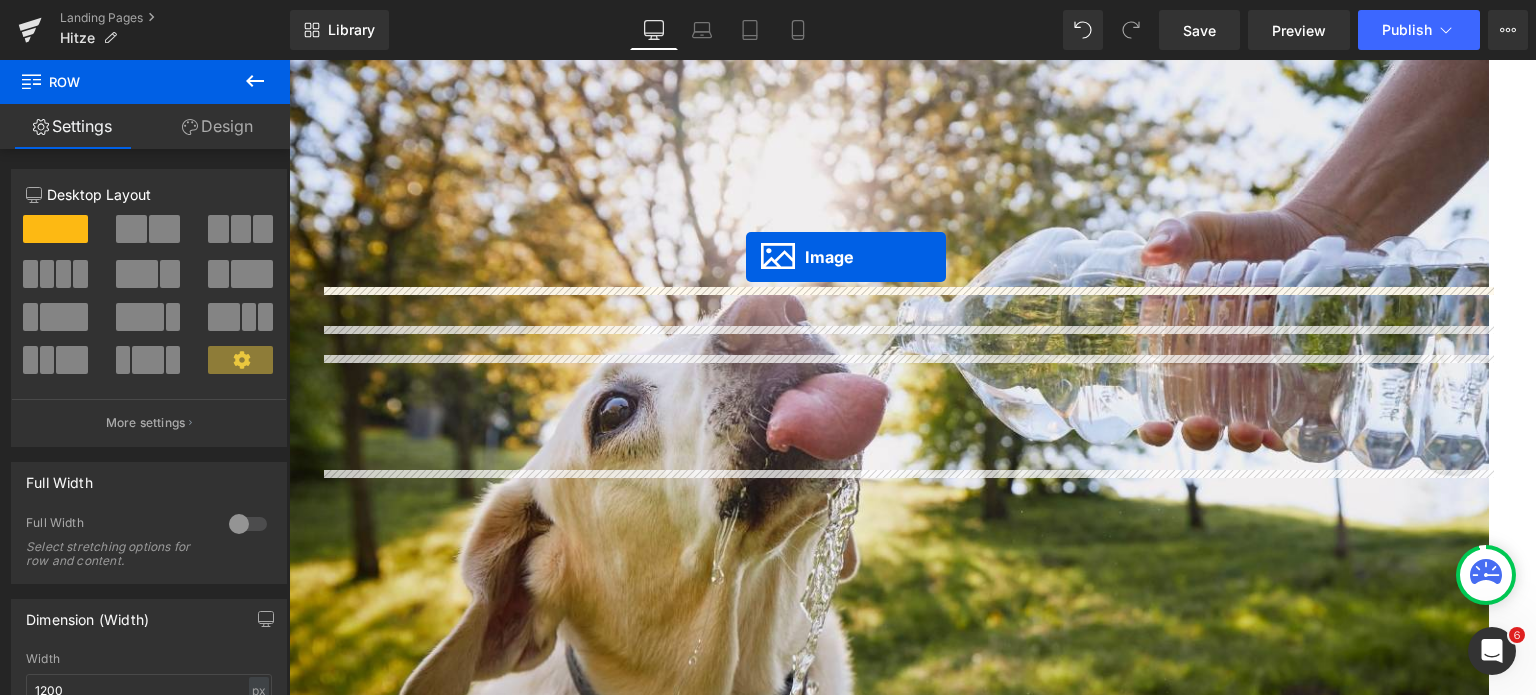 drag, startPoint x: 868, startPoint y: 572, endPoint x: 746, endPoint y: 256, distance: 338.73294 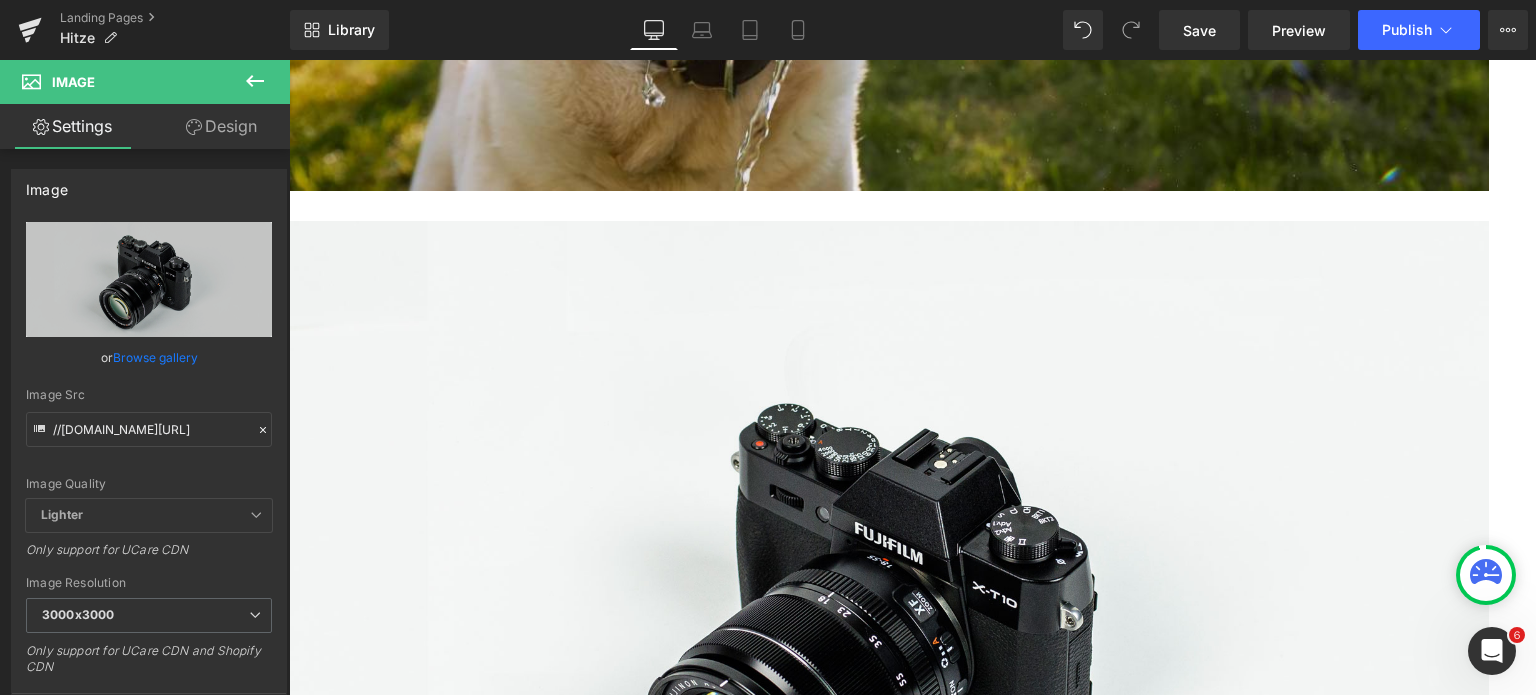 scroll, scrollTop: 1930, scrollLeft: 0, axis: vertical 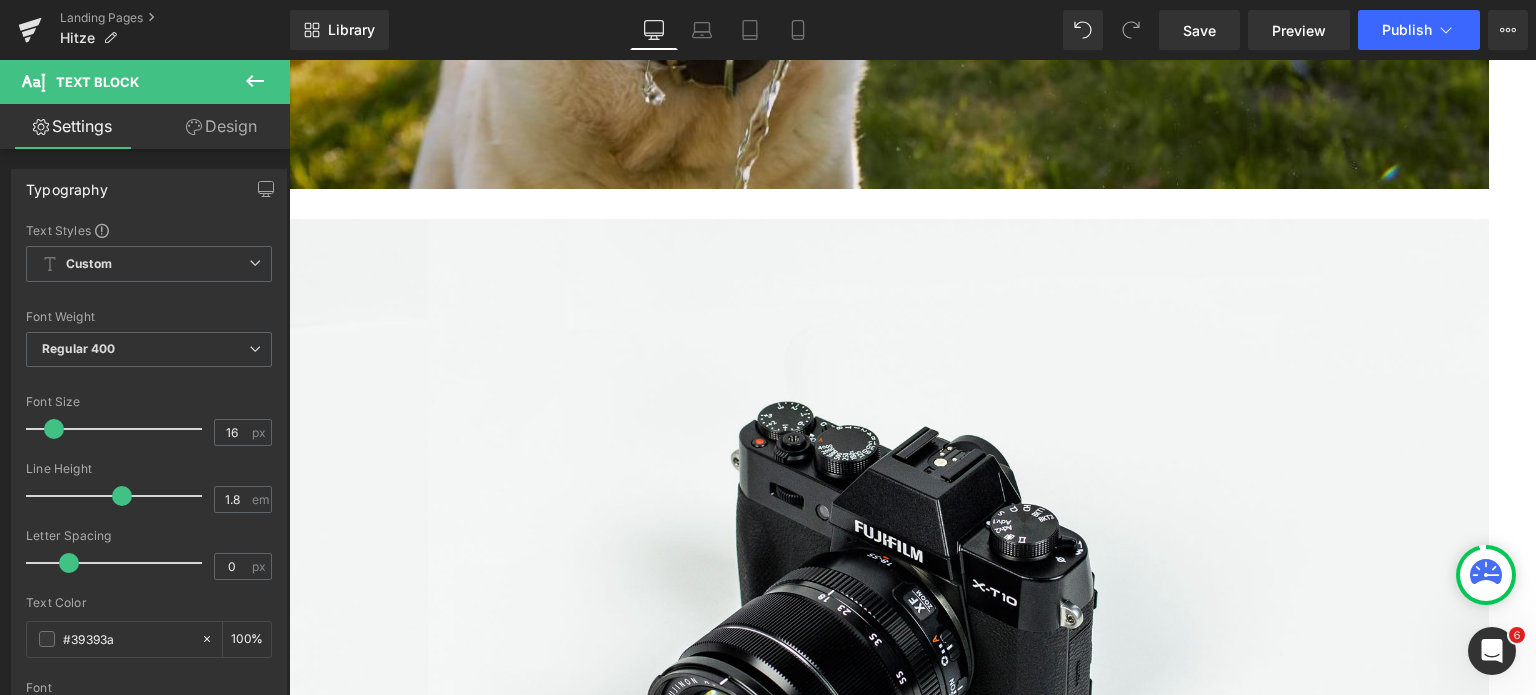 click at bounding box center [889, 1145] 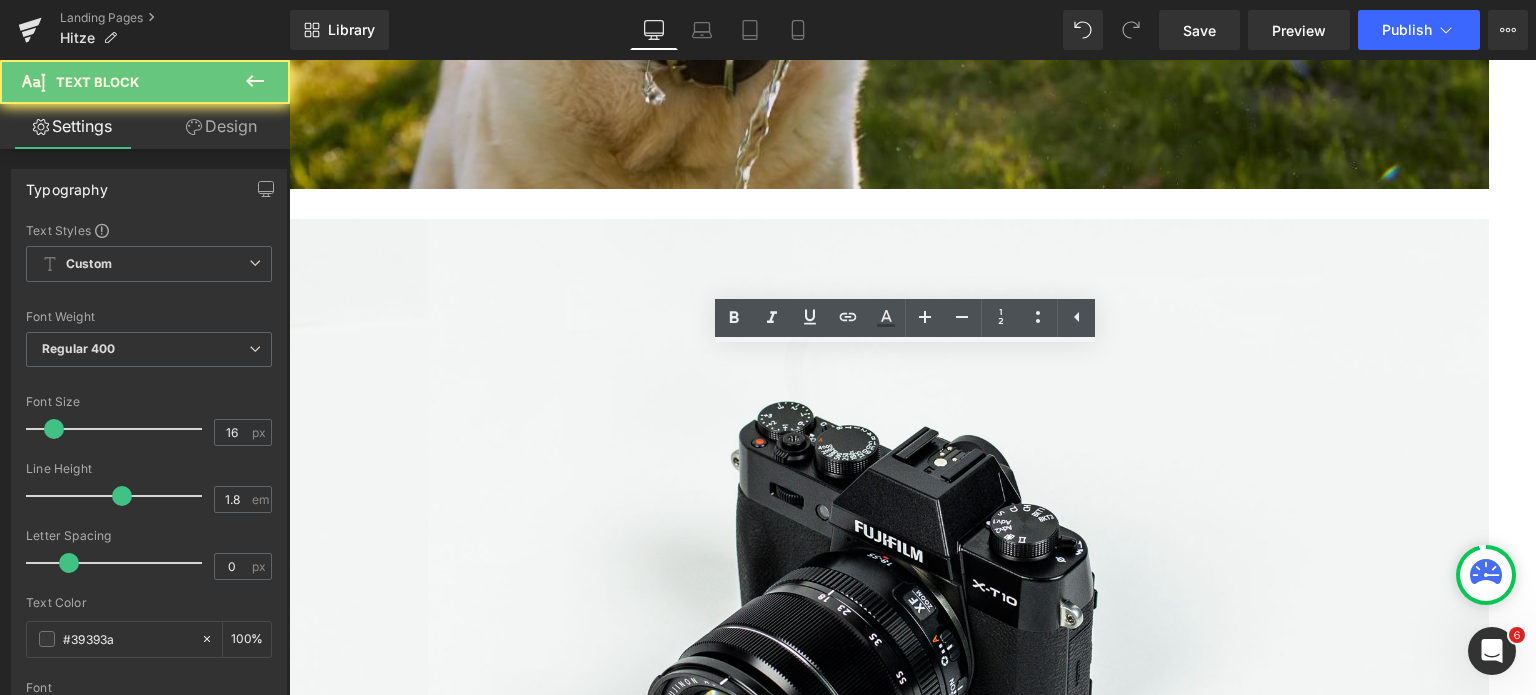 click on "UV-Strahlung:  Ein schmerzhafter Sonnenbrand kann auch bei deinem Hund vorkommen. Besonders gefährdet sind Stellen wie Nase und Ohren, an denen entweder kein oder nur sehr dünnes Fell vorhanden ist. Auch Rassen mit sehr kurzem Fell sollten sorgfältig vor UV-Strahlung geschützt werden. Kahle Stellen, insbesondere nach OPs, benötigen ebenfalls besonderes Augenmerk. Abhilfe schaffen können Sonnencreme speziell für Hunde oder Hundebekleidung mit UV-Schutz. Falls du dich für letzteres entscheidest, achte aktiv darauf, dass kein Hitzestau entsteht." at bounding box center [909, 1221] 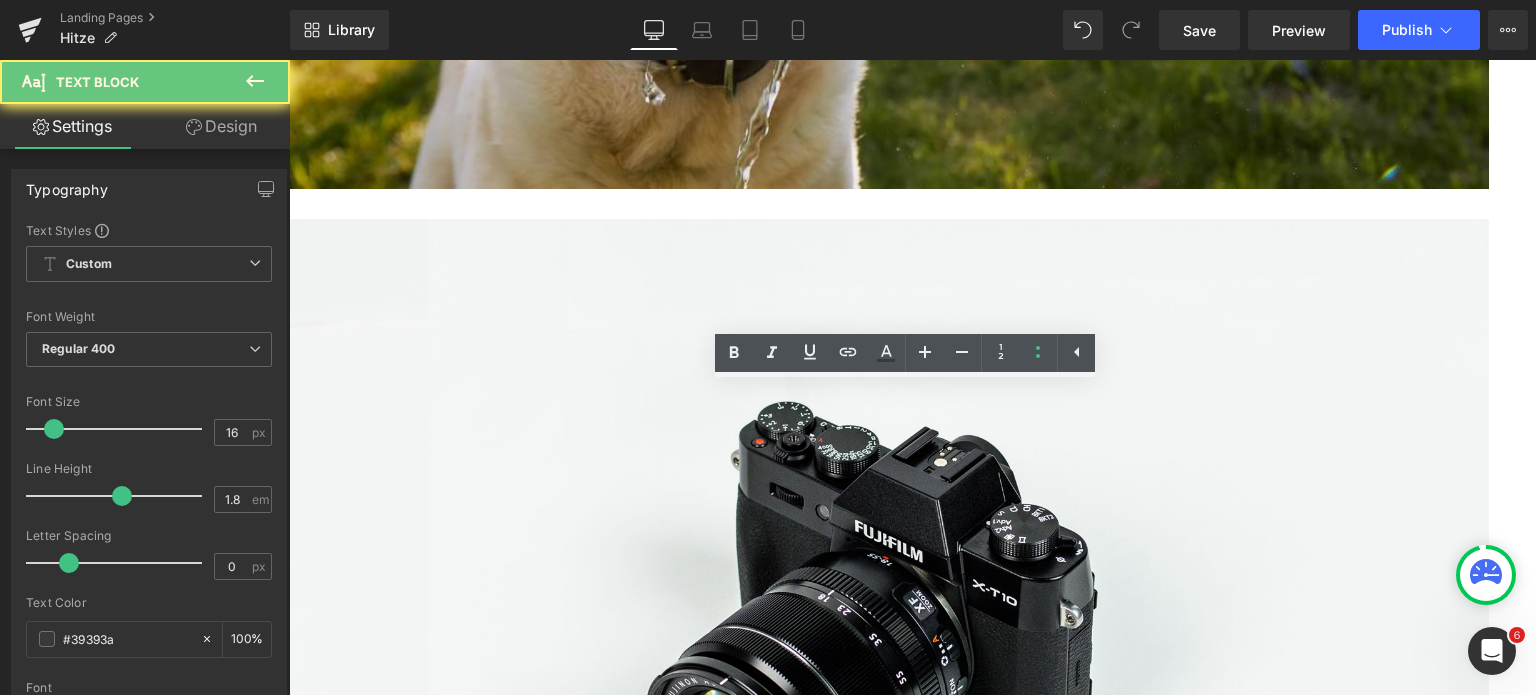 click on "UV-Strahlung:  Ein schmerzhafter Sonnenbrand kann auch bei deinem Hund vorkommen. Besonders gefährdet sind Stellen wie Nase und Ohren, an denen entweder kein oder nur sehr dünnes Fell vorhanden ist. Auch Rassen mit sehr kurzem Fell sollten sorgfältig vor UV-Strahlung geschützt werden. Kahle Stellen, insbesondere nach OPs, benötigen ebenfalls besonderes Augenmerk. Abhilfe schaffen können Sonnencreme speziell für Hunde oder Hundebekleidung mit UV-Schutz. Falls du dich für letzteres entscheidest, achte aktiv darauf, dass kein Hitzestau entsteht." at bounding box center [909, 1221] 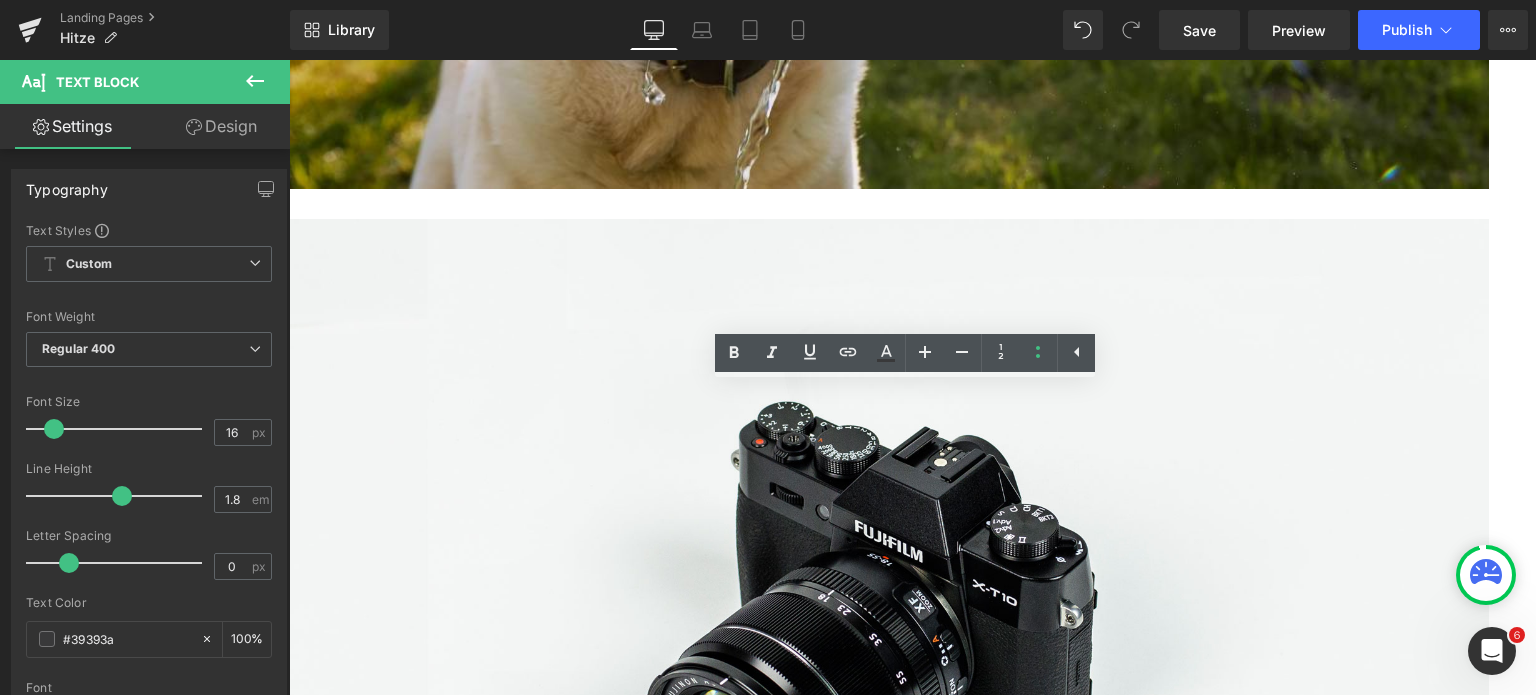 type 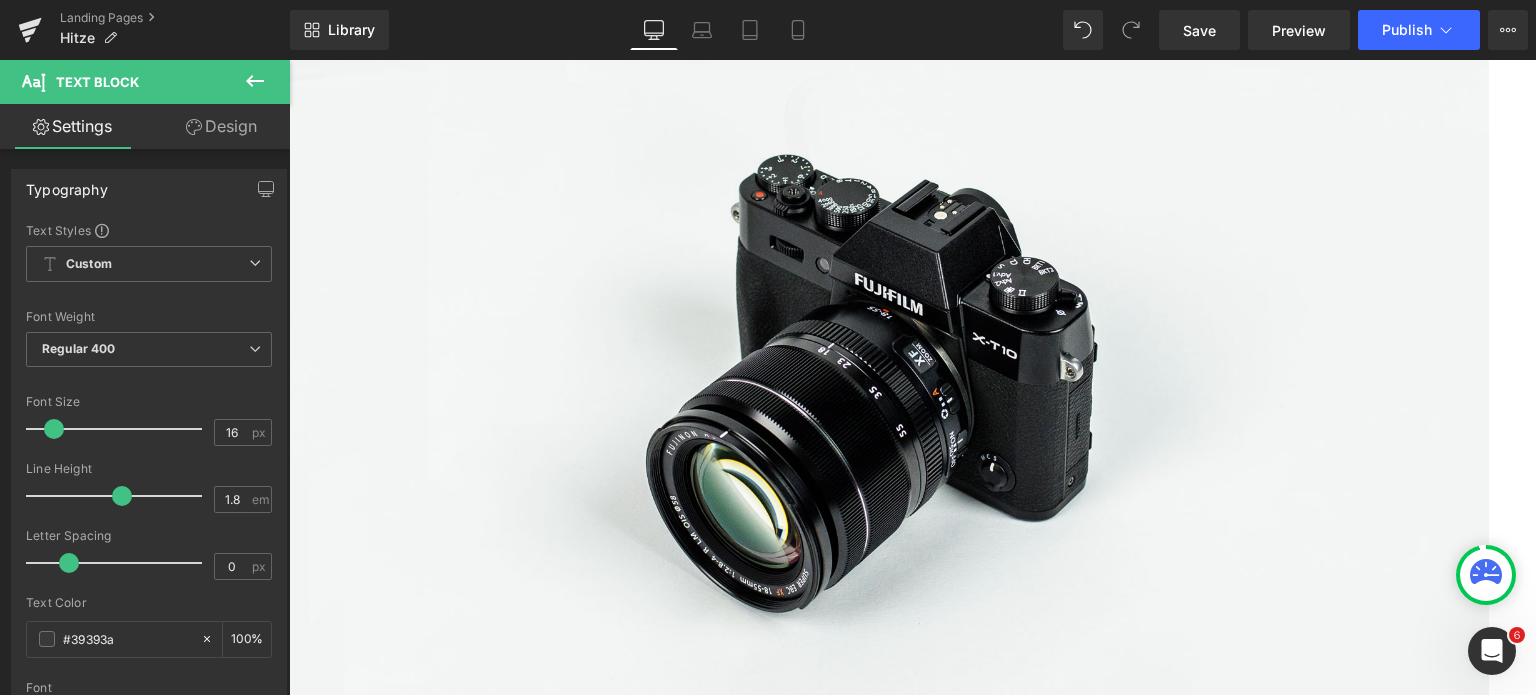 scroll, scrollTop: 2230, scrollLeft: 0, axis: vertical 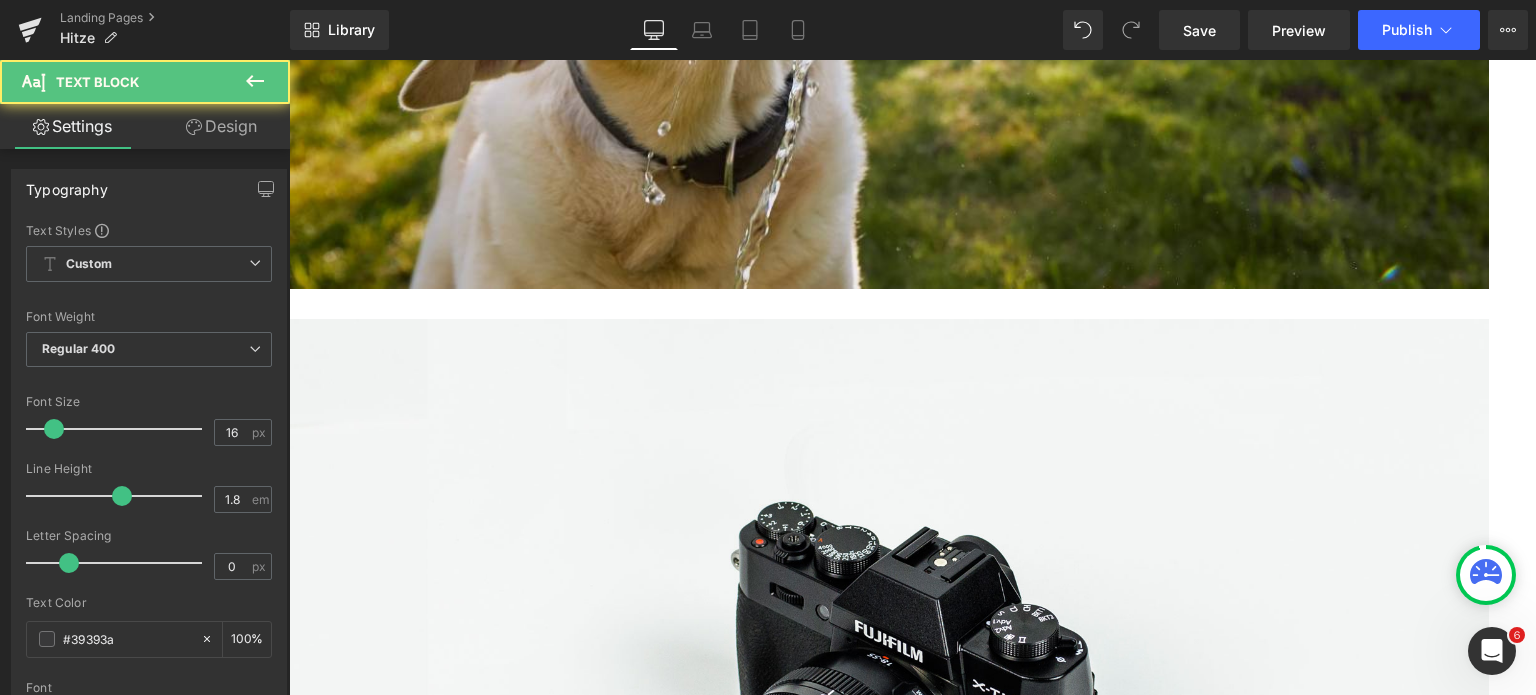 click on "UV-Strahlung:  Ein schmerzhafter Sonnenbrand kann auch bei deinem Hund vorkommen. Besonders gefährdet sind Stellen wie Nase und Ohren, an denen entweder kein oder nur sehr dünnes Fell vorhanden ist. Auch Rassen mit sehr kurzem Fell sollten sorgfältig vor UV-Strahlung geschützt werden. Kahle Stellen, insbesondere nach OPs, benötigen ebenfalls besonderes Augenmerk. Abhilfe schaffen können Sonnencreme speziell für Hunde oder Hundebekleidung mit UV-Schutz. Falls du dich für letzteres entscheidest, achte aktiv darauf, dass kein Hitzestau entsteht." at bounding box center (909, 1321) 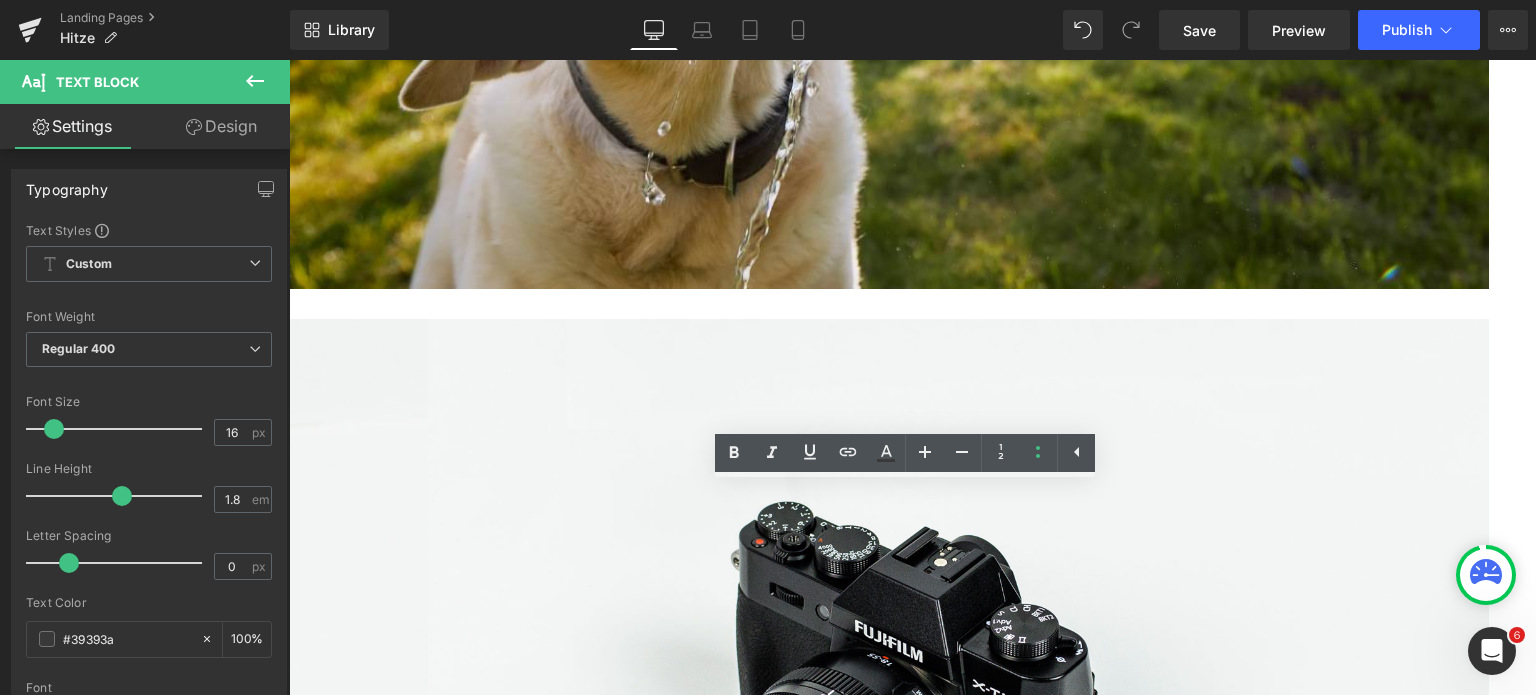 scroll, scrollTop: 1930, scrollLeft: 0, axis: vertical 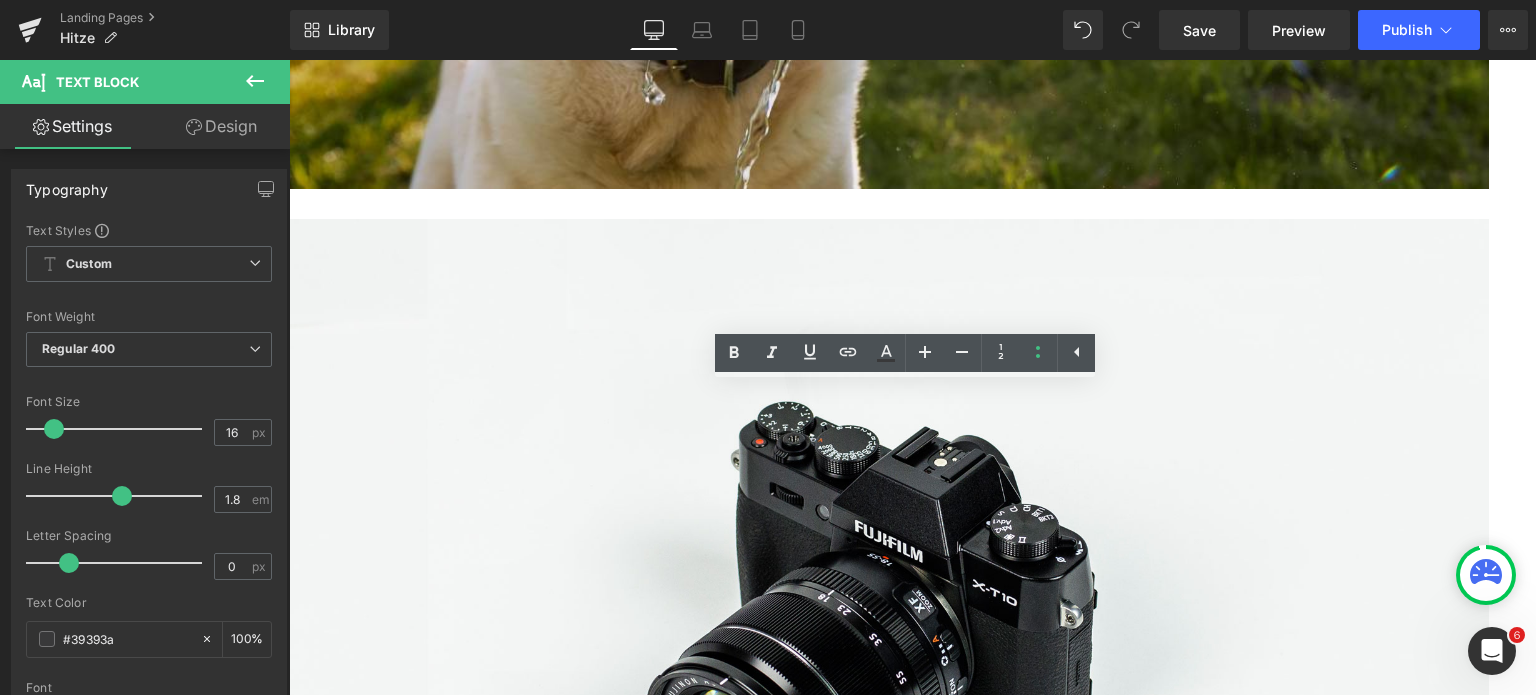 click at bounding box center (909, 1293) 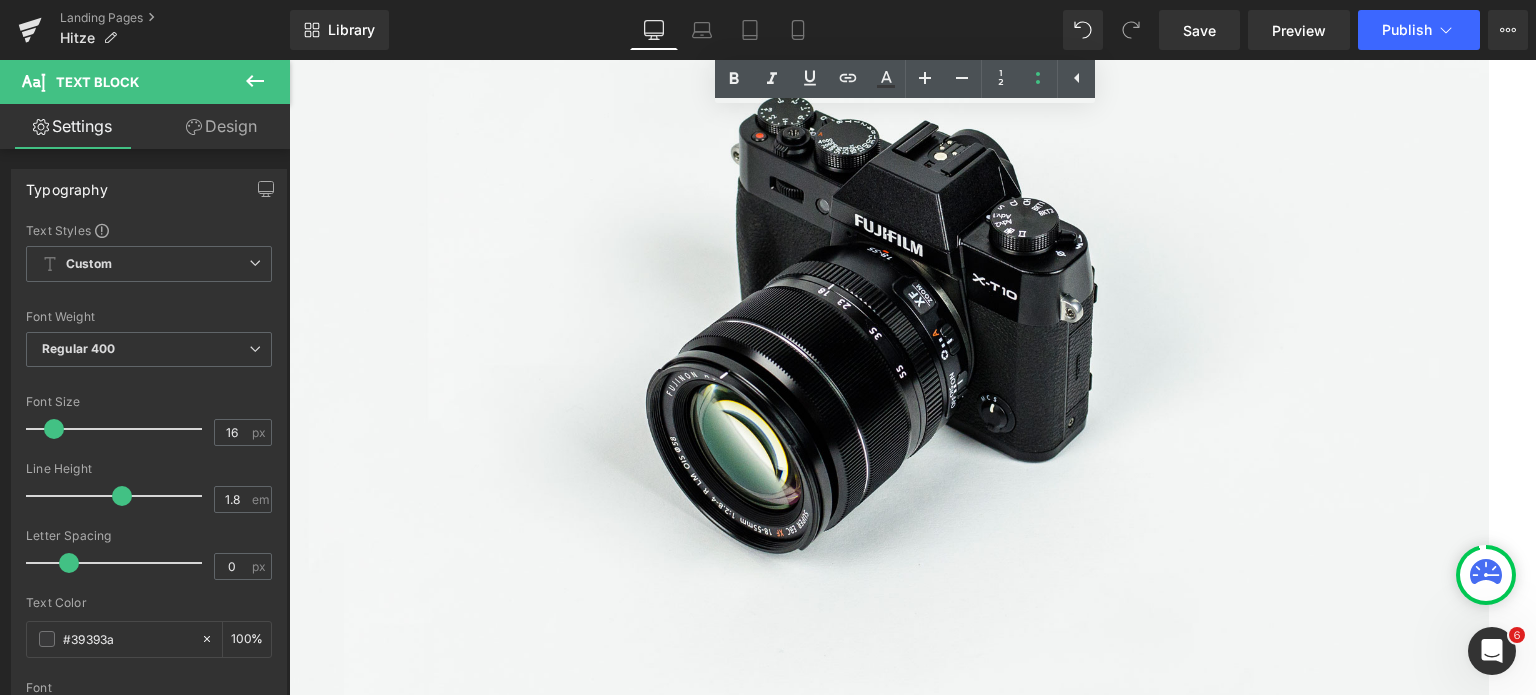 scroll, scrollTop: 2030, scrollLeft: 0, axis: vertical 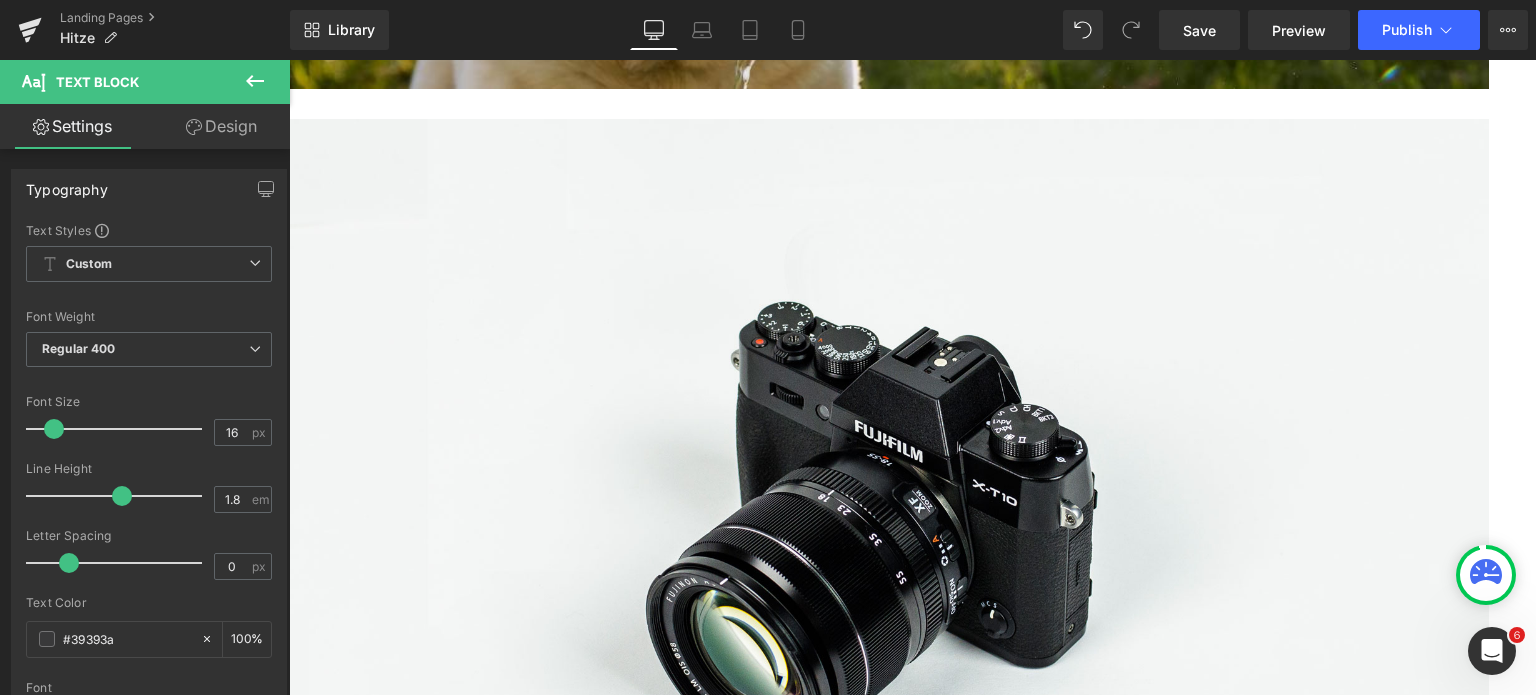drag, startPoint x: 612, startPoint y: 411, endPoint x: 342, endPoint y: 413, distance: 270.00742 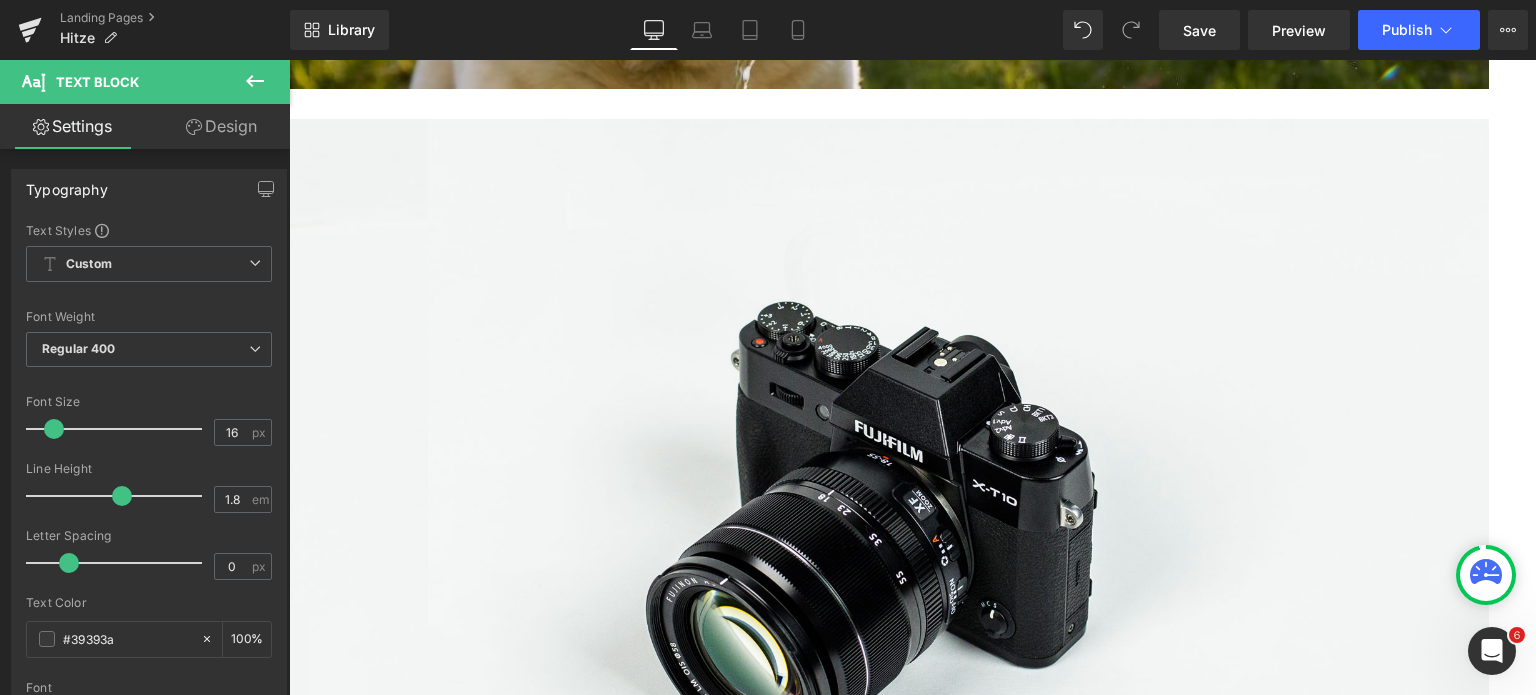 click on "Kreislaufbeschwerden: [GEOGRAPHIC_DATA] bei" at bounding box center (909, 1198) 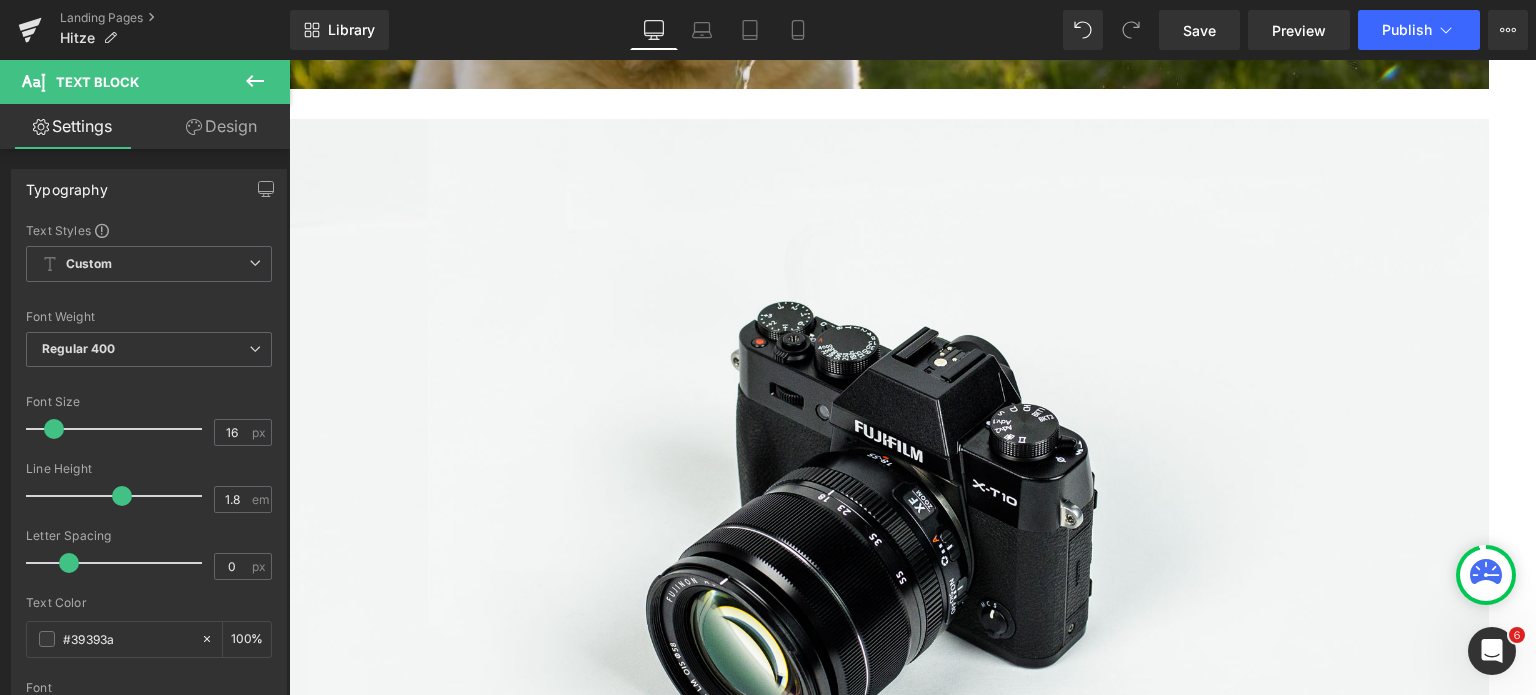 drag, startPoint x: 340, startPoint y: 412, endPoint x: 467, endPoint y: 416, distance: 127.06297 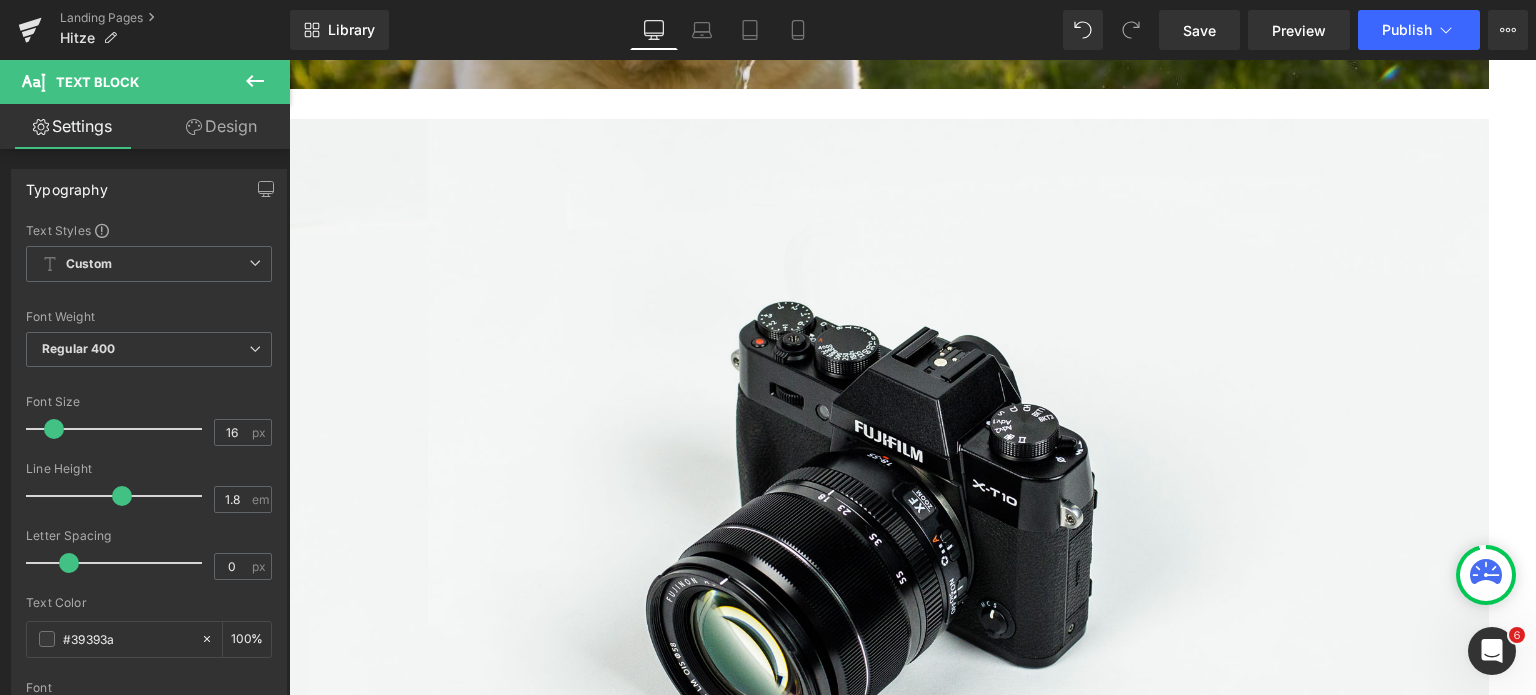 click on "Heißer Bodenbelag:" at bounding box center [909, 1198] 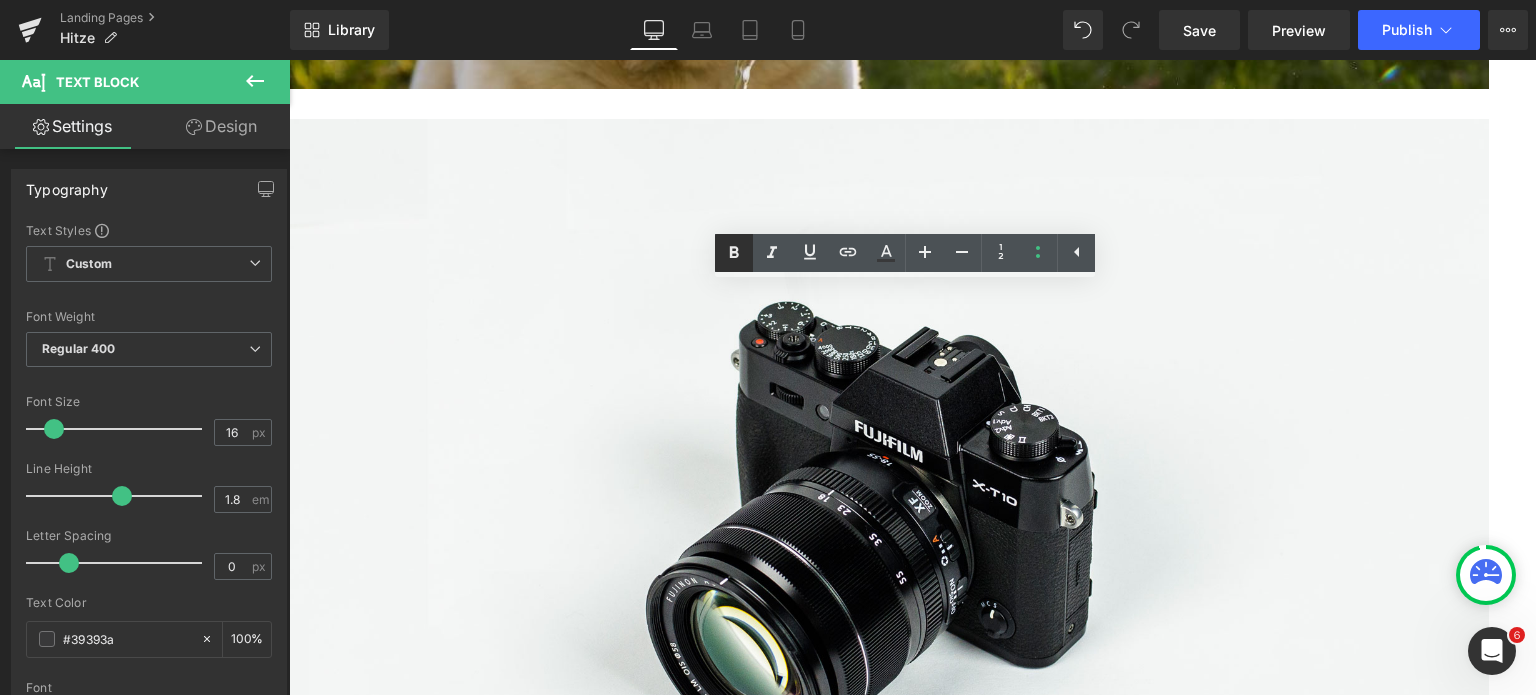 click 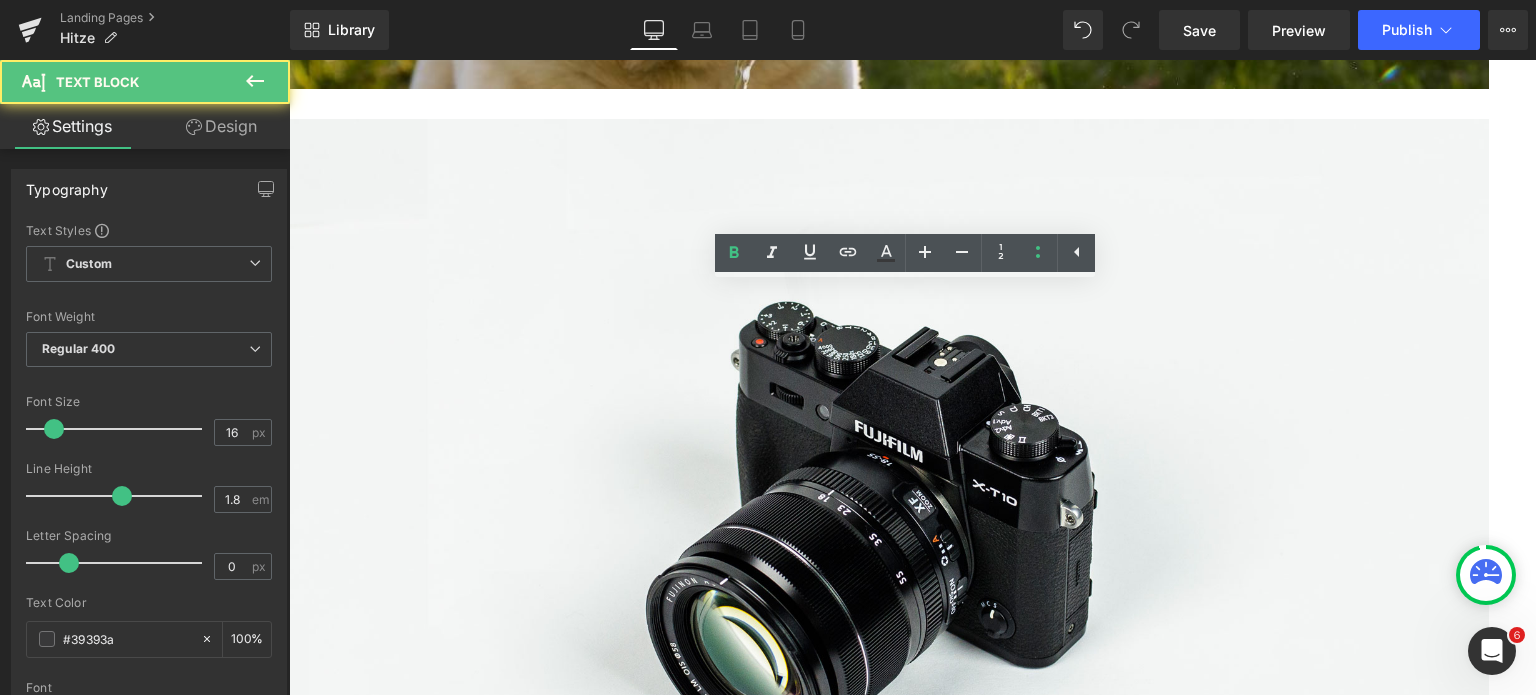click on "Heißer Bodenbelag:" at bounding box center (909, 1198) 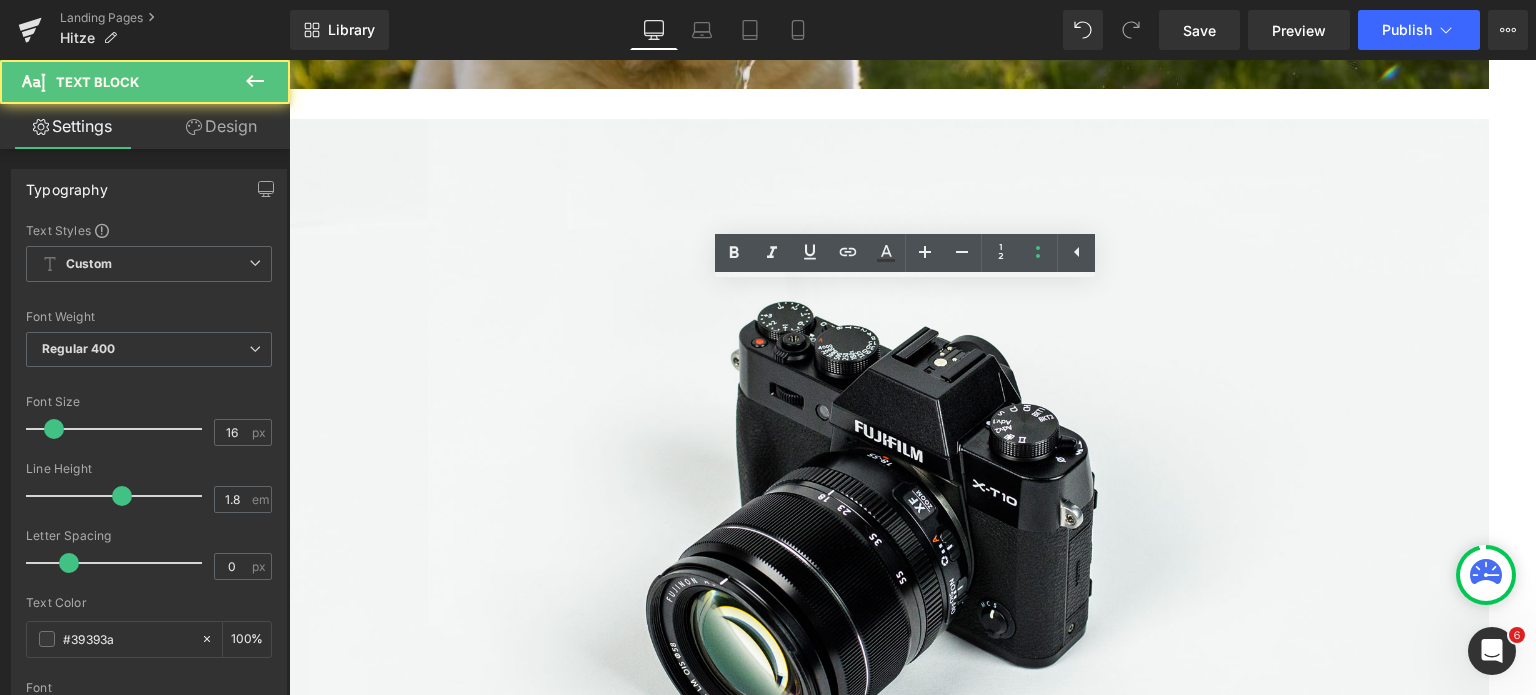 click on "Heißer Bodenbelag:" at bounding box center (909, 1198) 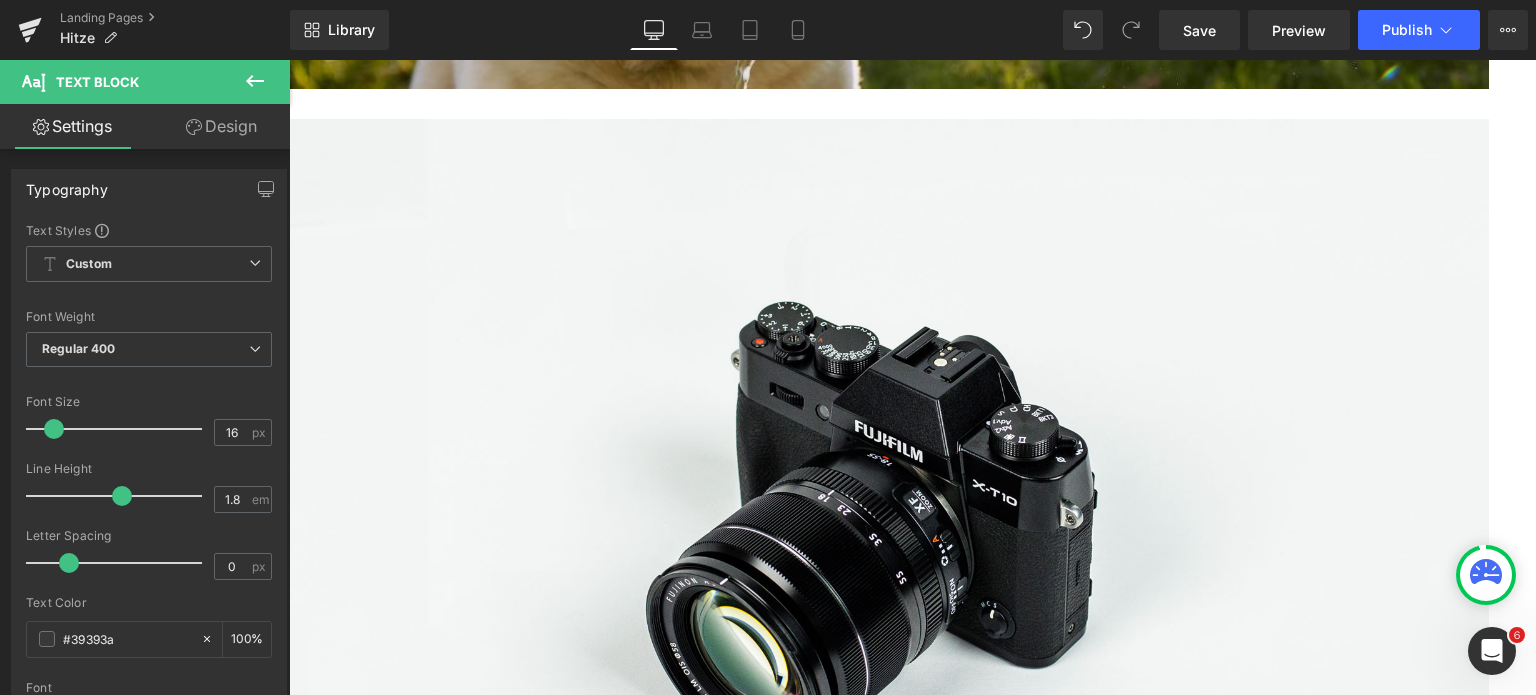 drag, startPoint x: 344, startPoint y: 495, endPoint x: 468, endPoint y: 495, distance: 124 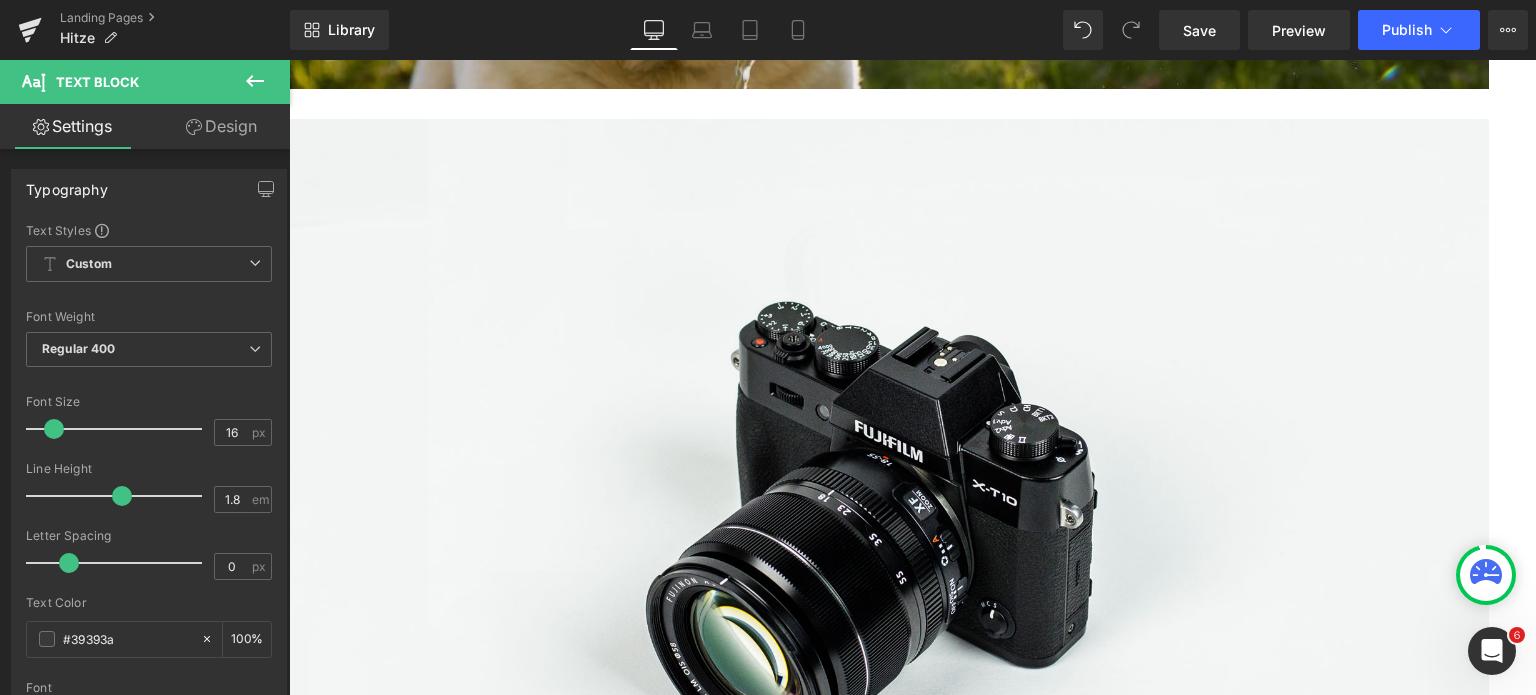 click on "Temperaturwechsel: Aus der größten Mittagshitze rein ins klimatisierte Auto mit angenehmen 18°?" at bounding box center (909, 1284) 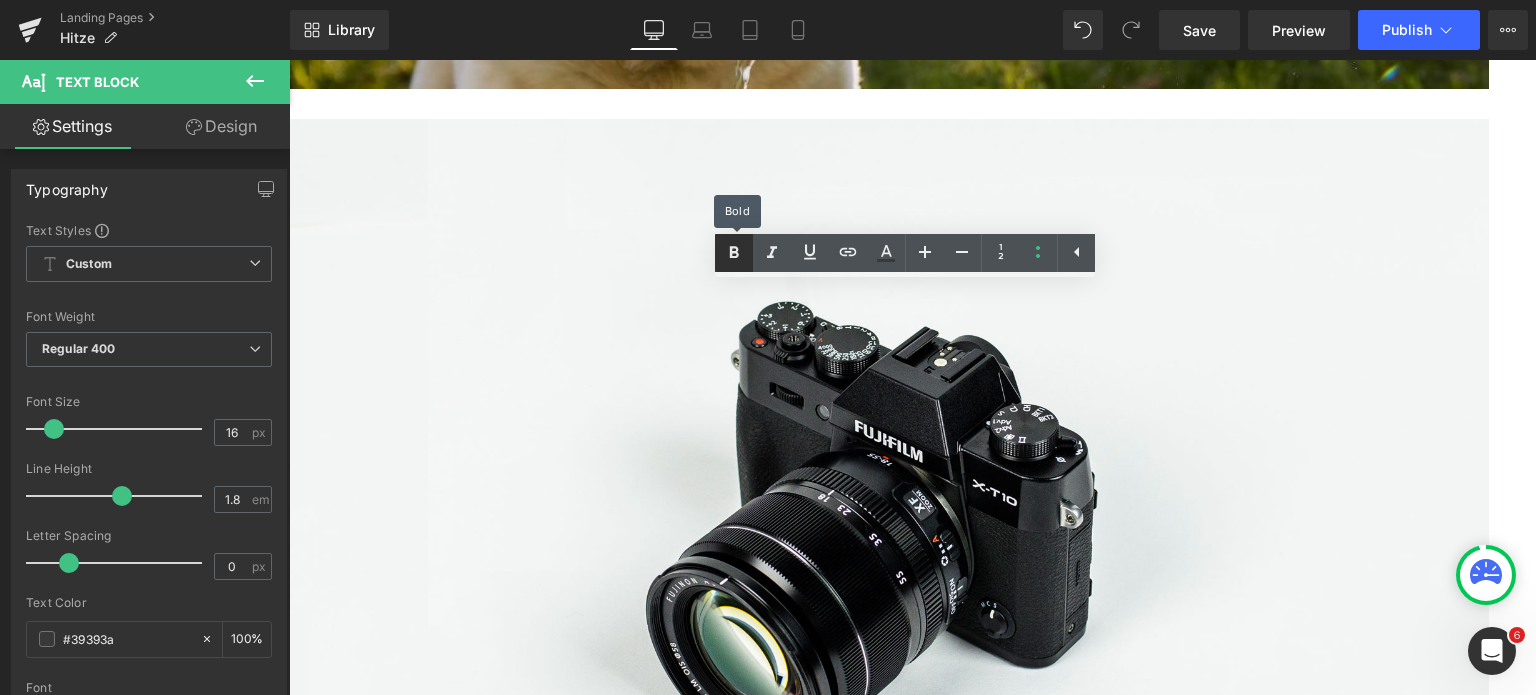 click 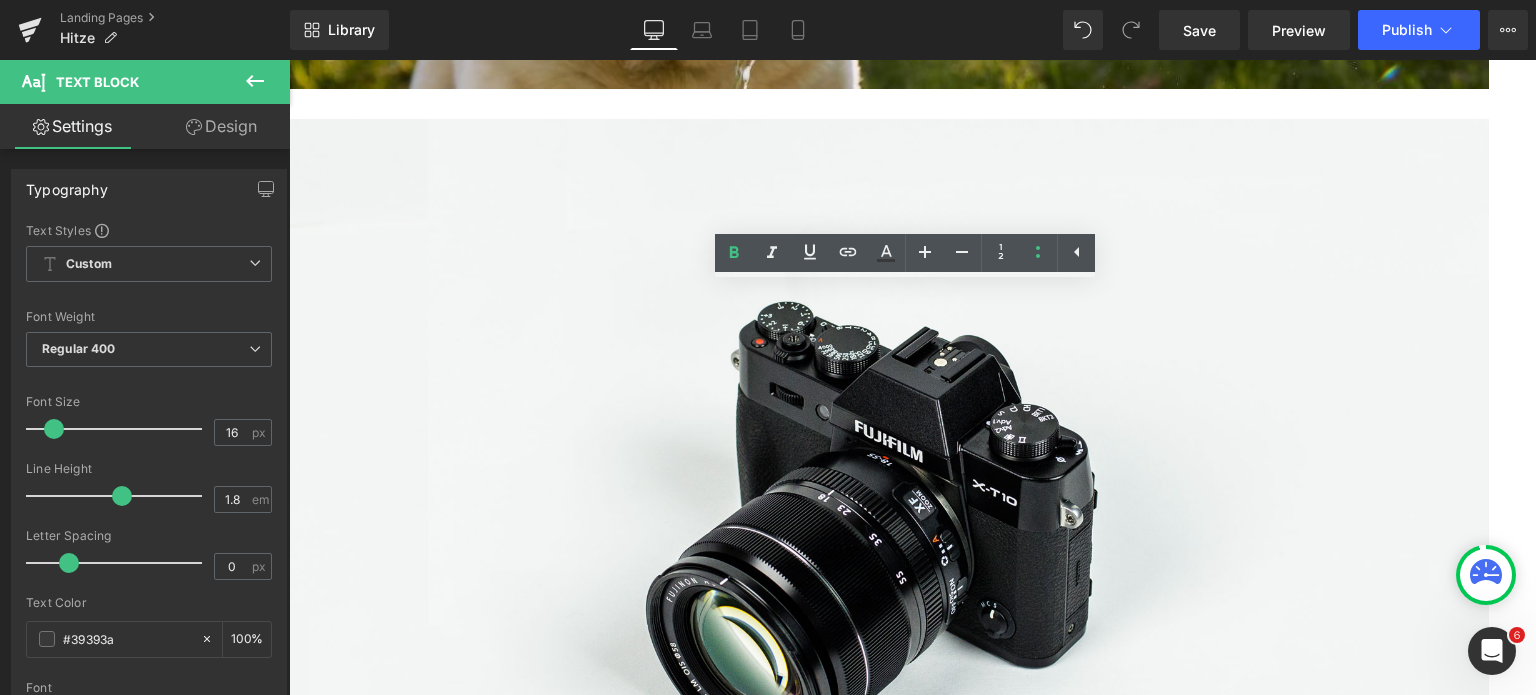 click on "Temperaturwechsel:  Aus der größten Mittagshitze rein ins klimatisierte Auto mit angenehmen 18°?" at bounding box center (909, 1284) 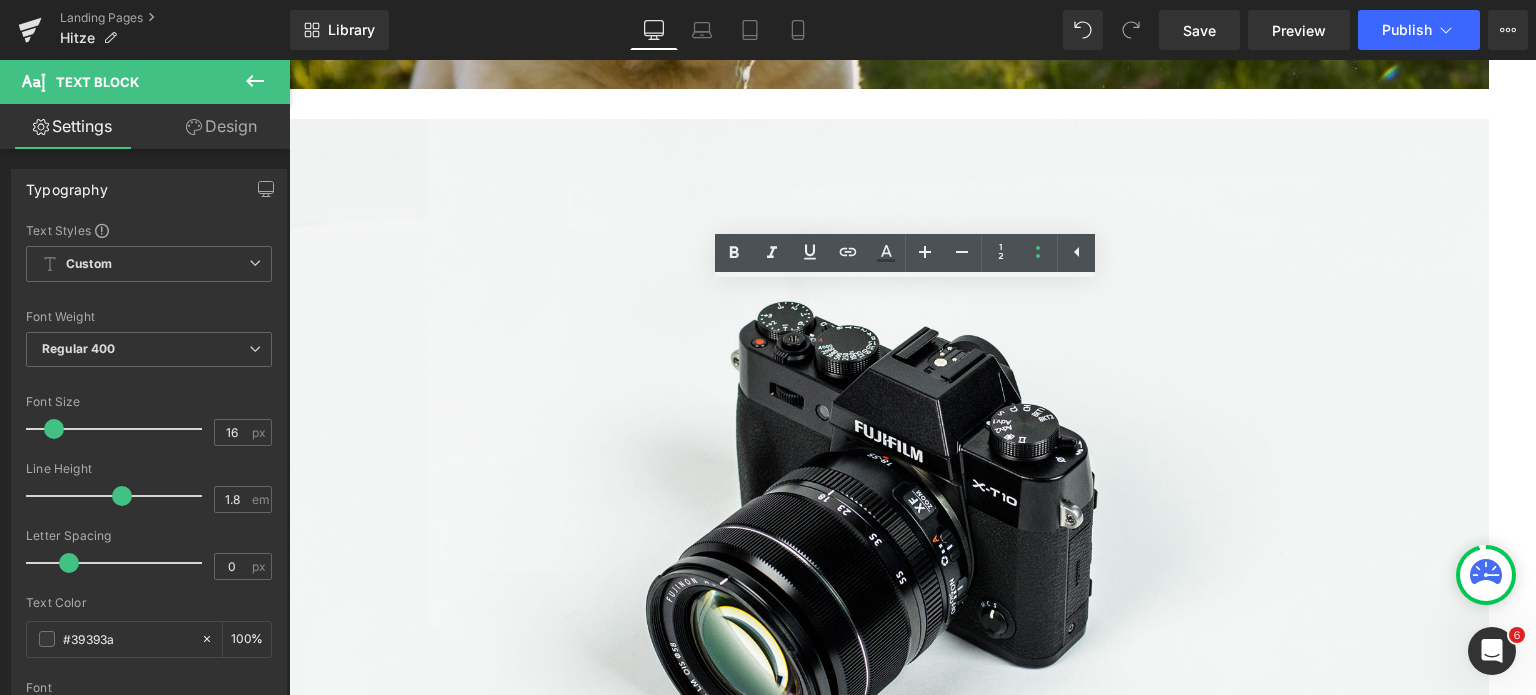 drag, startPoint x: 656, startPoint y: 499, endPoint x: 478, endPoint y: 499, distance: 178 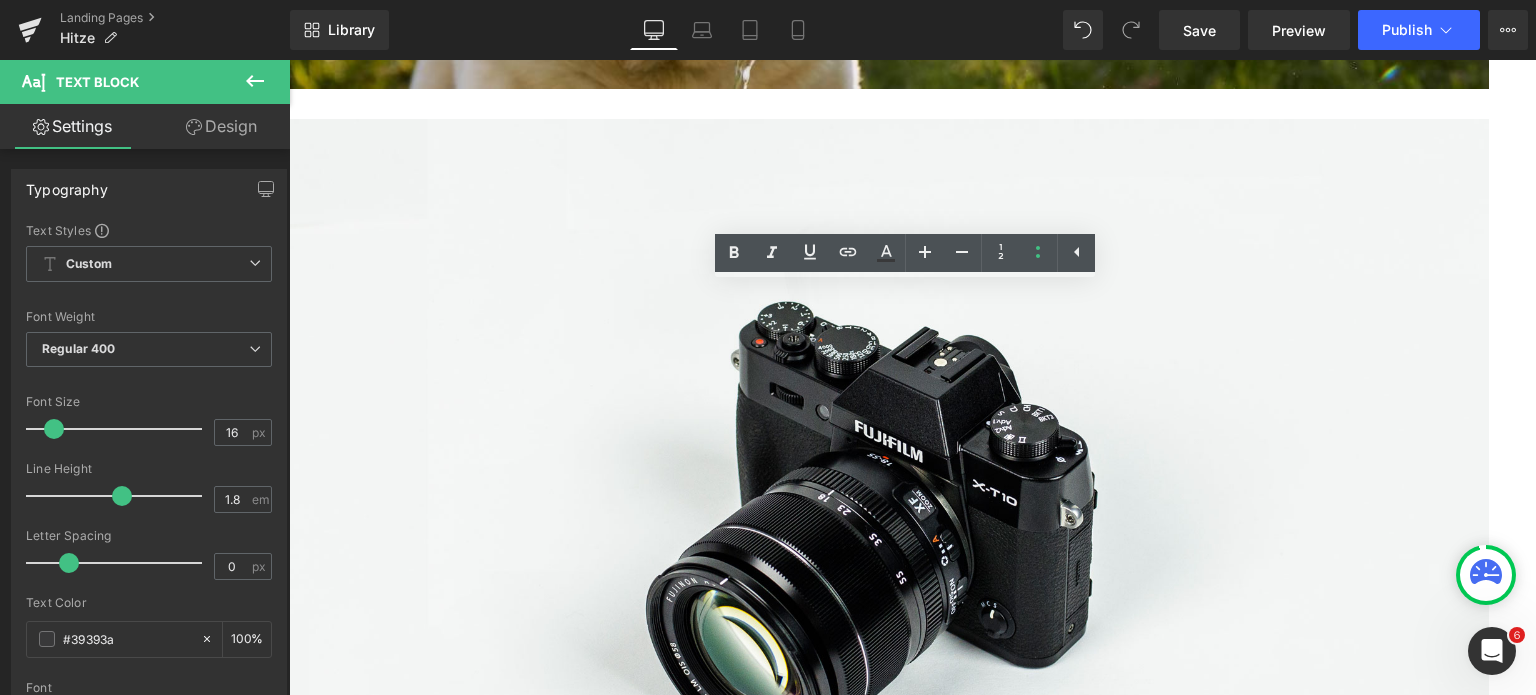 click on "Temperaturwechsel:  Aus der größten Mittagshitze rein ins klimatisierte Auto mit angenehmen 18°?" at bounding box center [909, 1284] 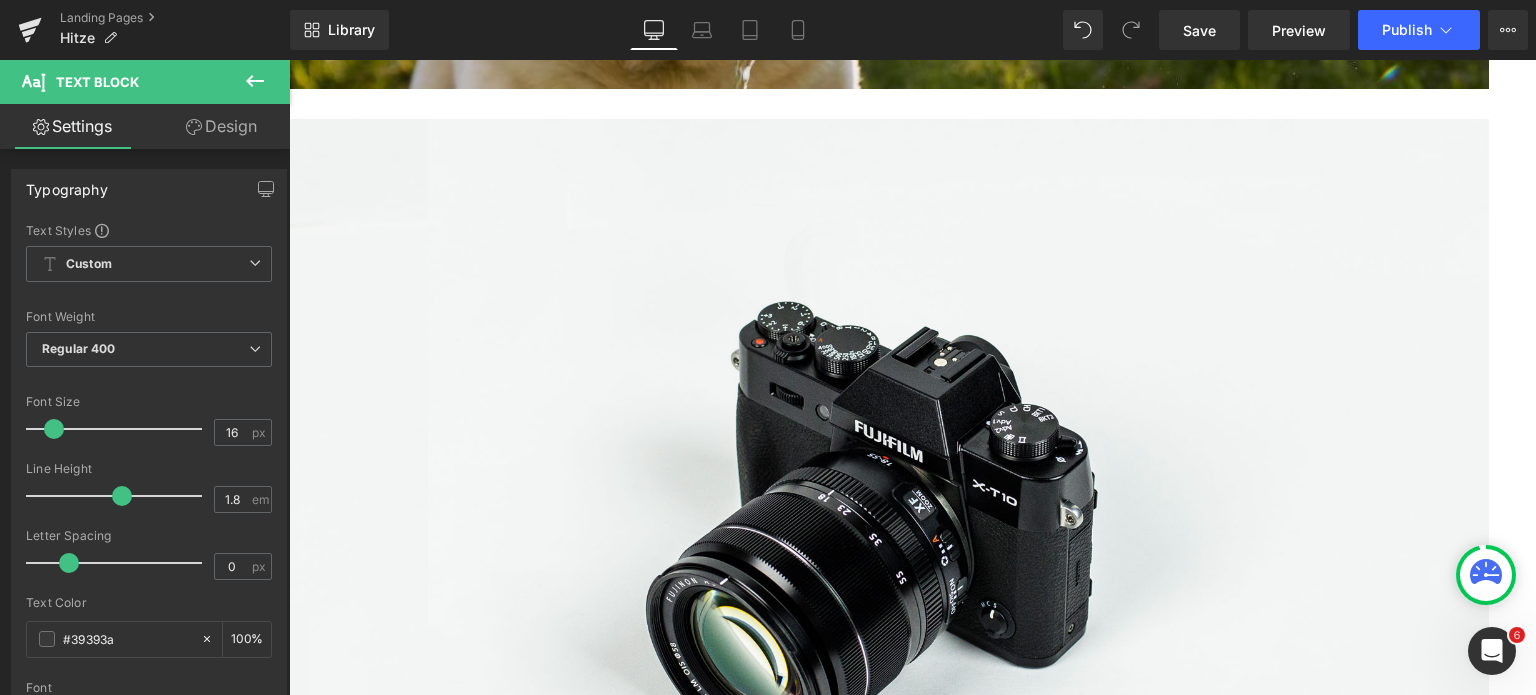 click on "Temperaturwechsel:  Von 30° im Schatten rein ins klimatisierte Auto mit angenehmen 18°?" at bounding box center (909, 1284) 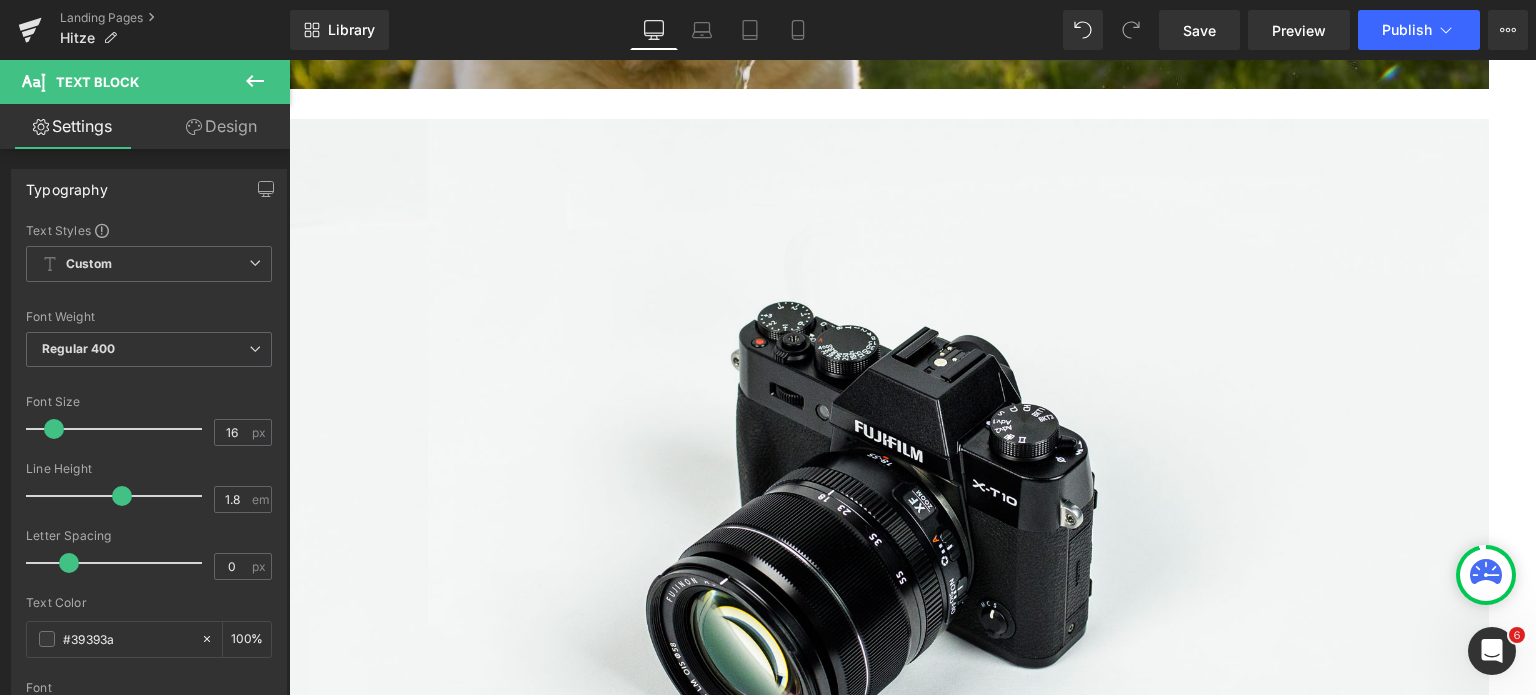 drag, startPoint x: 341, startPoint y: 554, endPoint x: 412, endPoint y: 558, distance: 71.11259 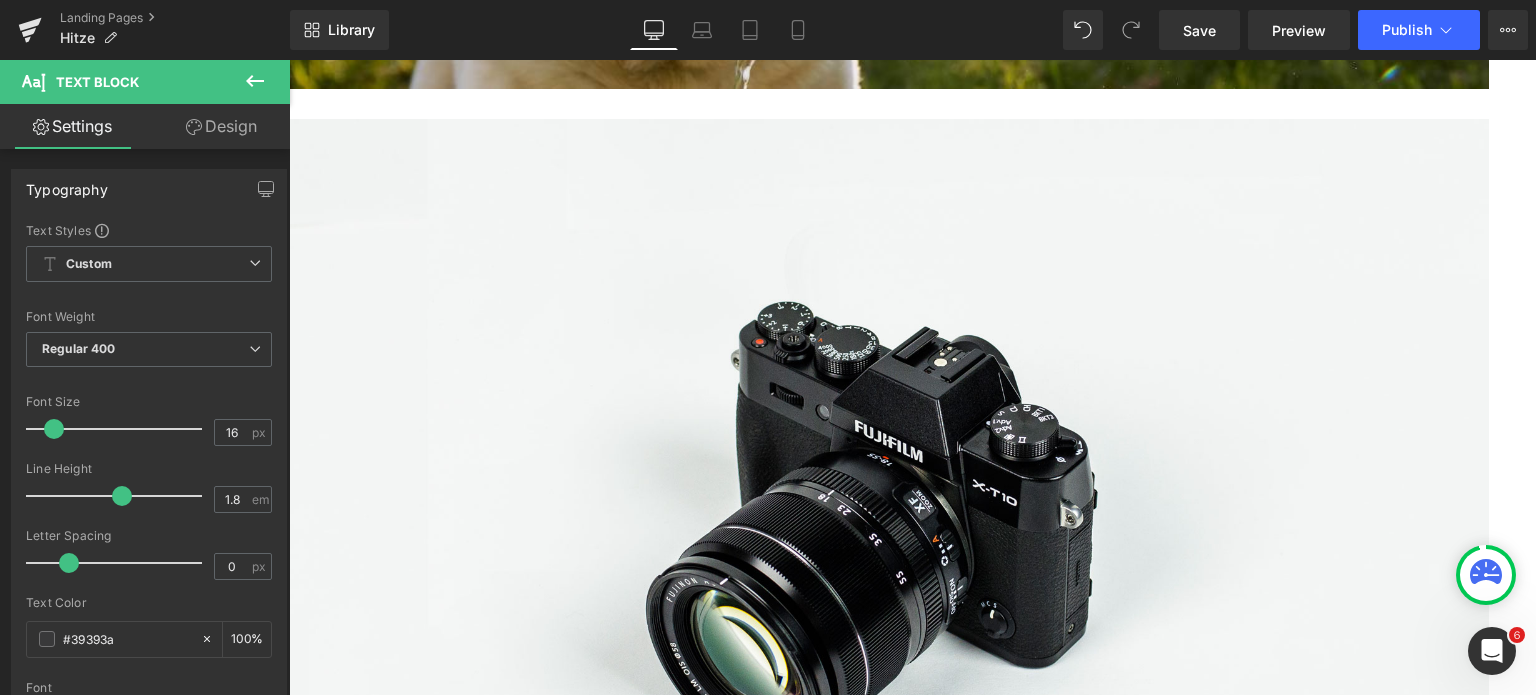 click on "Hitzschlag: Während" at bounding box center (909, 1342) 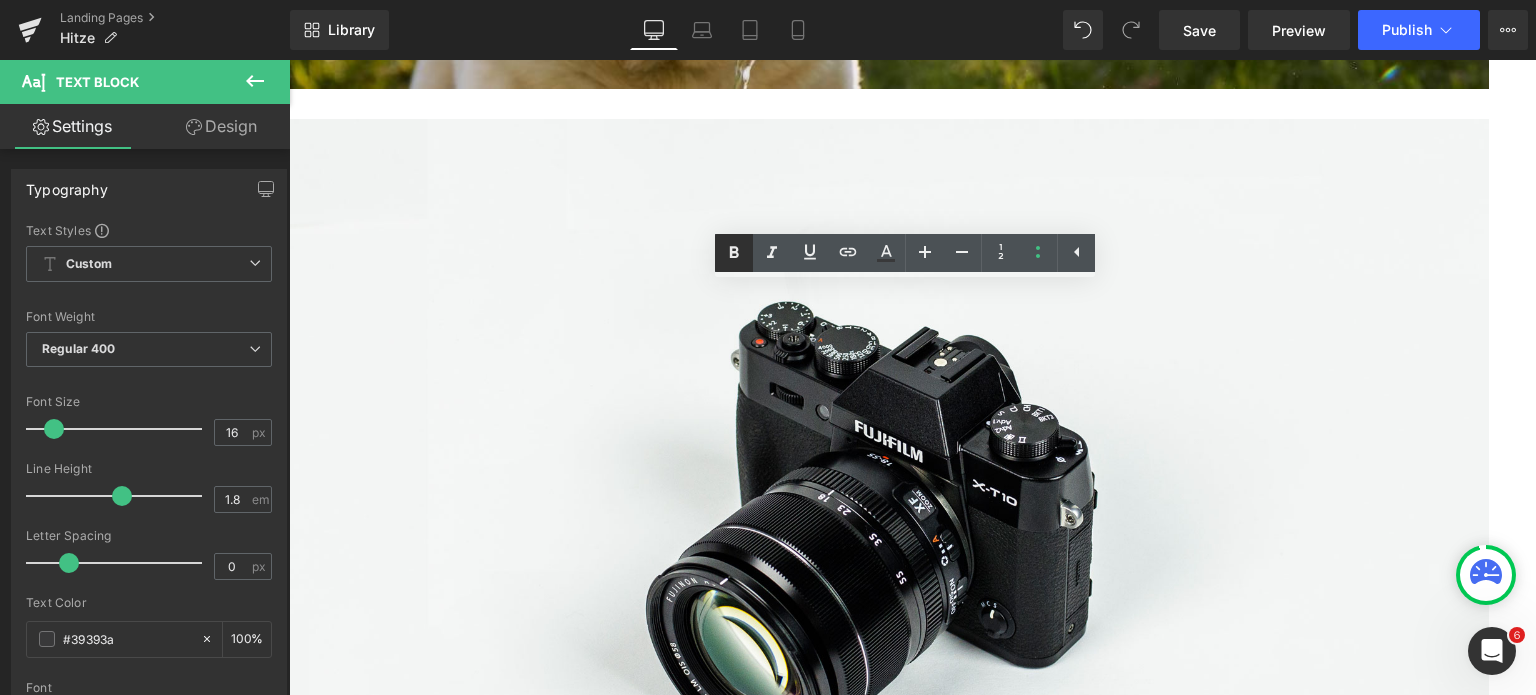 click 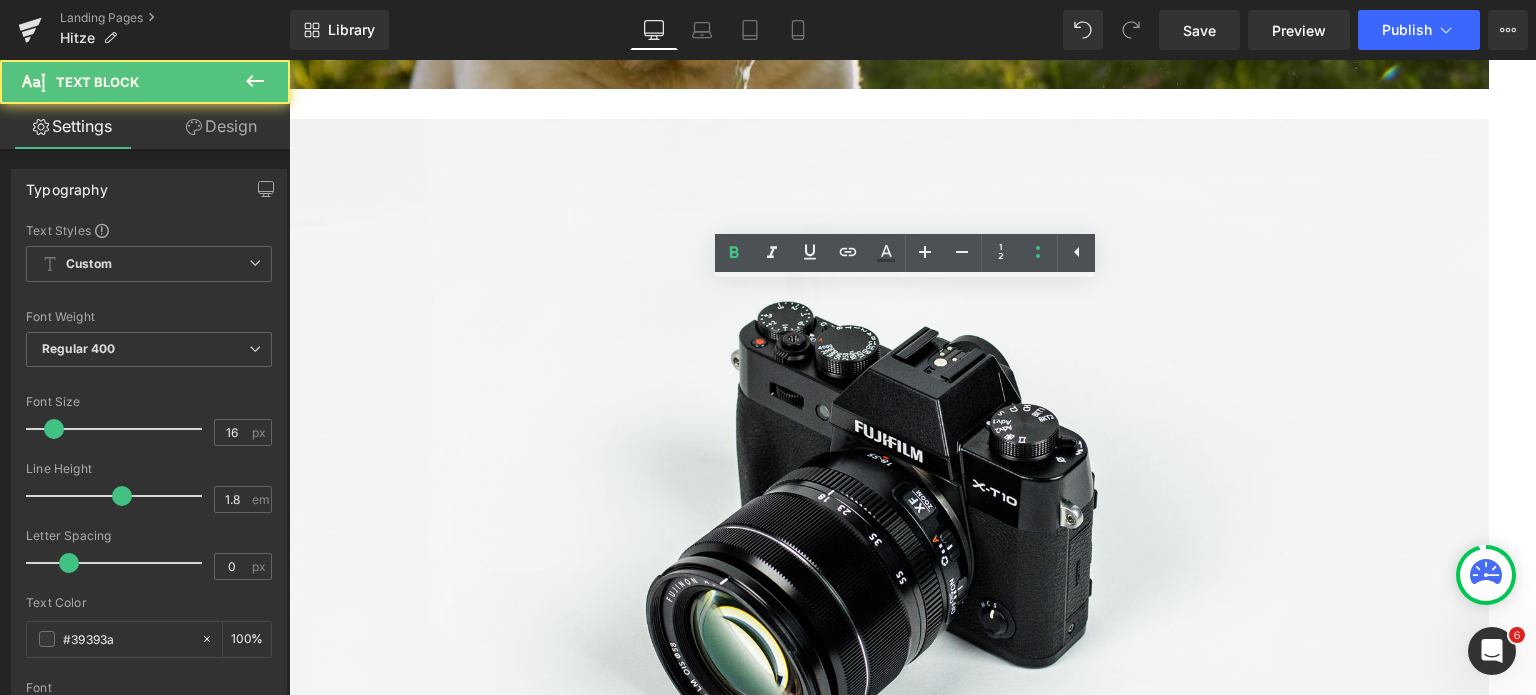 click on "Hitzschlag:  Während" at bounding box center [909, 1342] 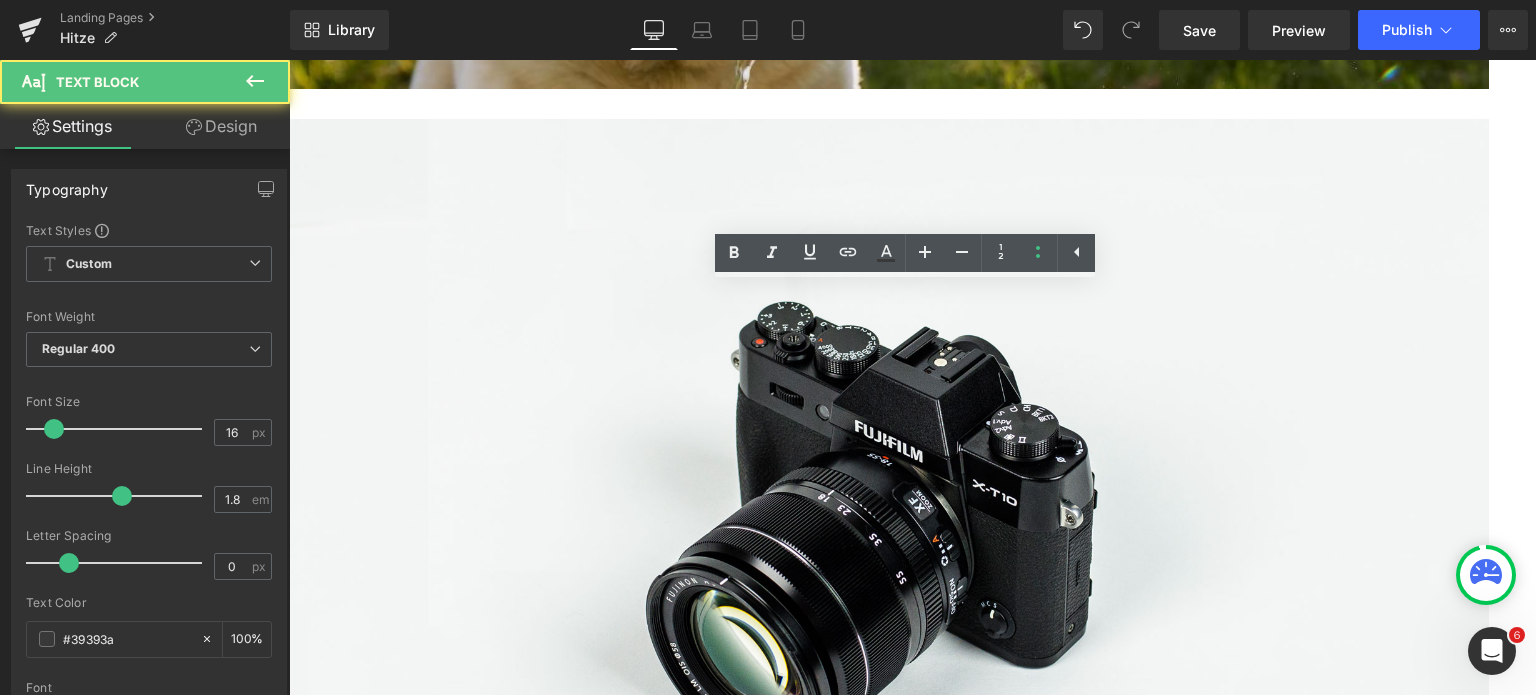 click on "Hitzschlag:  Während" at bounding box center [909, 1342] 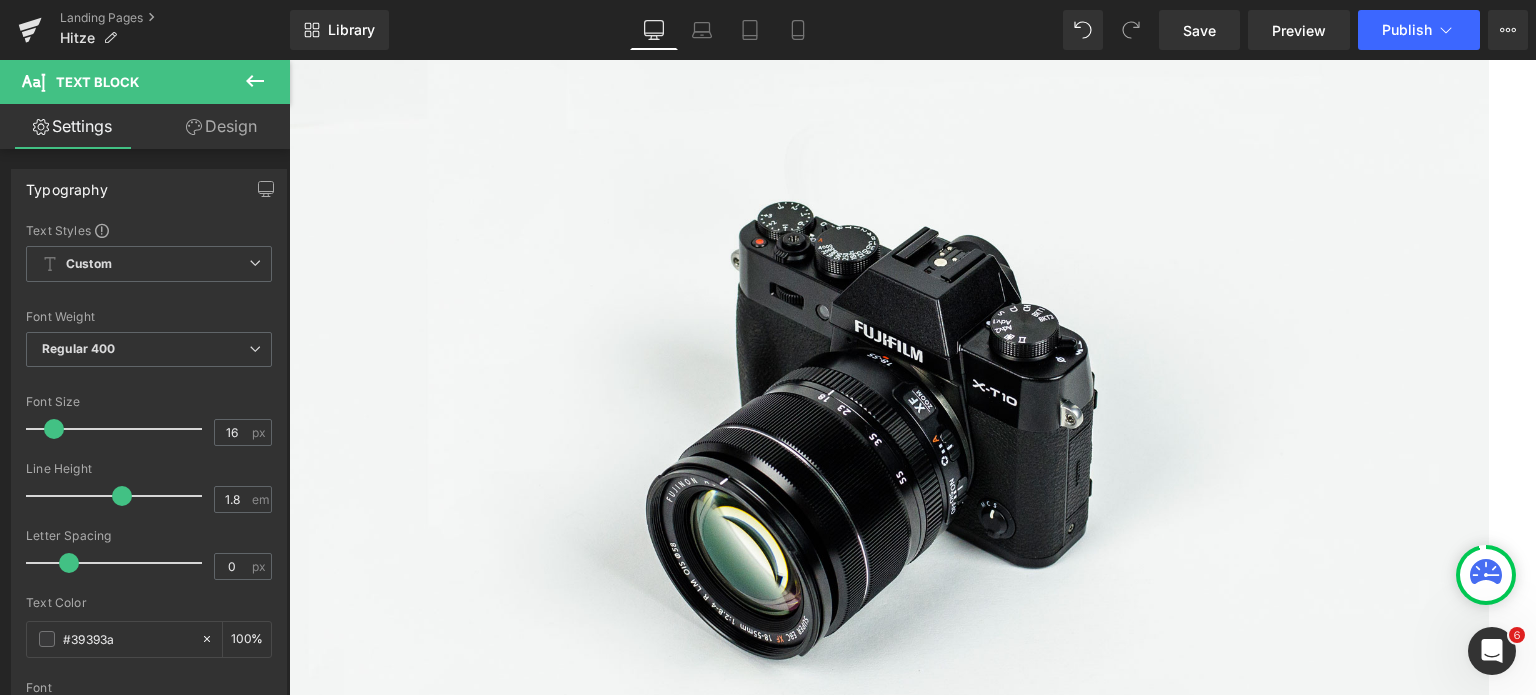 scroll, scrollTop: 2030, scrollLeft: 0, axis: vertical 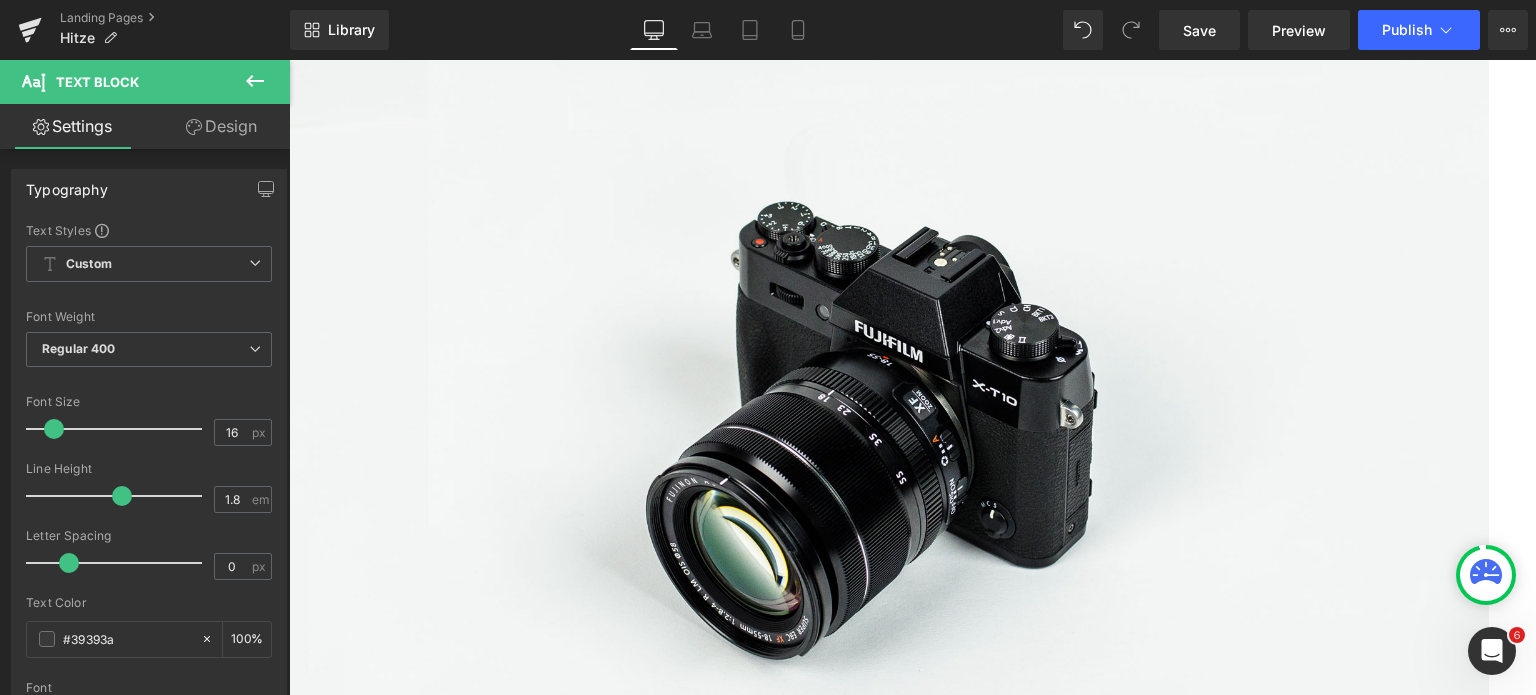 click on "Zugluft und Erkältung:" at bounding box center (909, 1328) 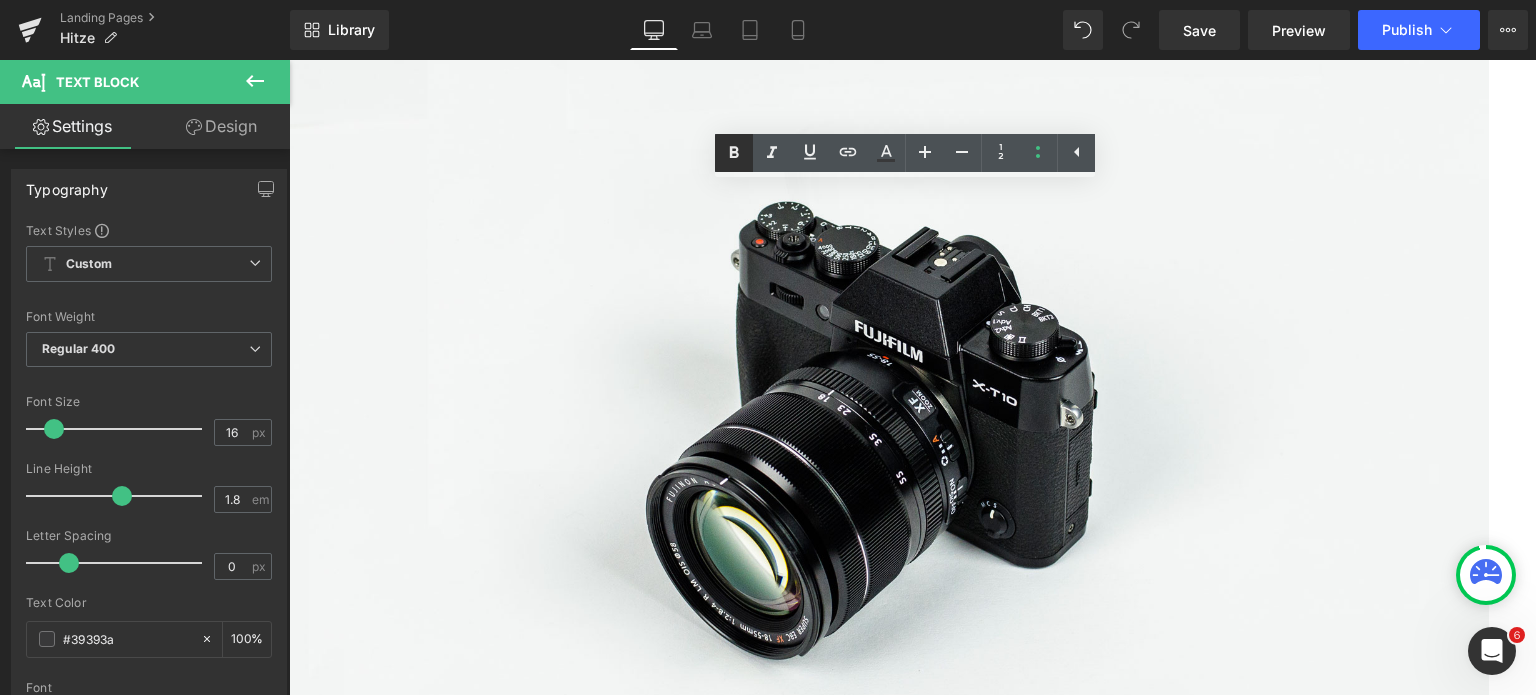click 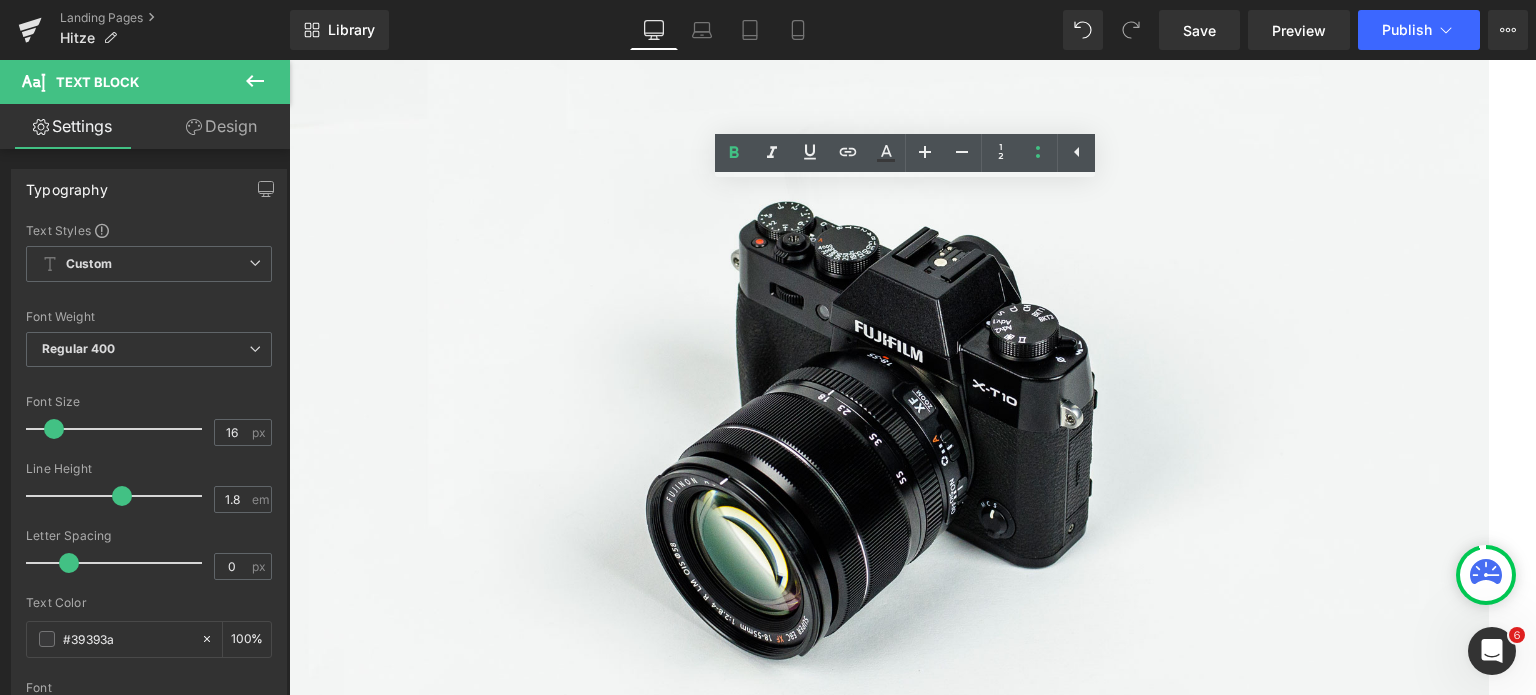 click on "Zugluft und Erkältung:" at bounding box center (909, 1333) 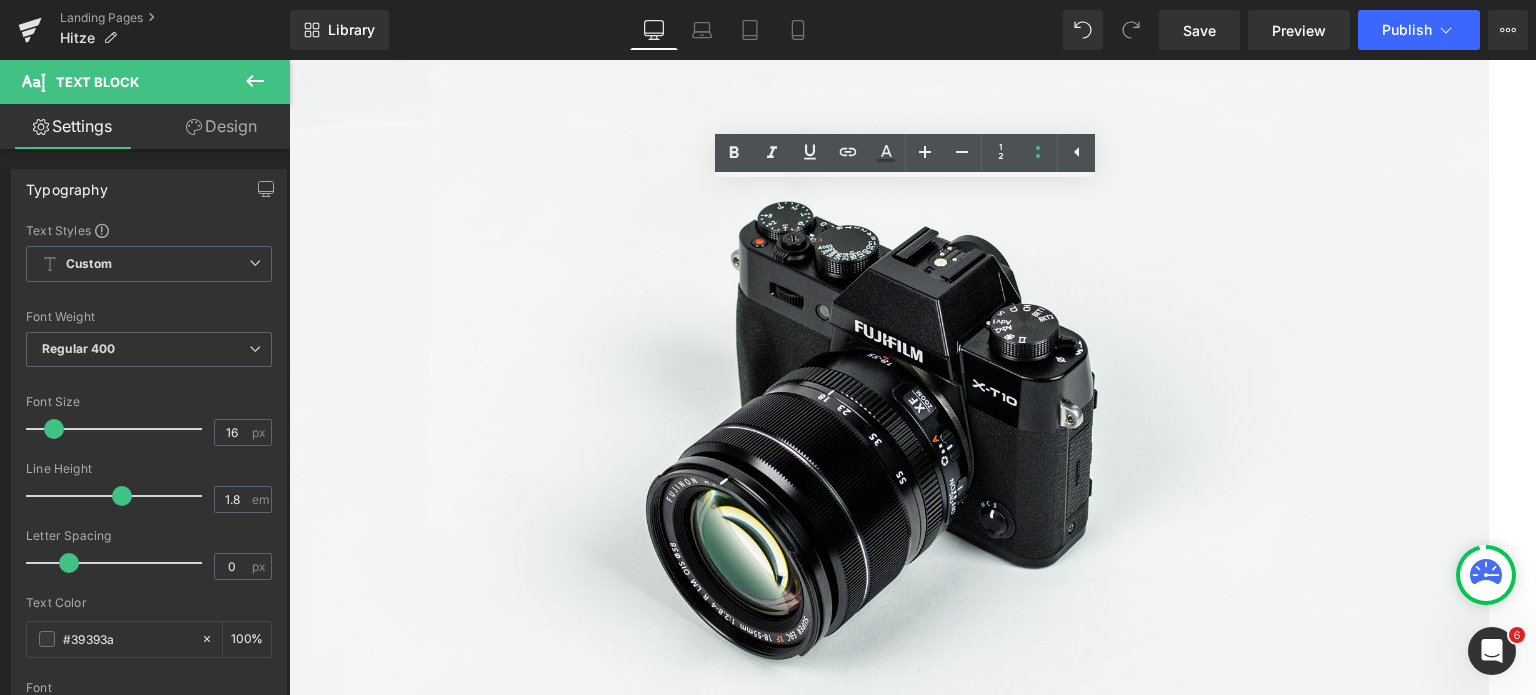 drag, startPoint x: 478, startPoint y: 542, endPoint x: 388, endPoint y: 535, distance: 90.27181 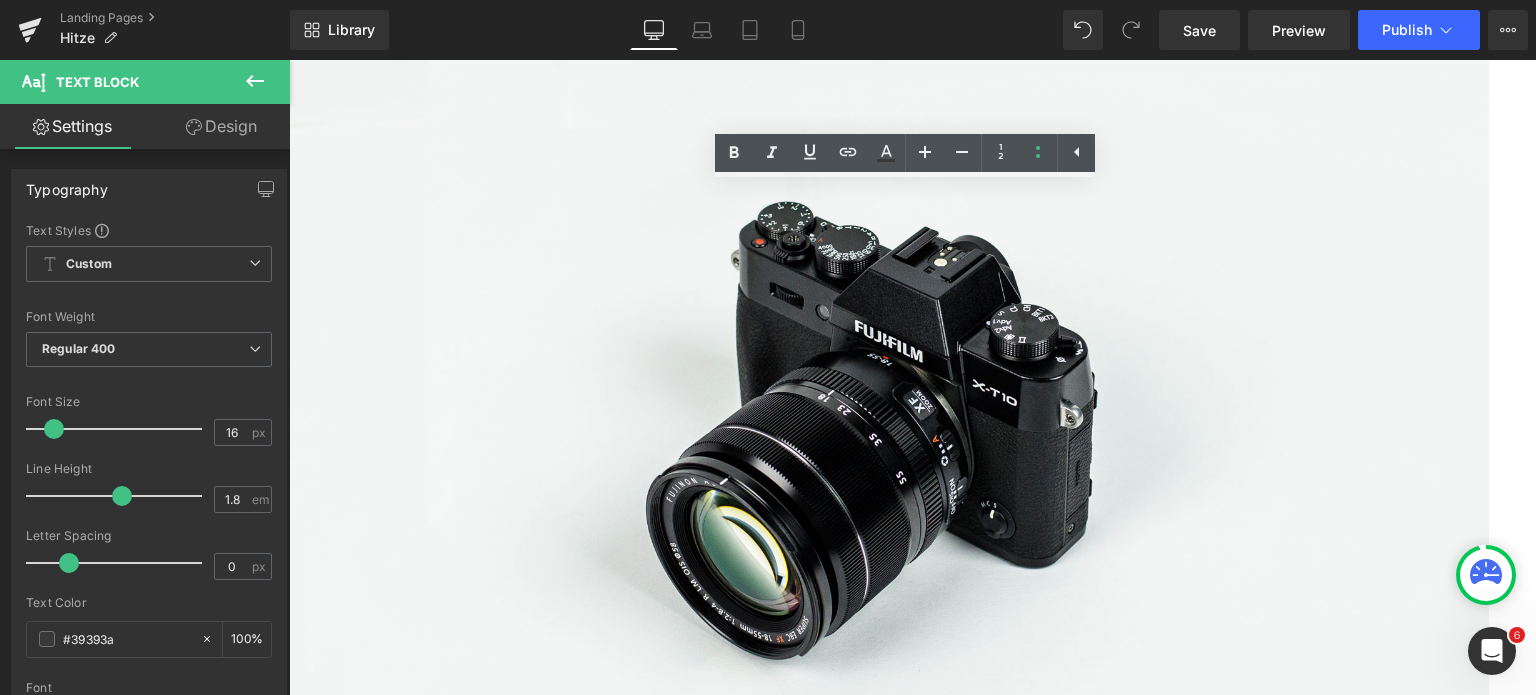 click on "Zugluft und Erkältung:" at bounding box center (909, 1333) 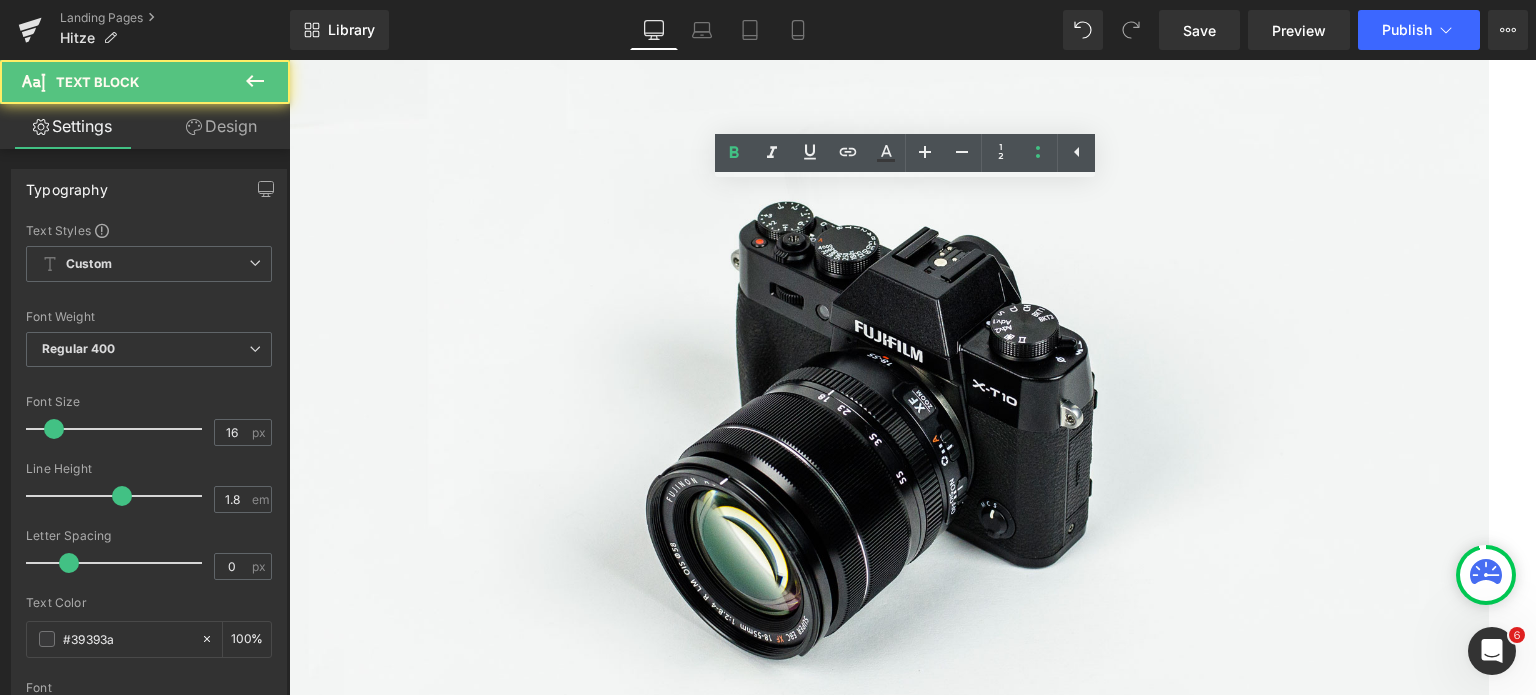 click on "Zugluft und Erkältung:" at bounding box center [423, 1332] 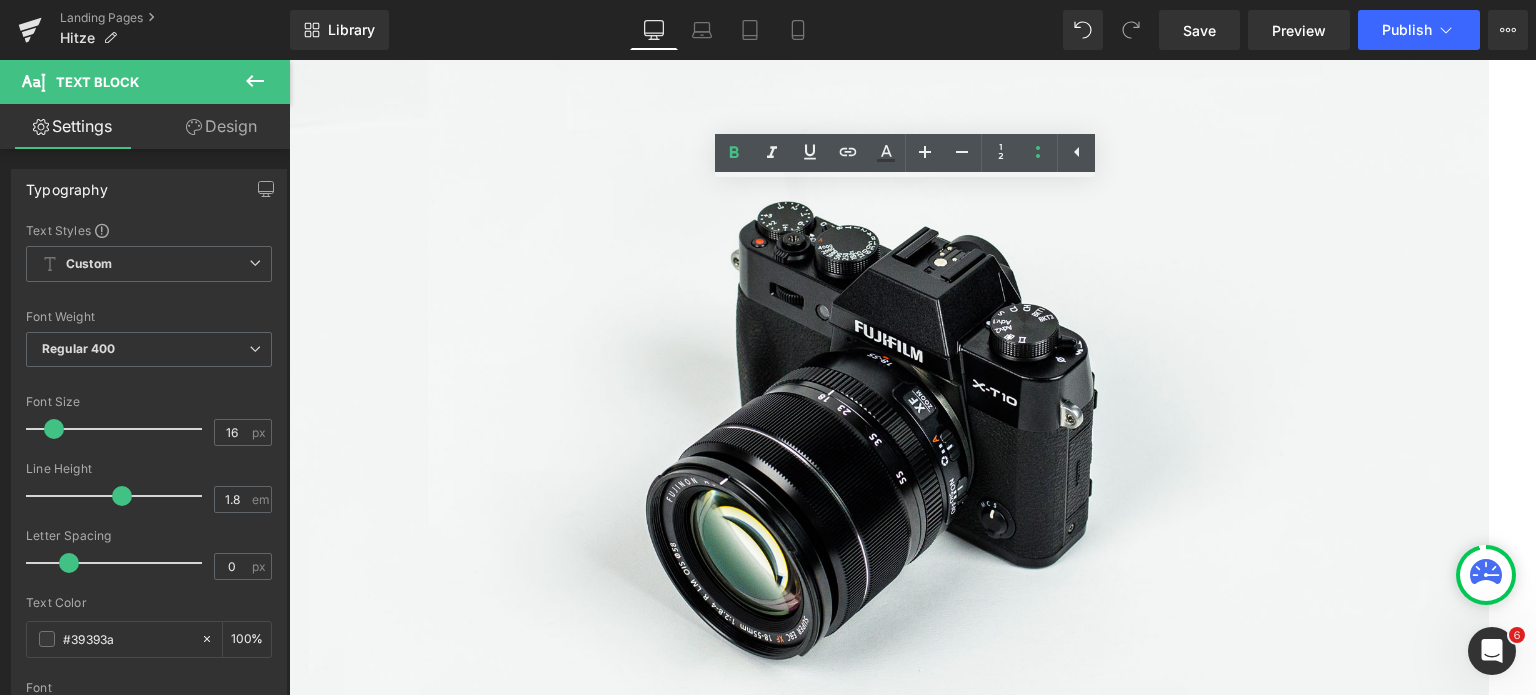 drag, startPoint x: 478, startPoint y: 543, endPoint x: 343, endPoint y: 542, distance: 135.00371 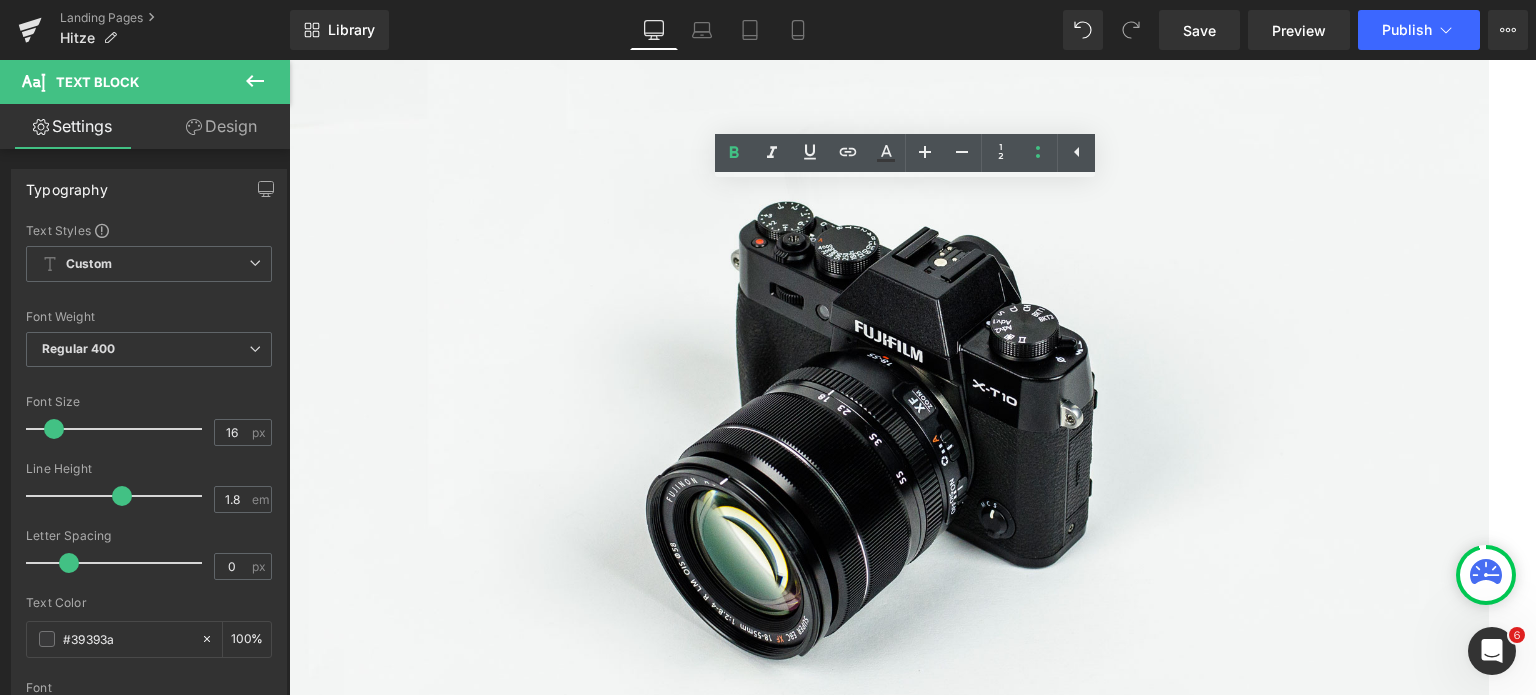 click on "Zugluft und Erkältung:" at bounding box center (423, 1332) 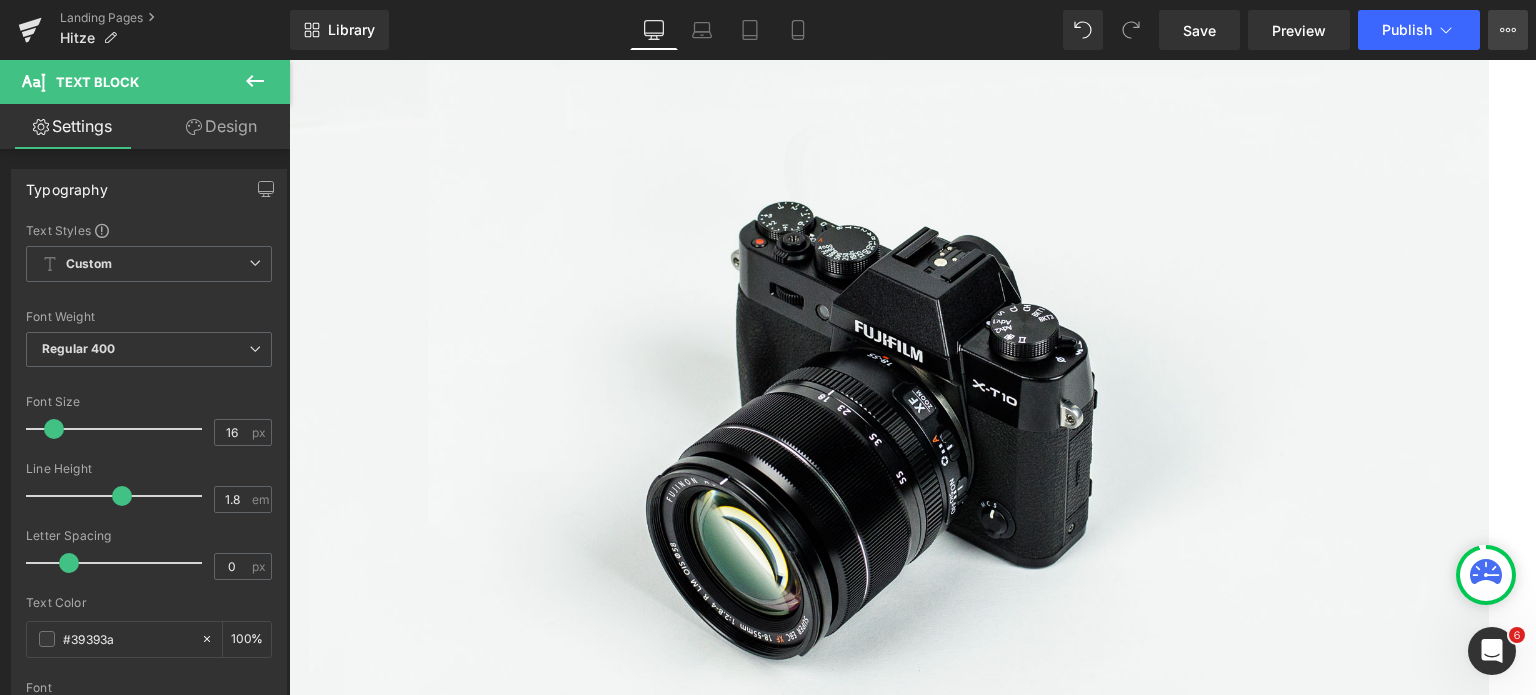 click 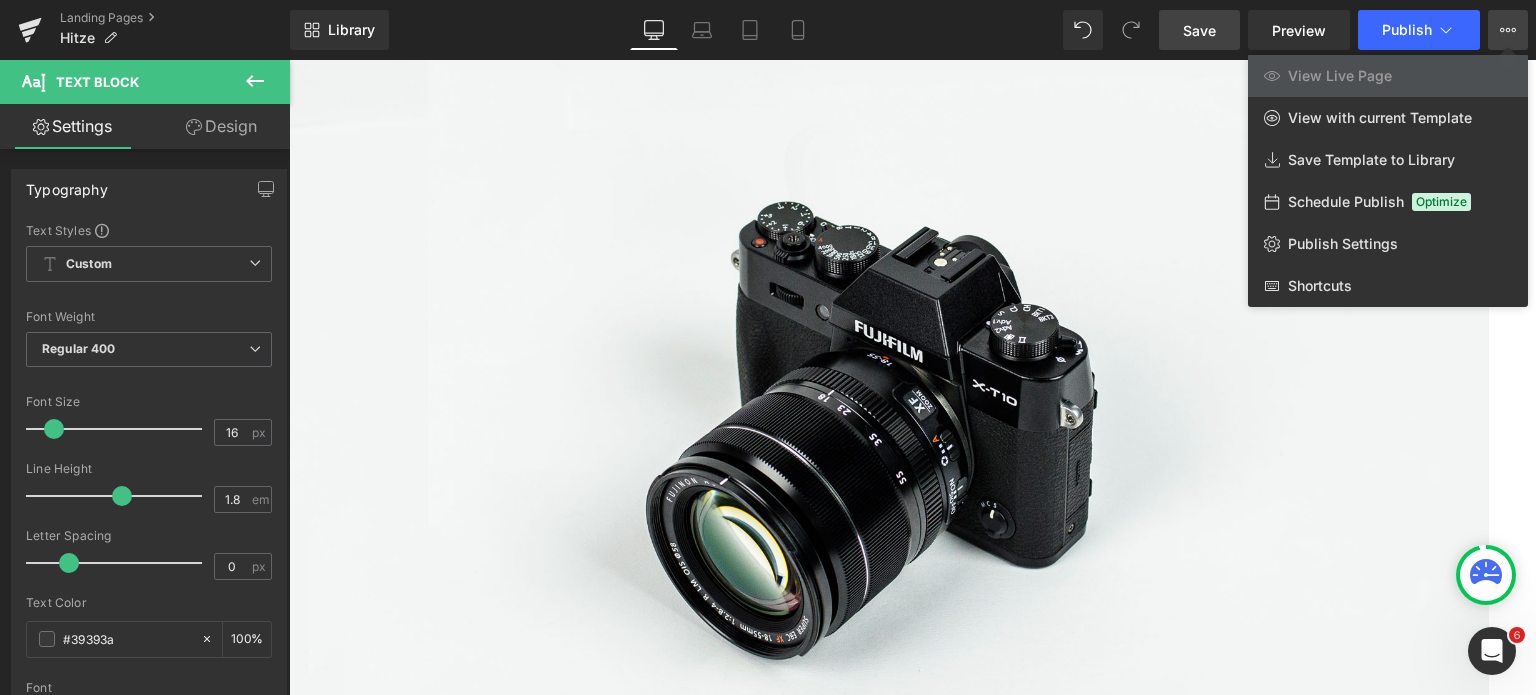 click on "Save" at bounding box center (1199, 30) 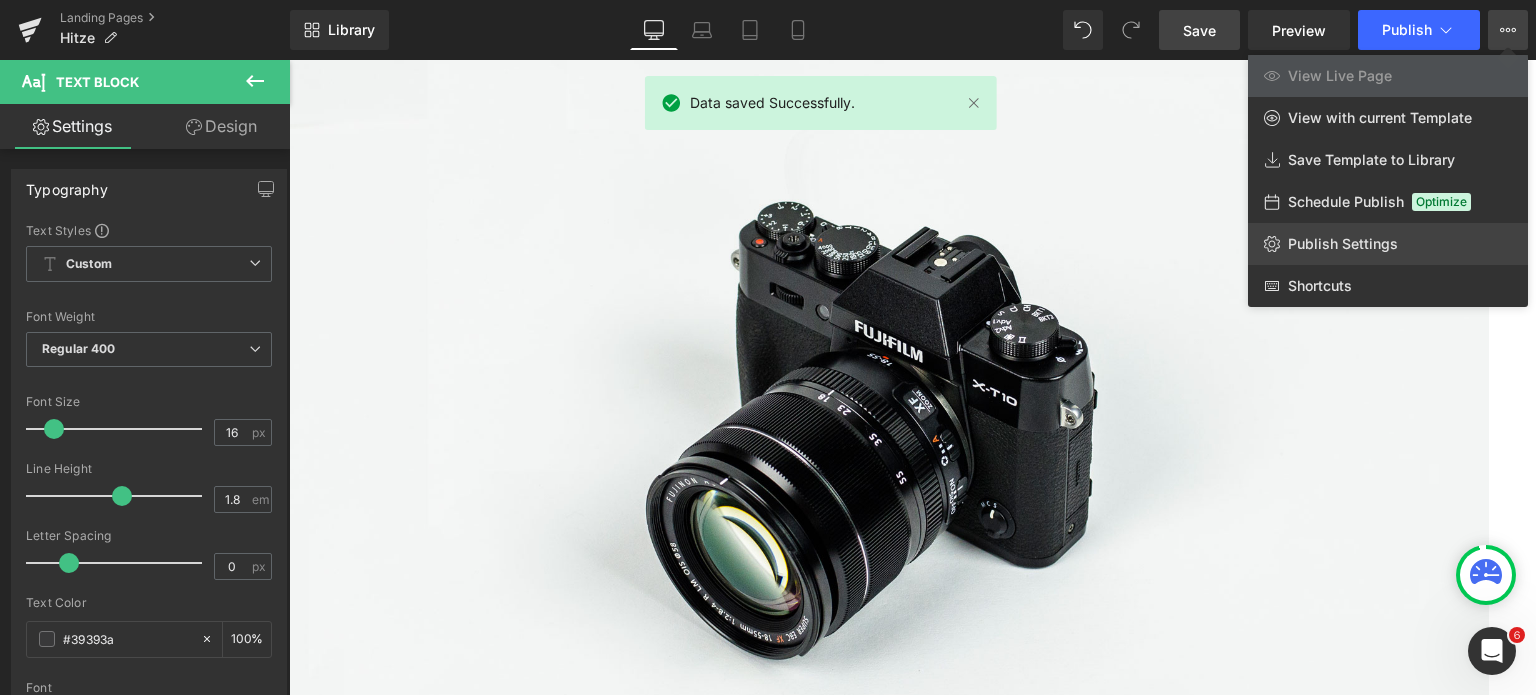 click on "Publish Settings" 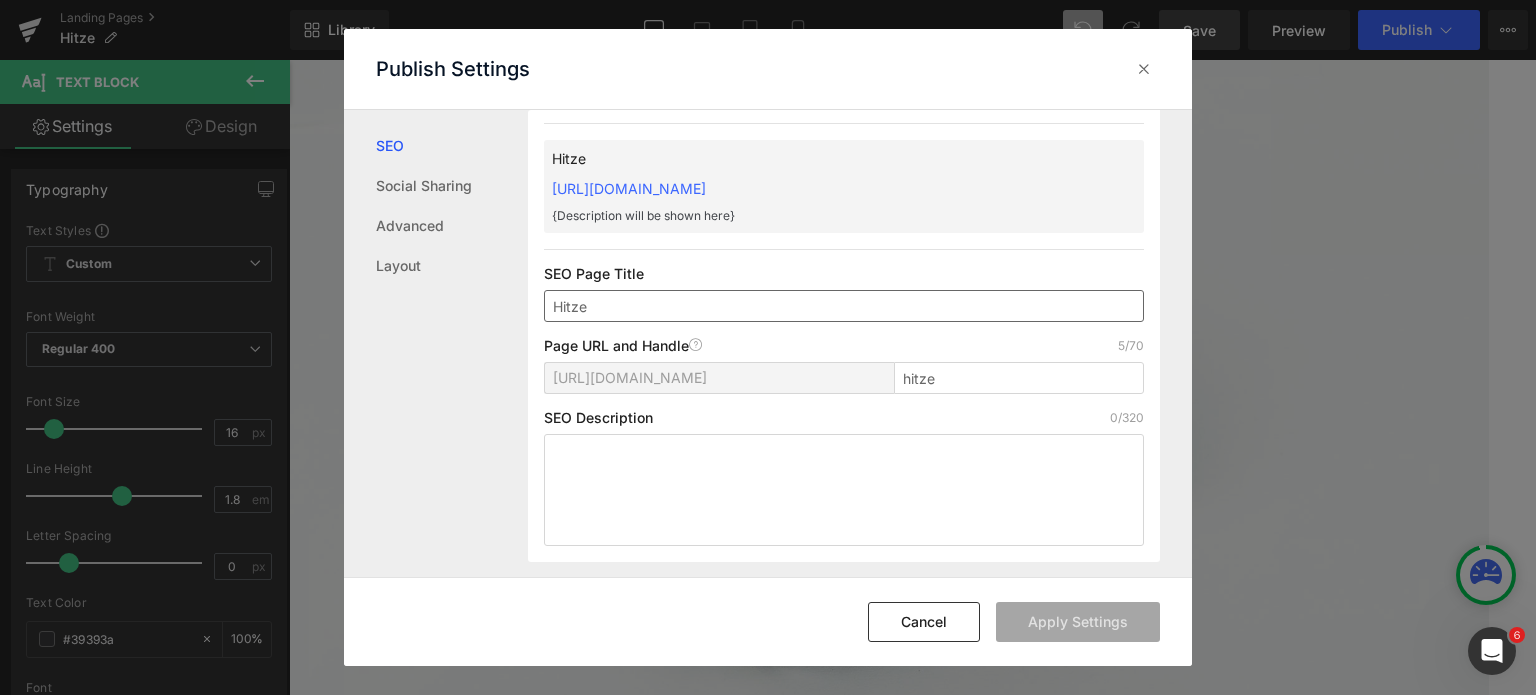 scroll, scrollTop: 100, scrollLeft: 0, axis: vertical 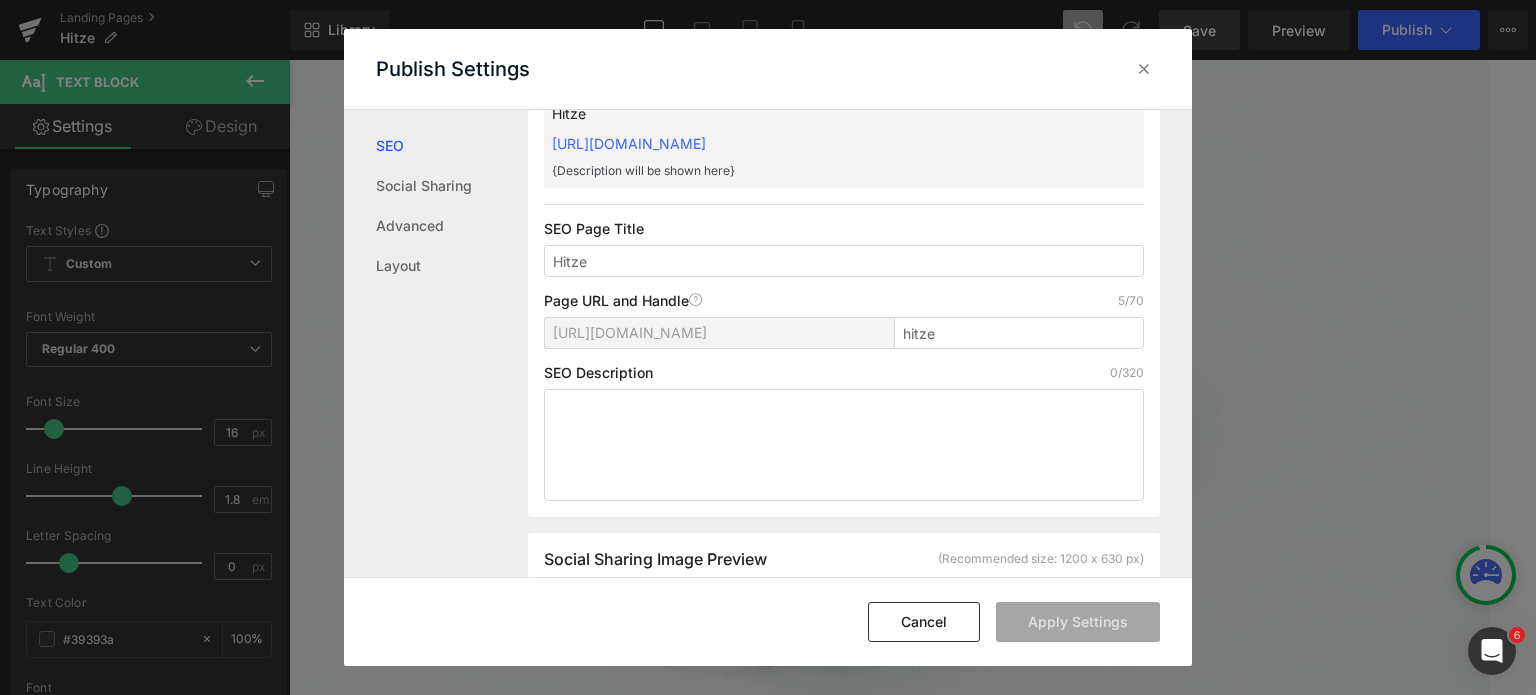 click on "[URL][DOMAIN_NAME]" at bounding box center (630, 333) 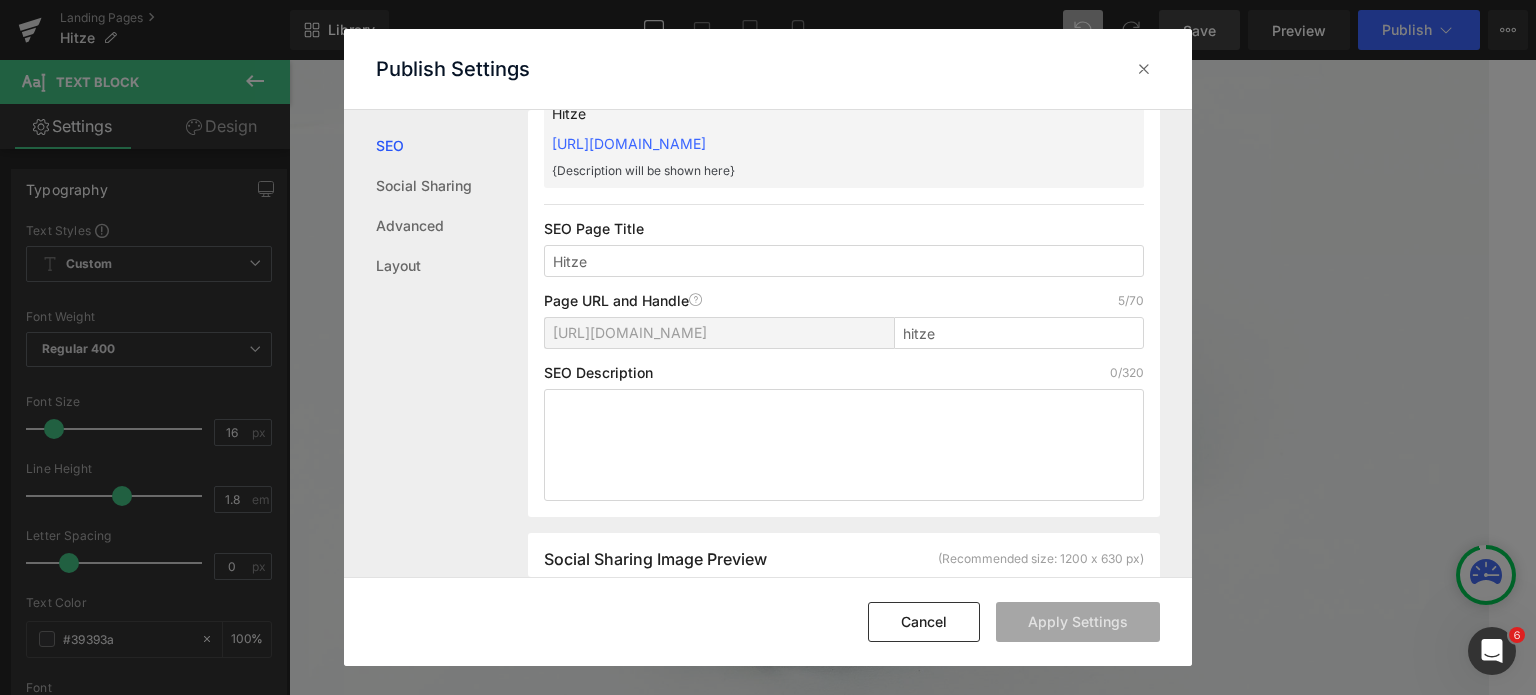 drag, startPoint x: 553, startPoint y: 331, endPoint x: 839, endPoint y: 325, distance: 286.06293 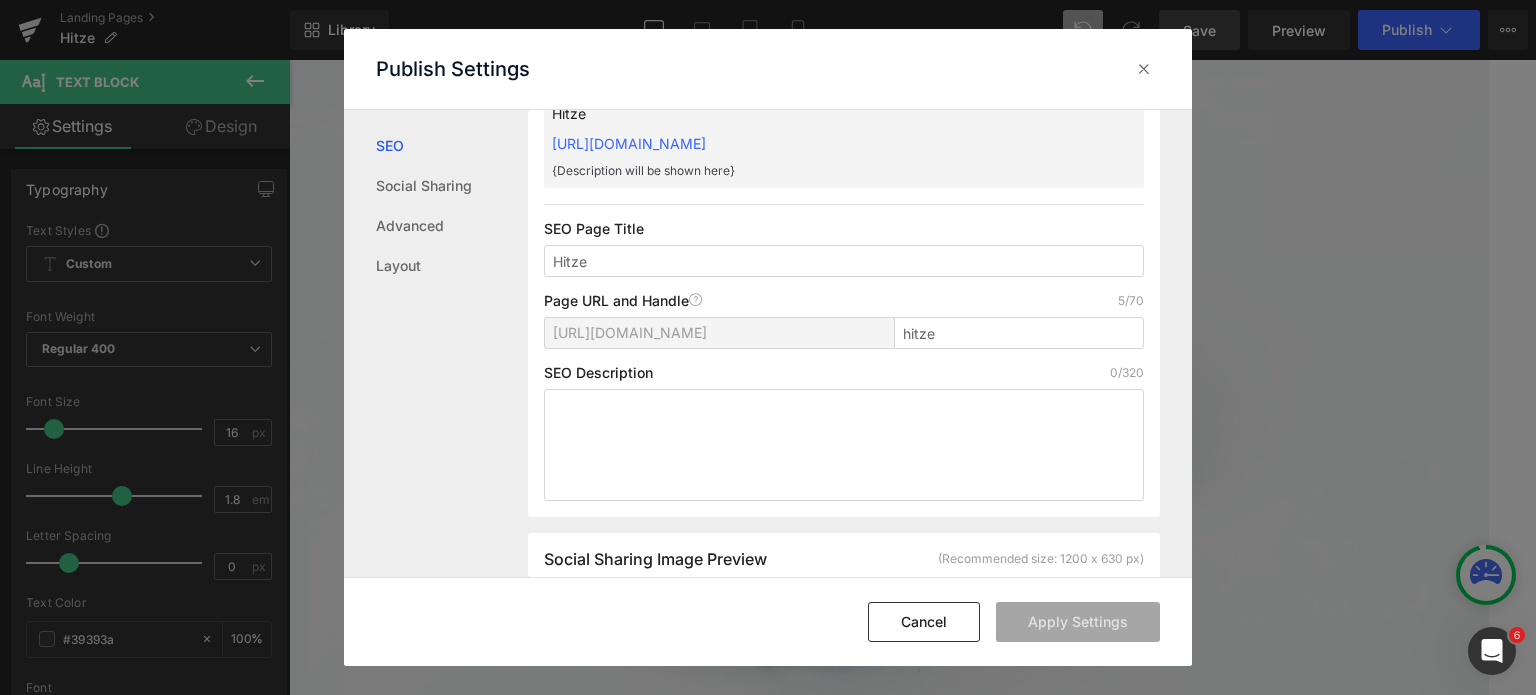 click on "[URL][DOMAIN_NAME]" at bounding box center (719, 333) 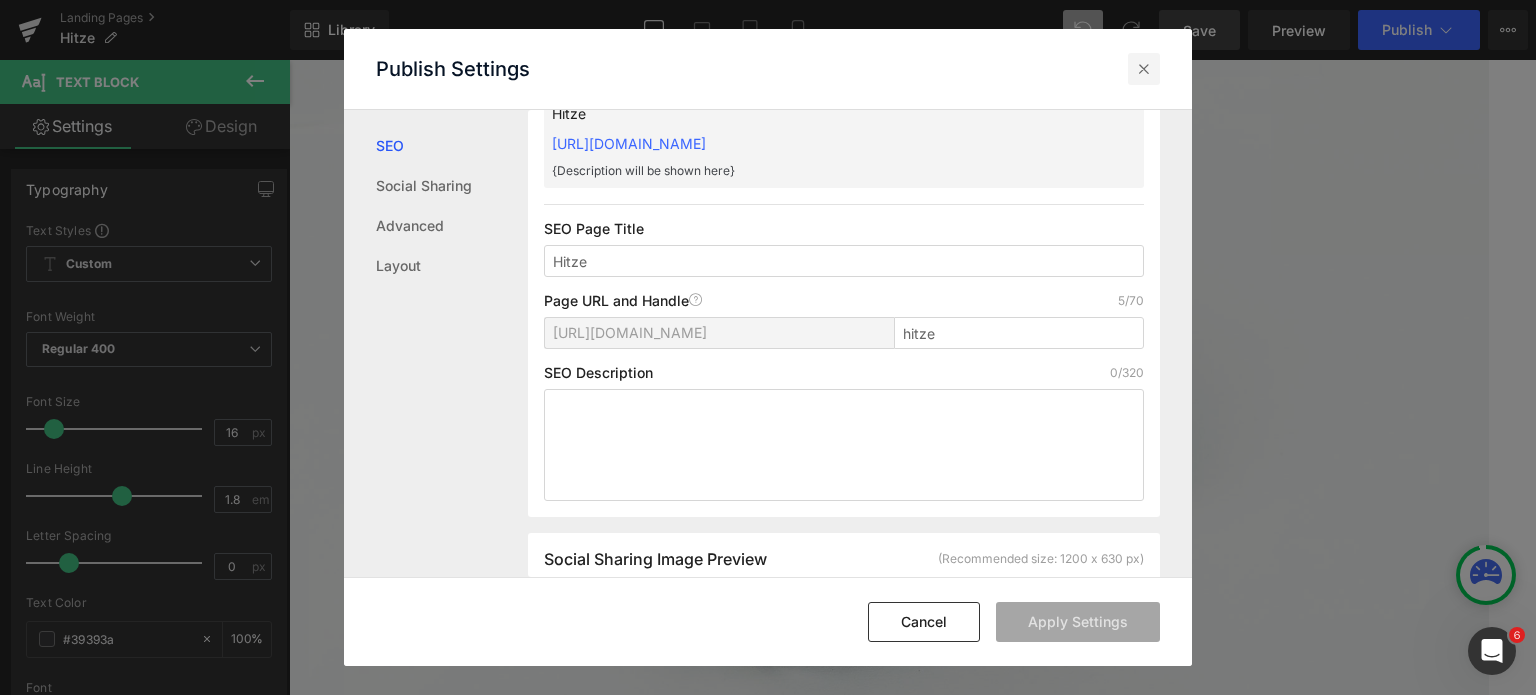 drag, startPoint x: 1149, startPoint y: 64, endPoint x: 863, endPoint y: 4, distance: 292.22595 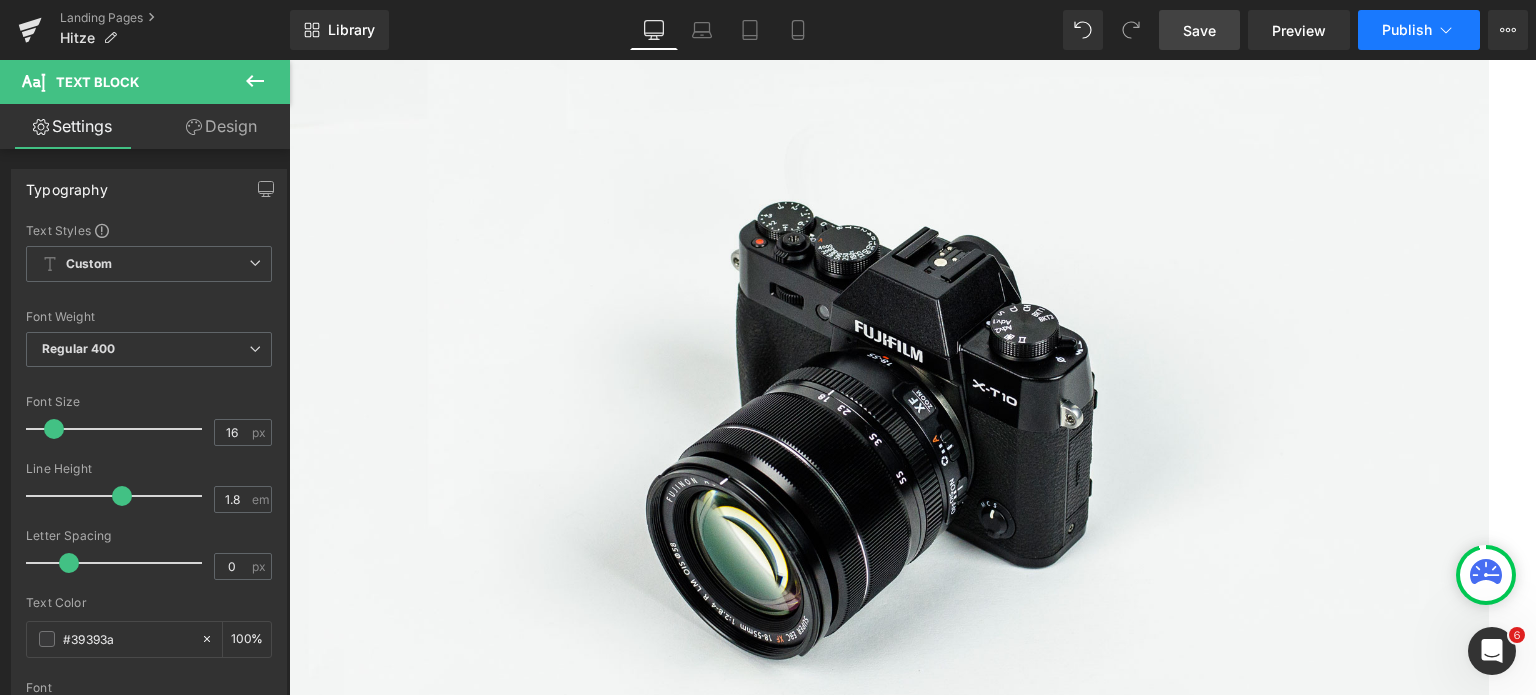 click 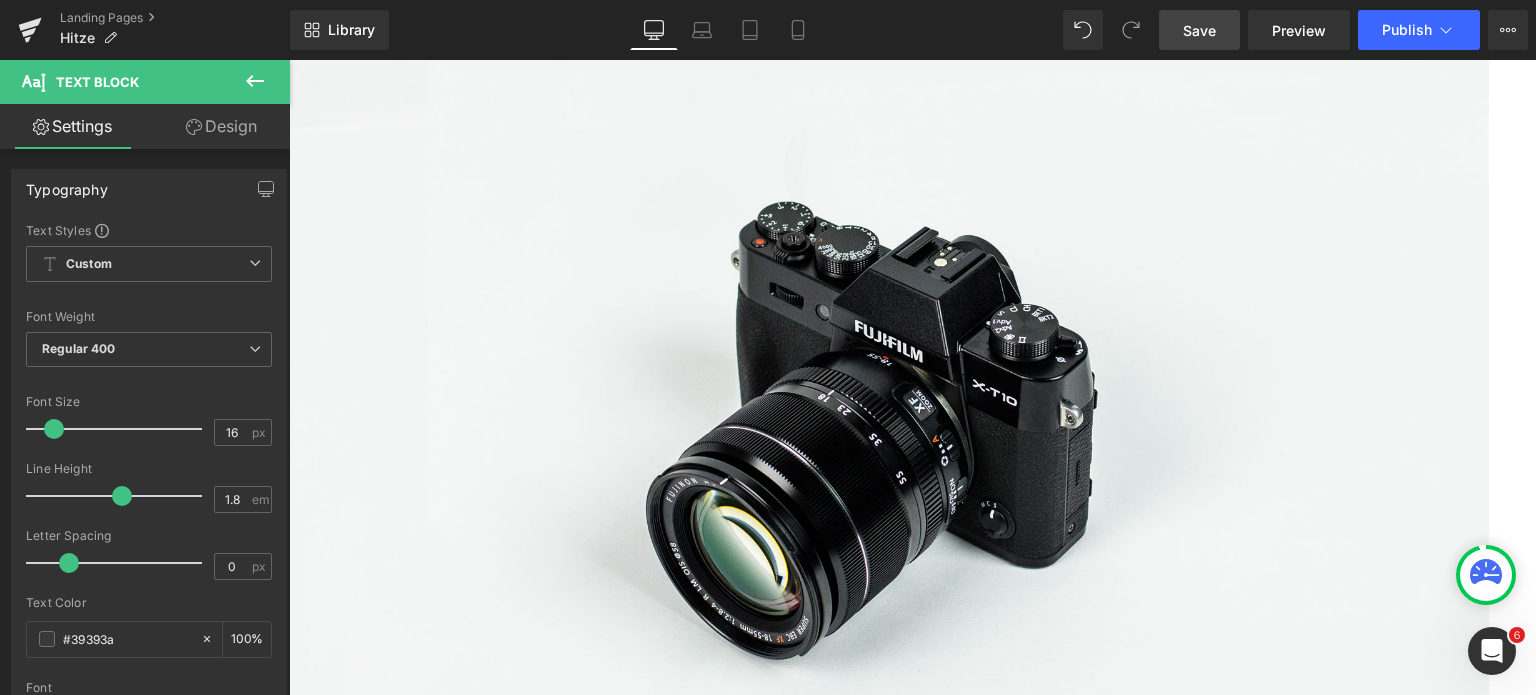 click 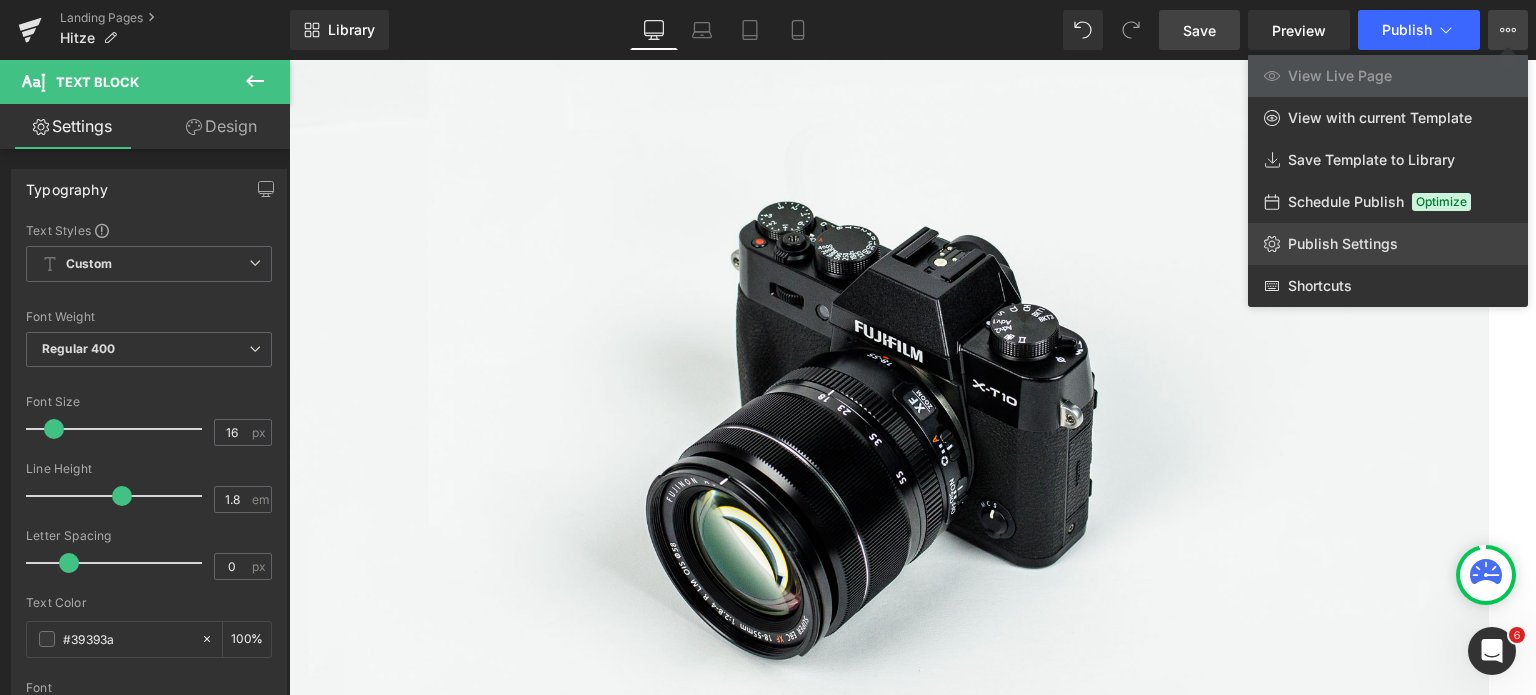 click on "Publish Settings" 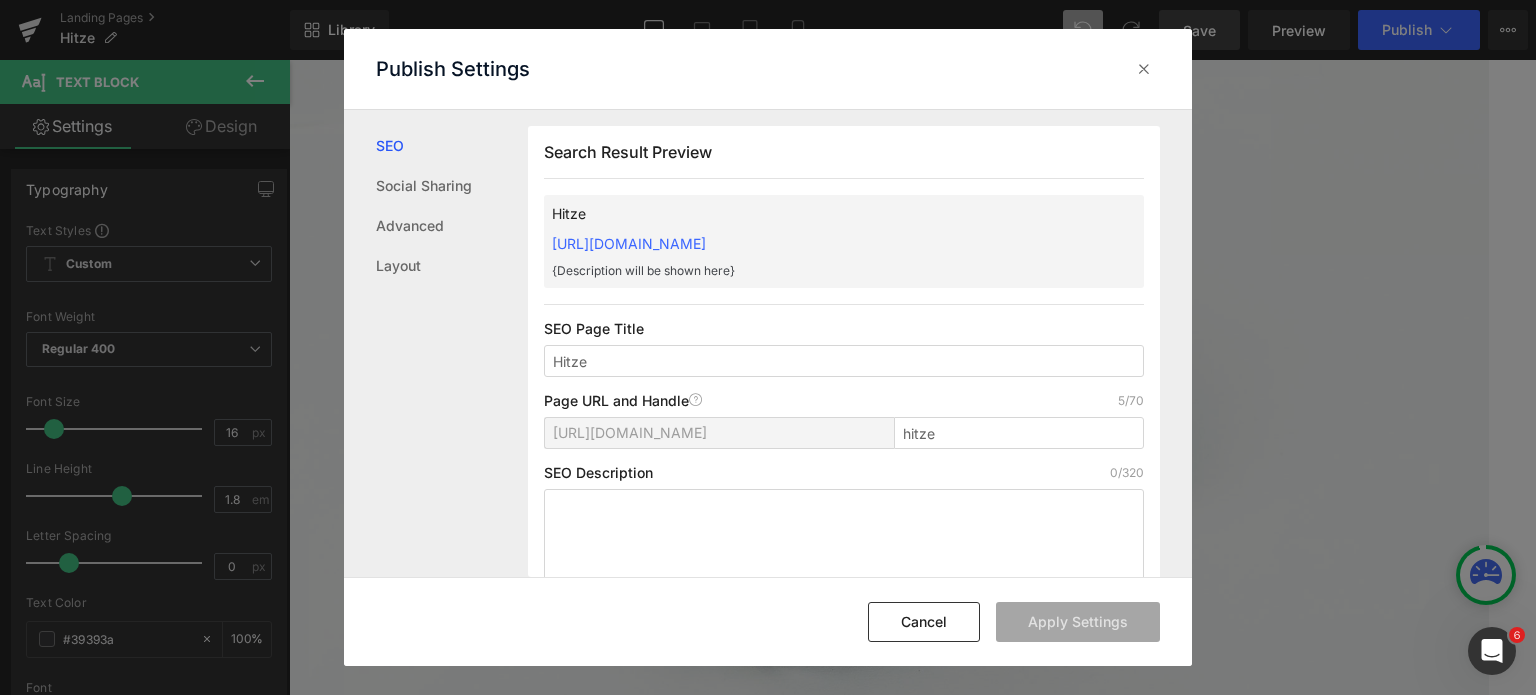 scroll, scrollTop: 0, scrollLeft: 0, axis: both 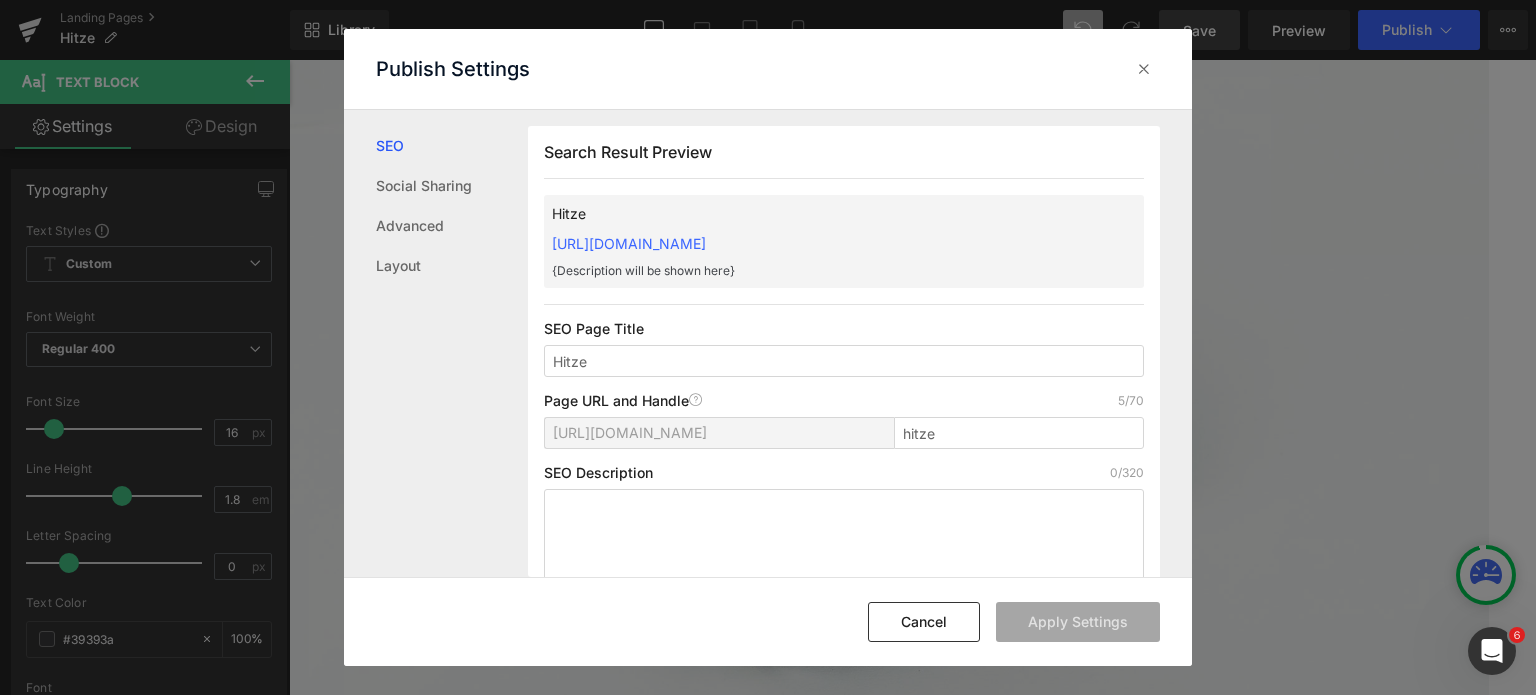 click on "[URL][DOMAIN_NAME]" at bounding box center [630, 433] 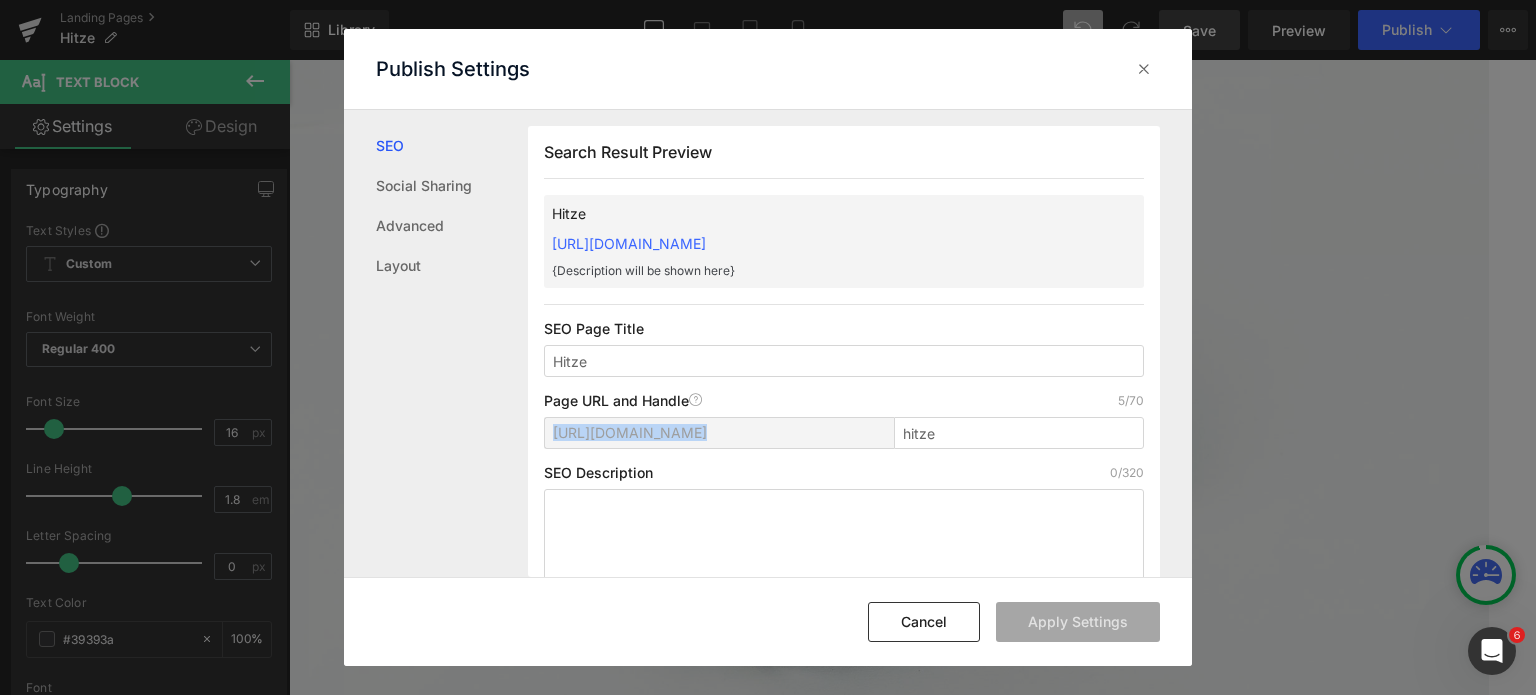 click on "[URL][DOMAIN_NAME]" at bounding box center [630, 433] 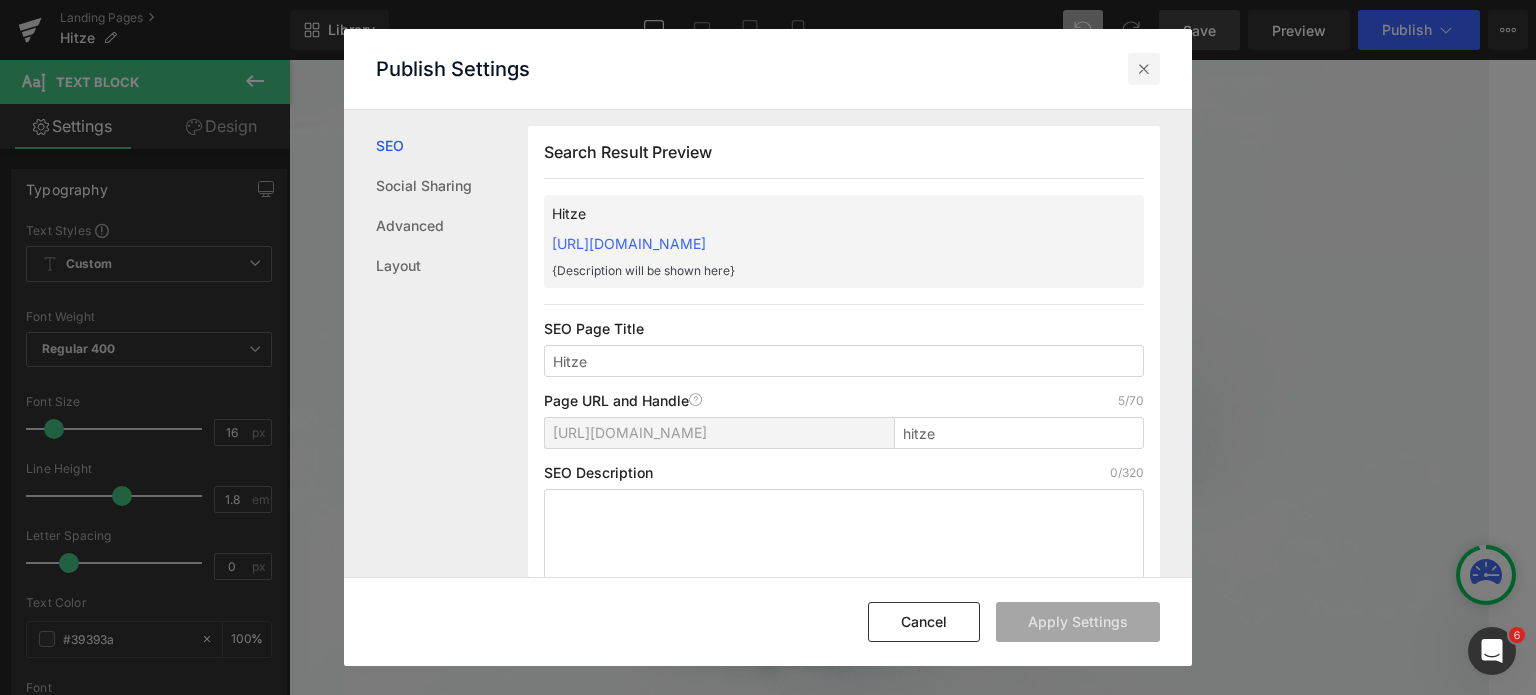 drag, startPoint x: 1140, startPoint y: 63, endPoint x: 715, endPoint y: 98, distance: 426.43875 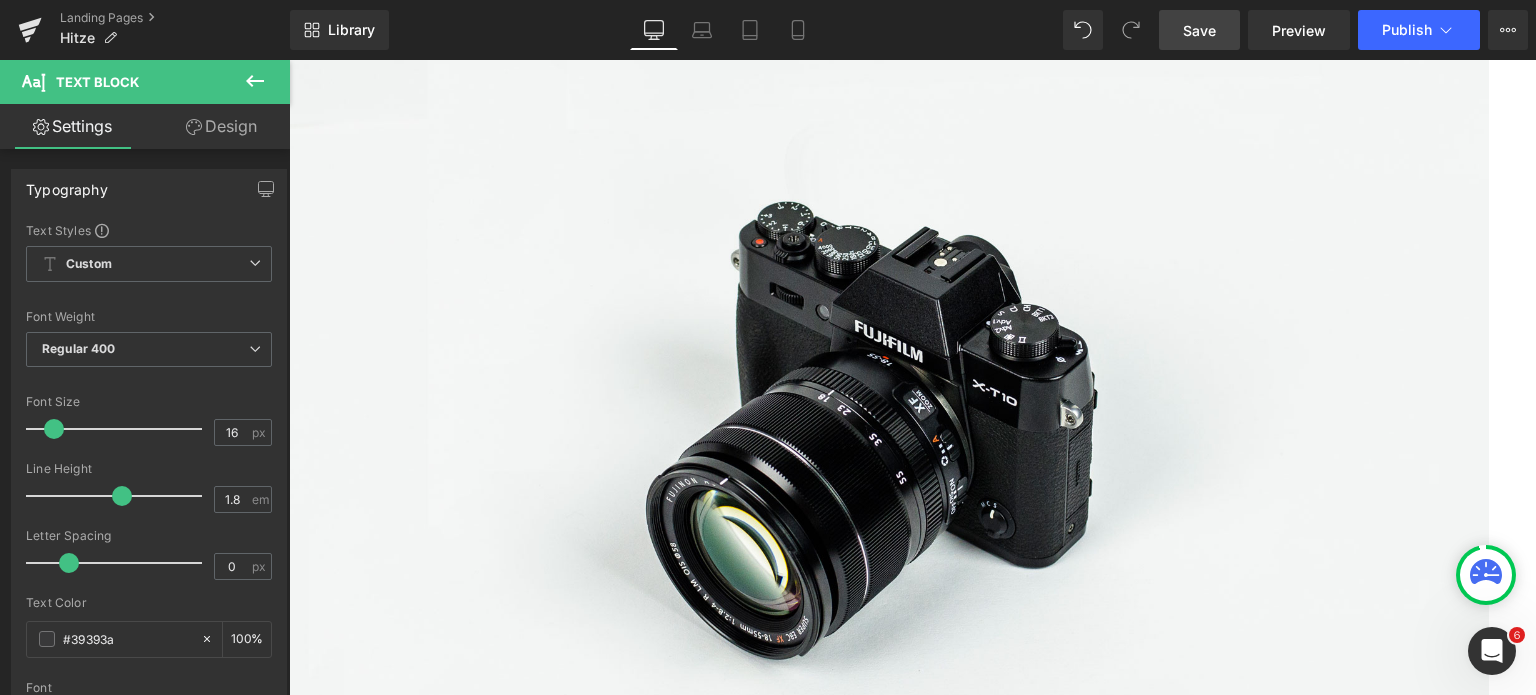 click on "Ventilator und Klimaanlage:  Wenn du zur Abkühlung auf Ventilator oder Klimaanlage setzt, dann achte sorgsam darauf, deinen" at bounding box center [909, 1333] 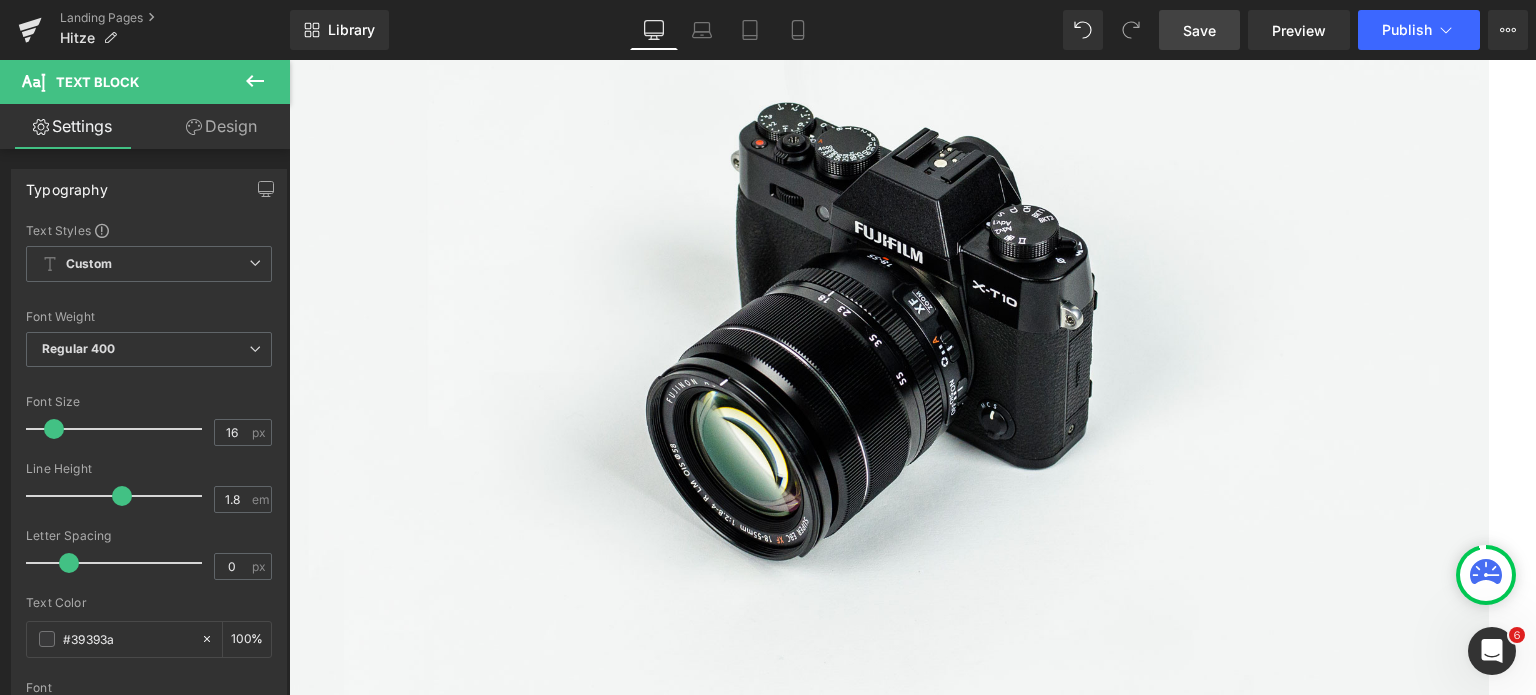 scroll, scrollTop: 2230, scrollLeft: 0, axis: vertical 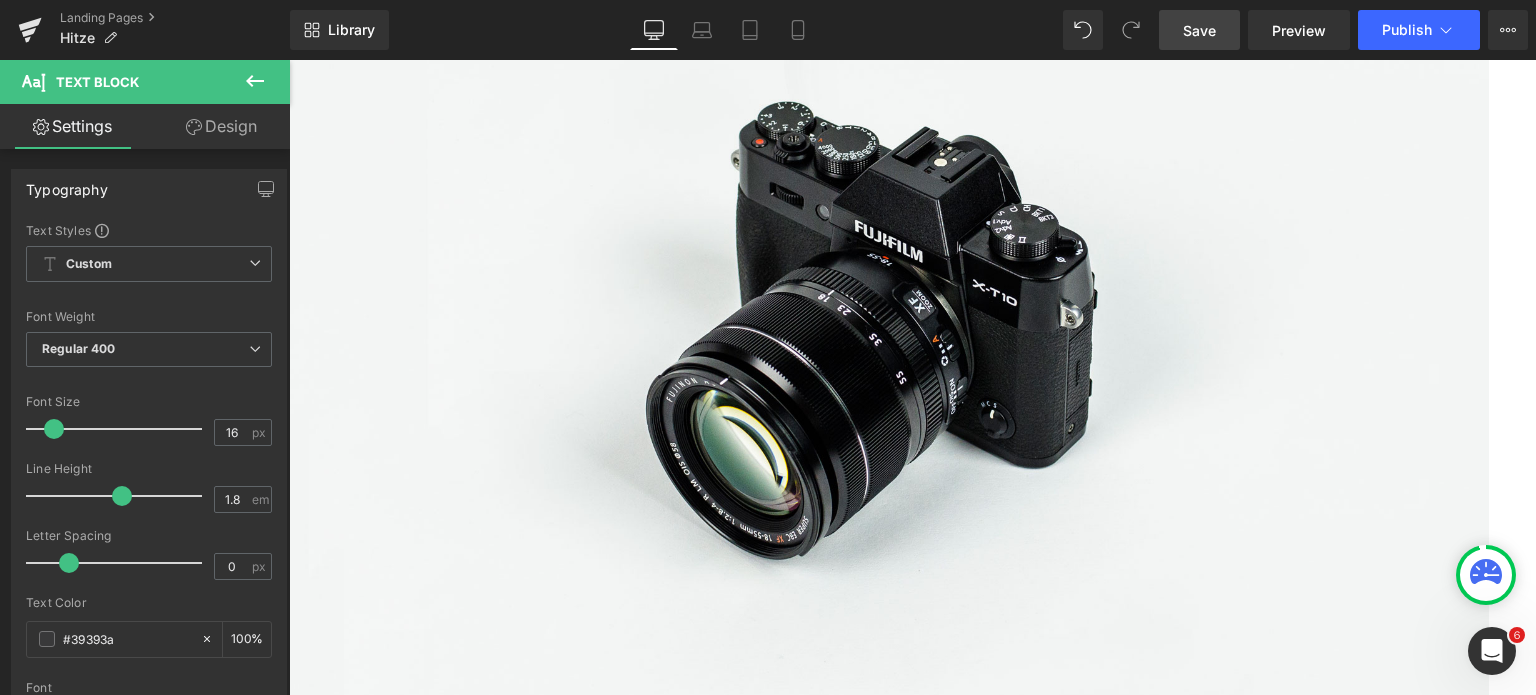 drag, startPoint x: 344, startPoint y: 503, endPoint x: 420, endPoint y: 508, distance: 76.1643 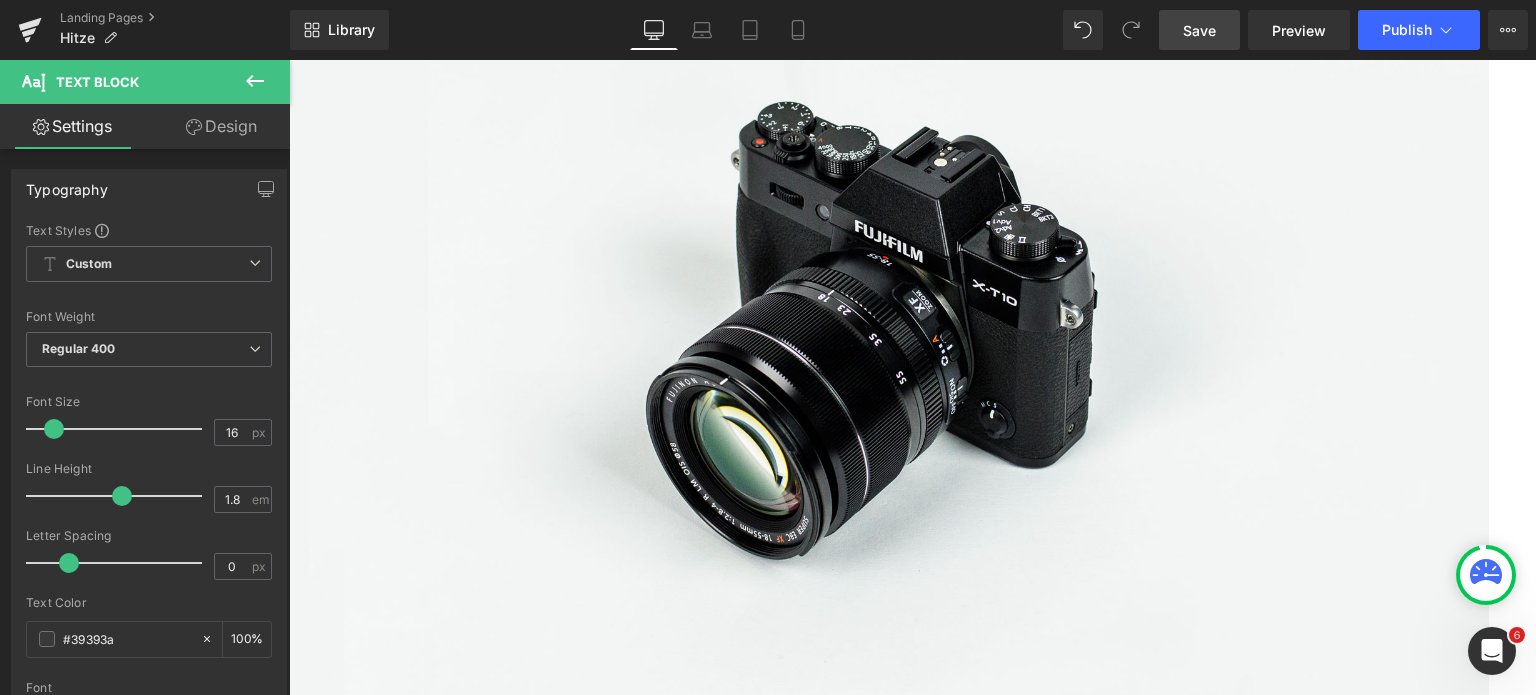 click on "Badeunfälle: Manche Hunde sind echte Wasserratten und" at bounding box center (909, 1291) 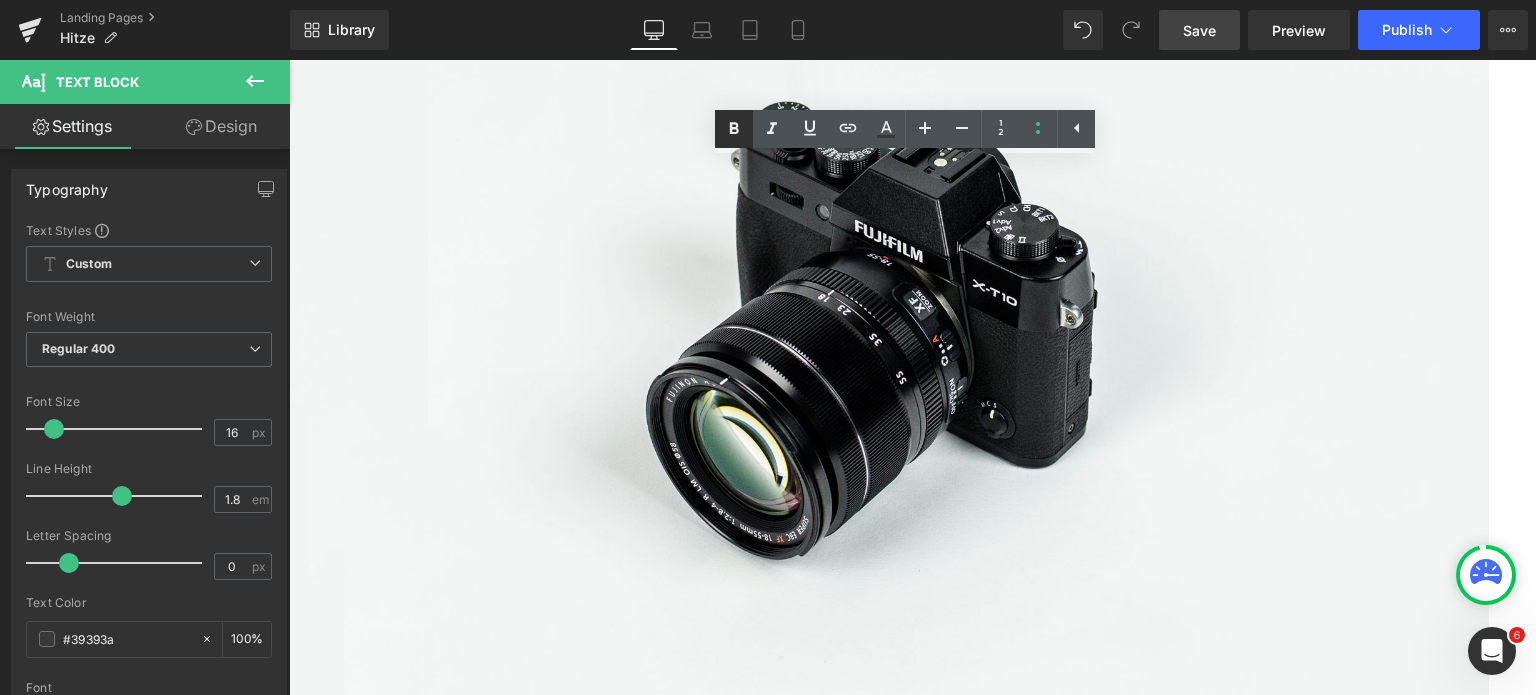 click 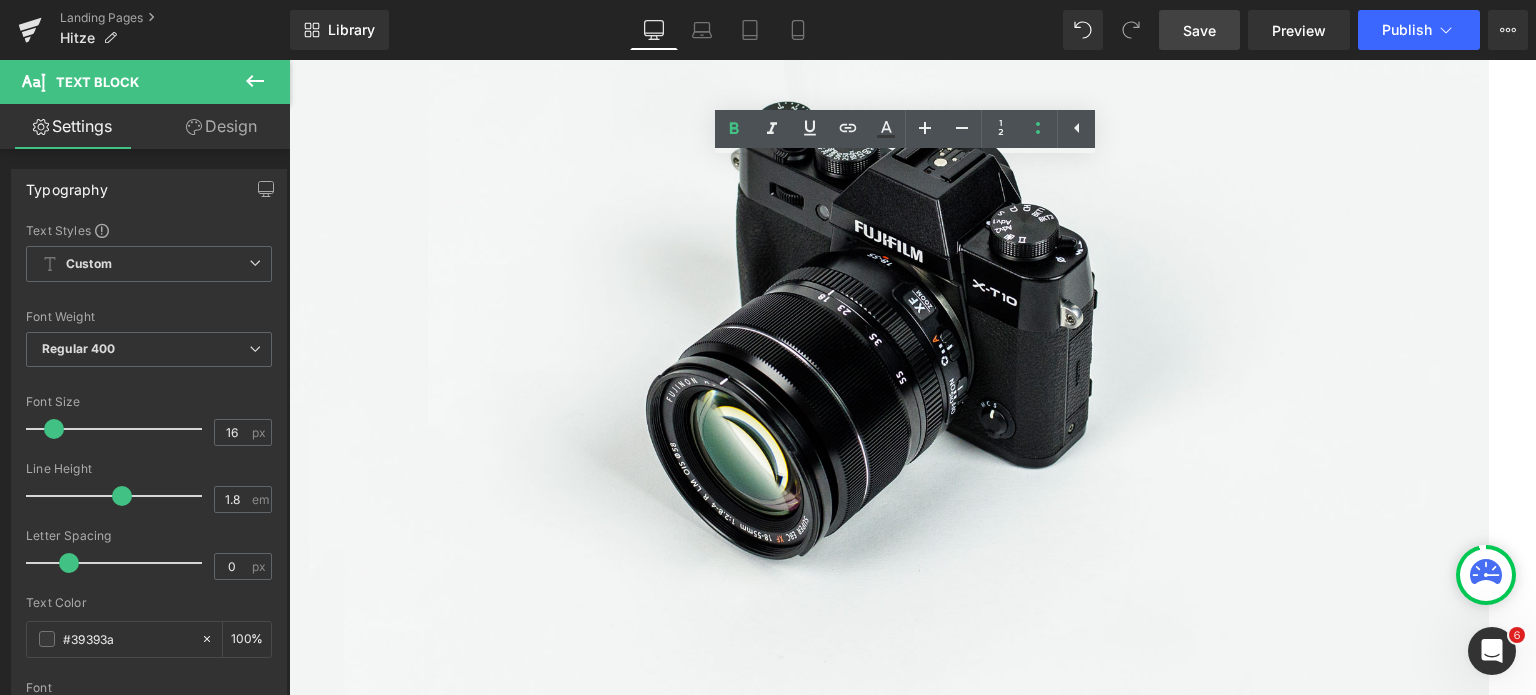 click on "Badeunfälle:  Manche Hunde sind echte Wasserratten und" at bounding box center [909, 1291] 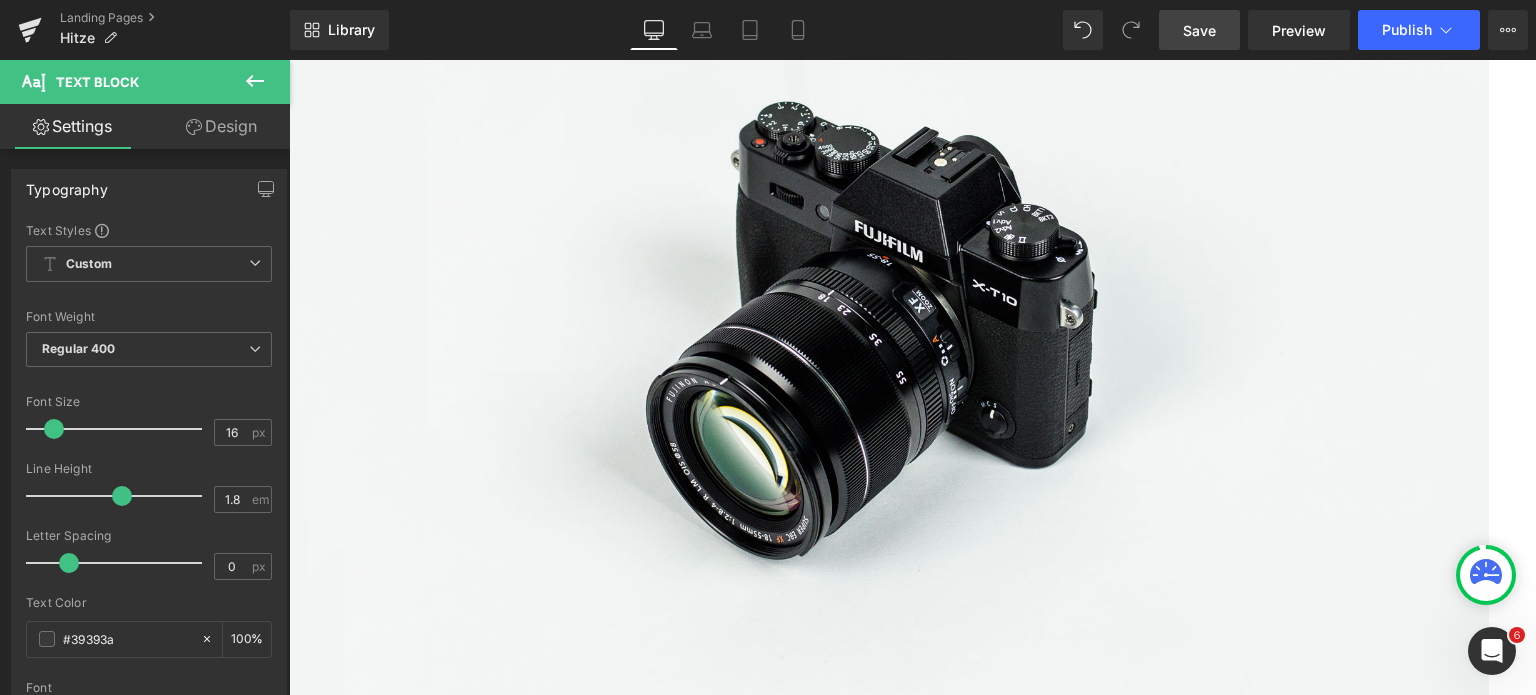 click at bounding box center (889, 316) 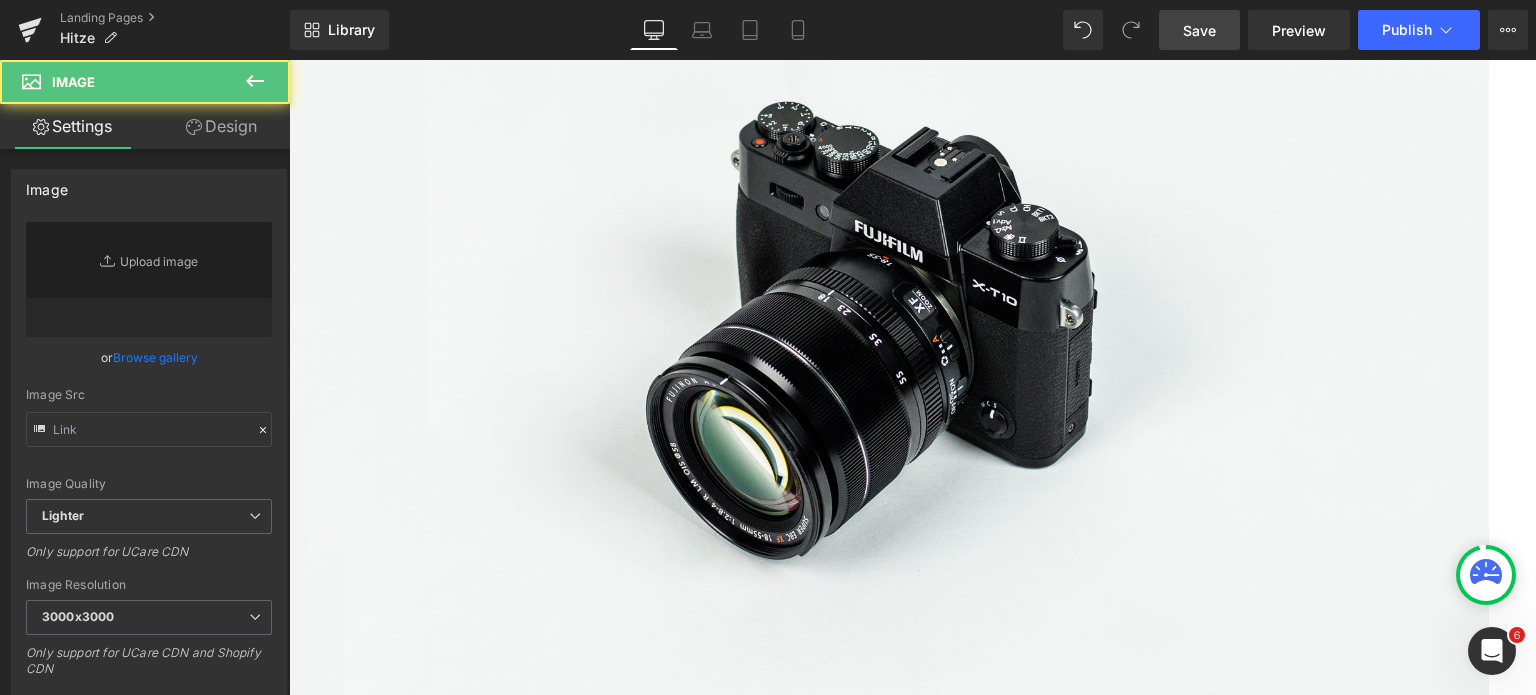 click on "Replace Image" at bounding box center (149, 279) 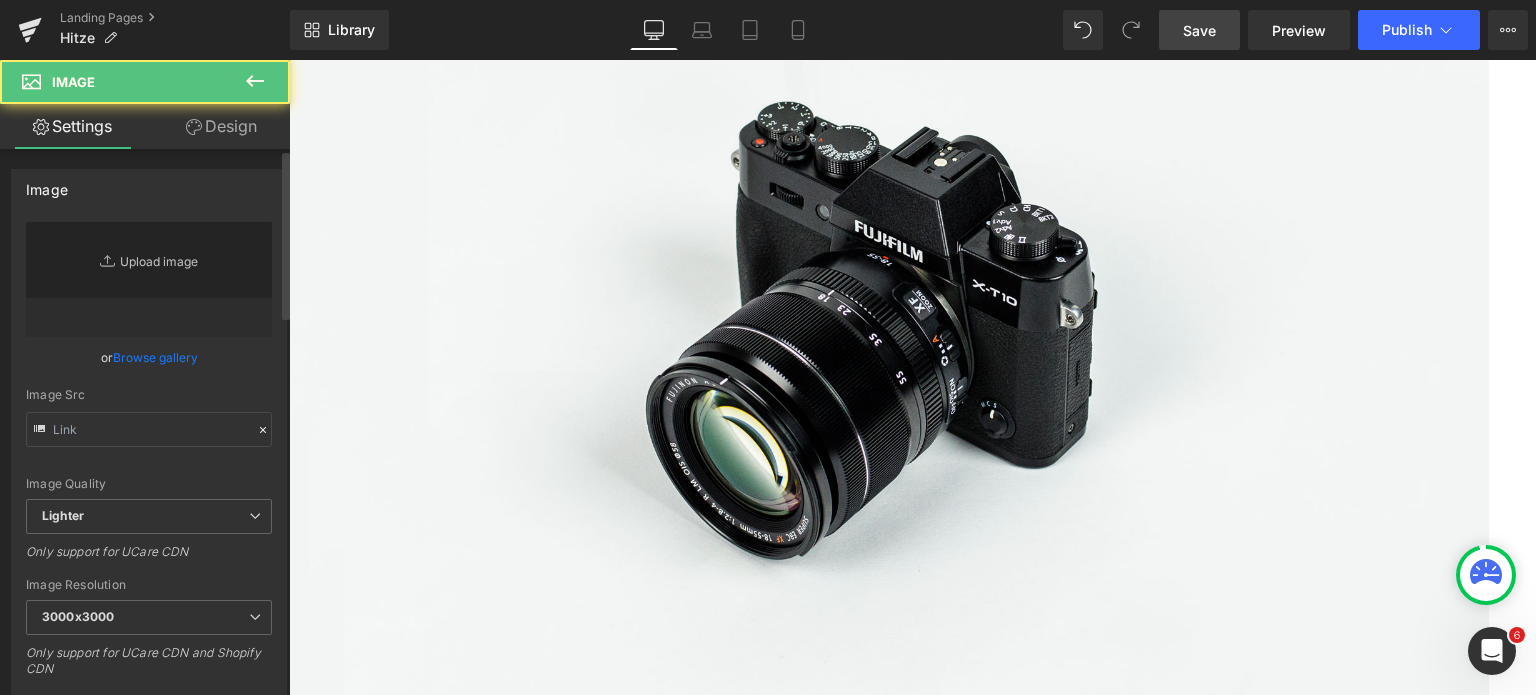 click on "Replace Image" at bounding box center (149, 279) 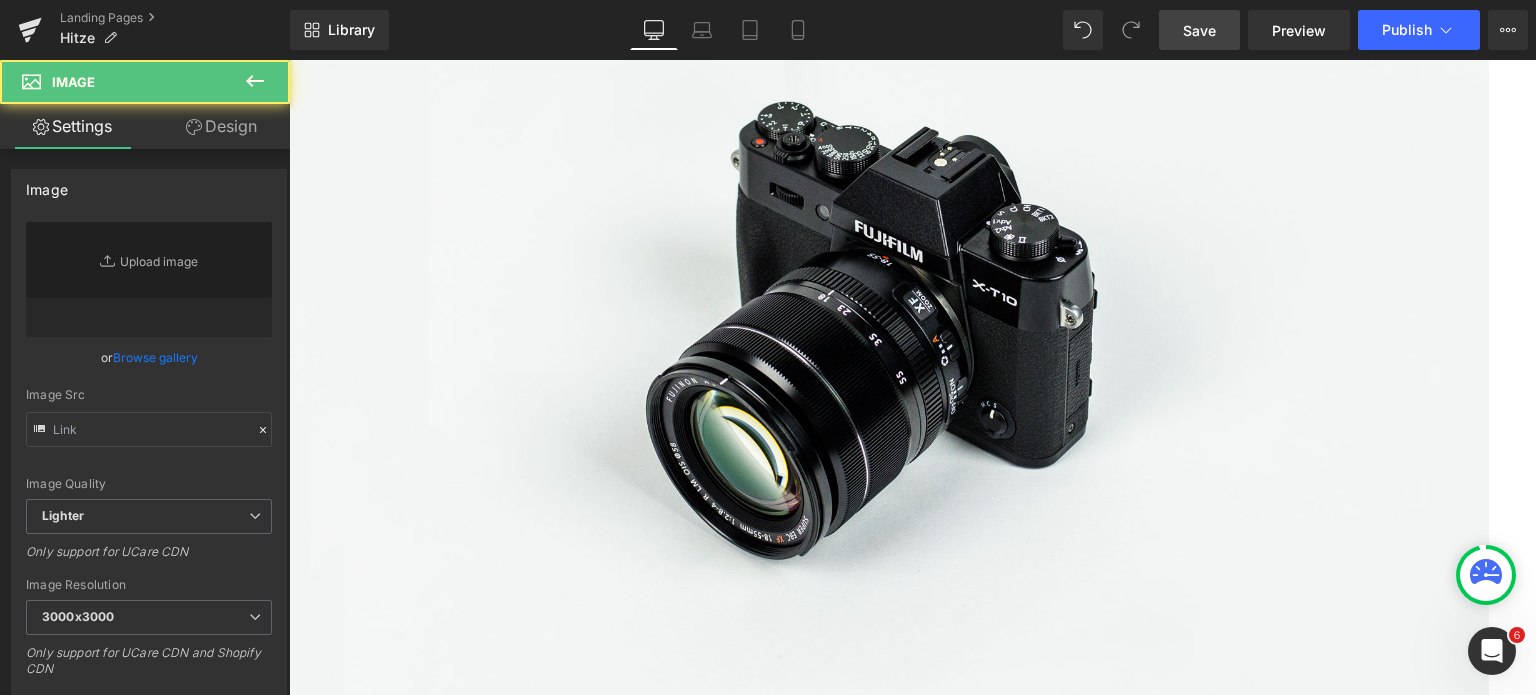 click on "Save" at bounding box center (1199, 30) 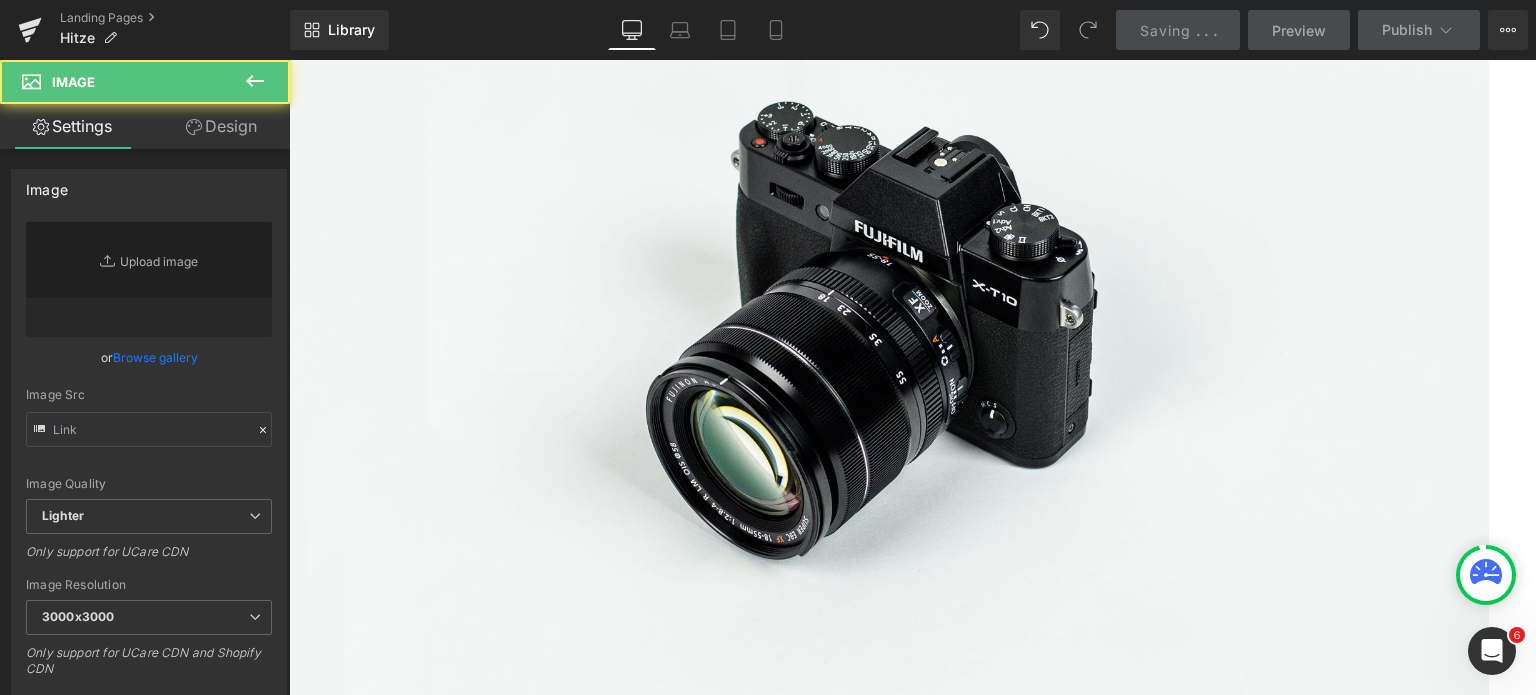 click on "[PERSON_NAME], Sonne, Schlecker-Eis! Die beste Abkühlung für deinen Hund im [PERSON_NAME] jetzt im leckeren Paket.
Heading
Row
Hero Banner   200px" at bounding box center [912, -1671] 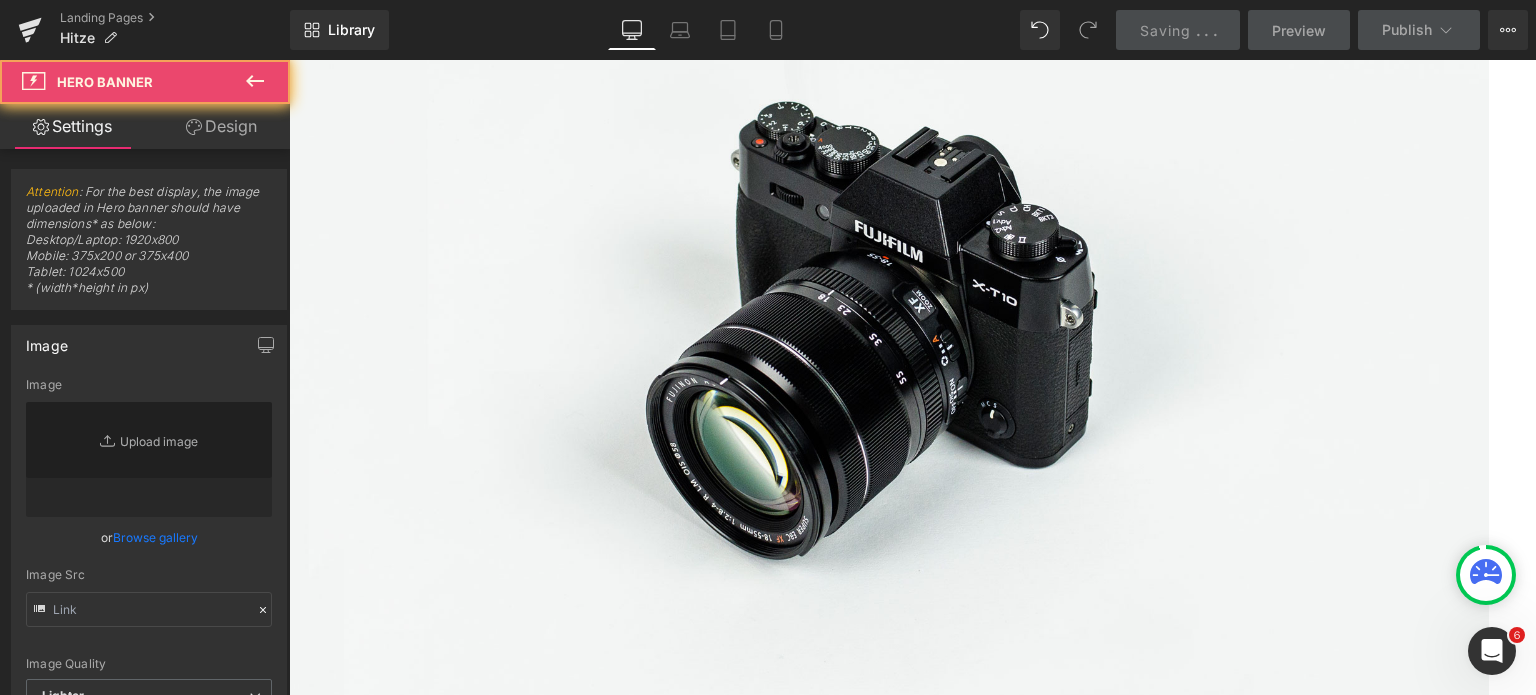 click on "[PERSON_NAME], Sonne, Schlecker-Eis! Die beste Abkühlung für deinen Hund im [PERSON_NAME] jetzt im leckeren Paket.
Heading
Row
Hero Banner   200px" at bounding box center [912, -1671] 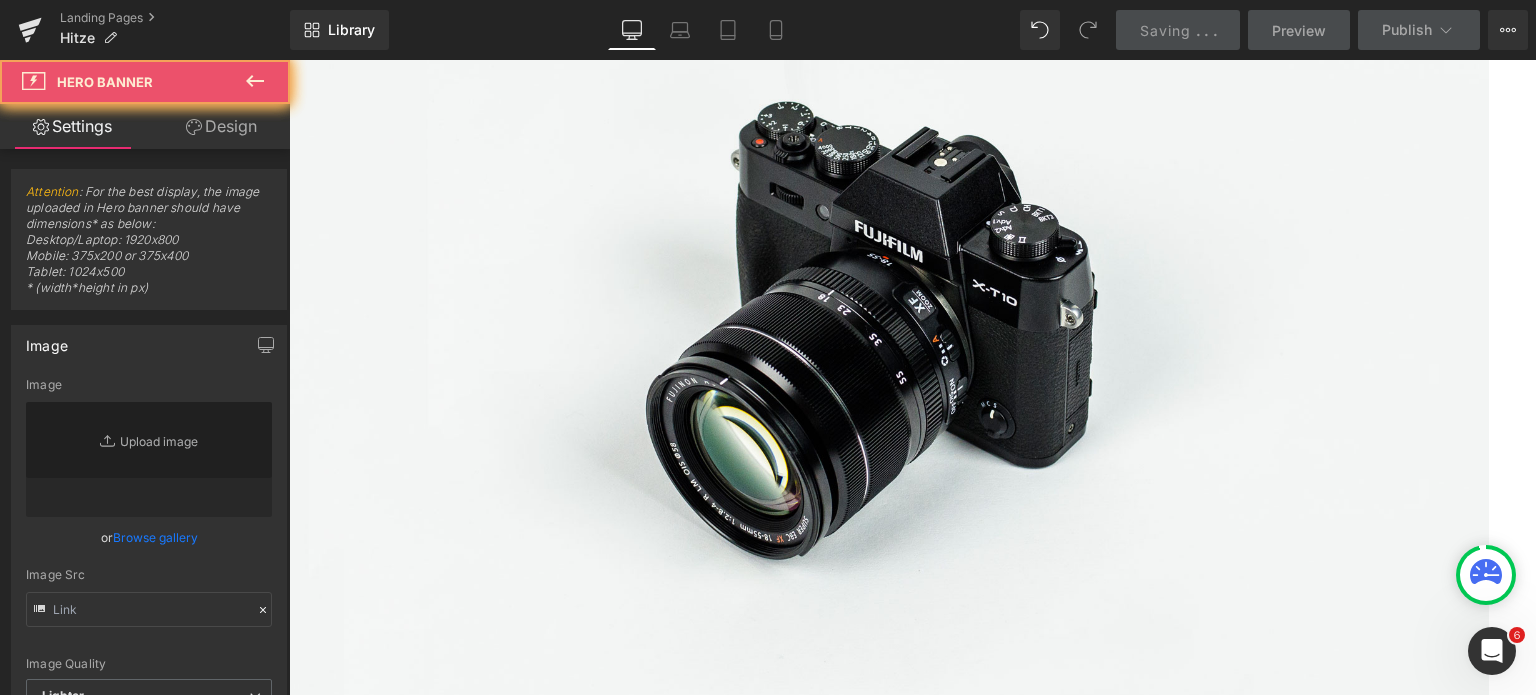 click on "[PERSON_NAME], Sonne, Schlecker-Eis! Die beste Abkühlung für deinen Hund im [PERSON_NAME] jetzt im leckeren Paket." at bounding box center (889, -1775) 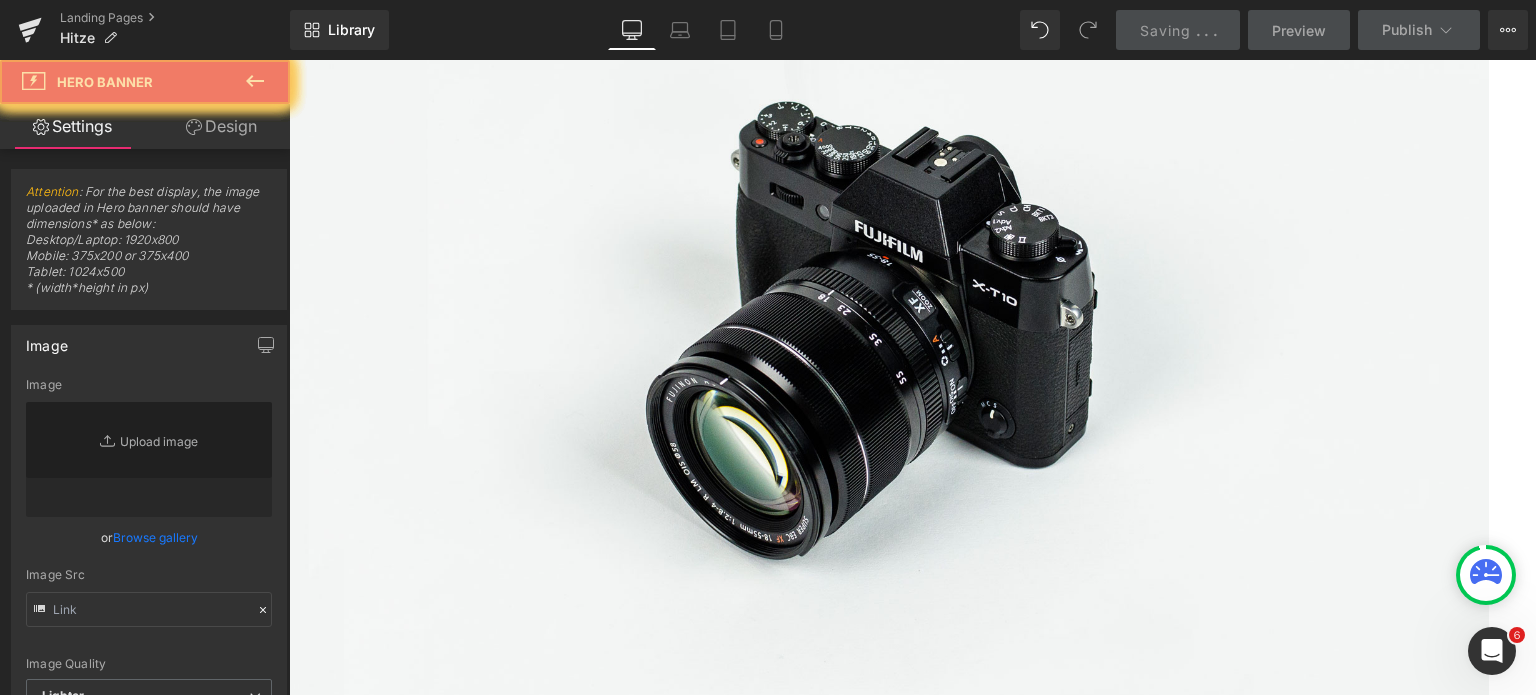 click on "Design" at bounding box center (221, 126) 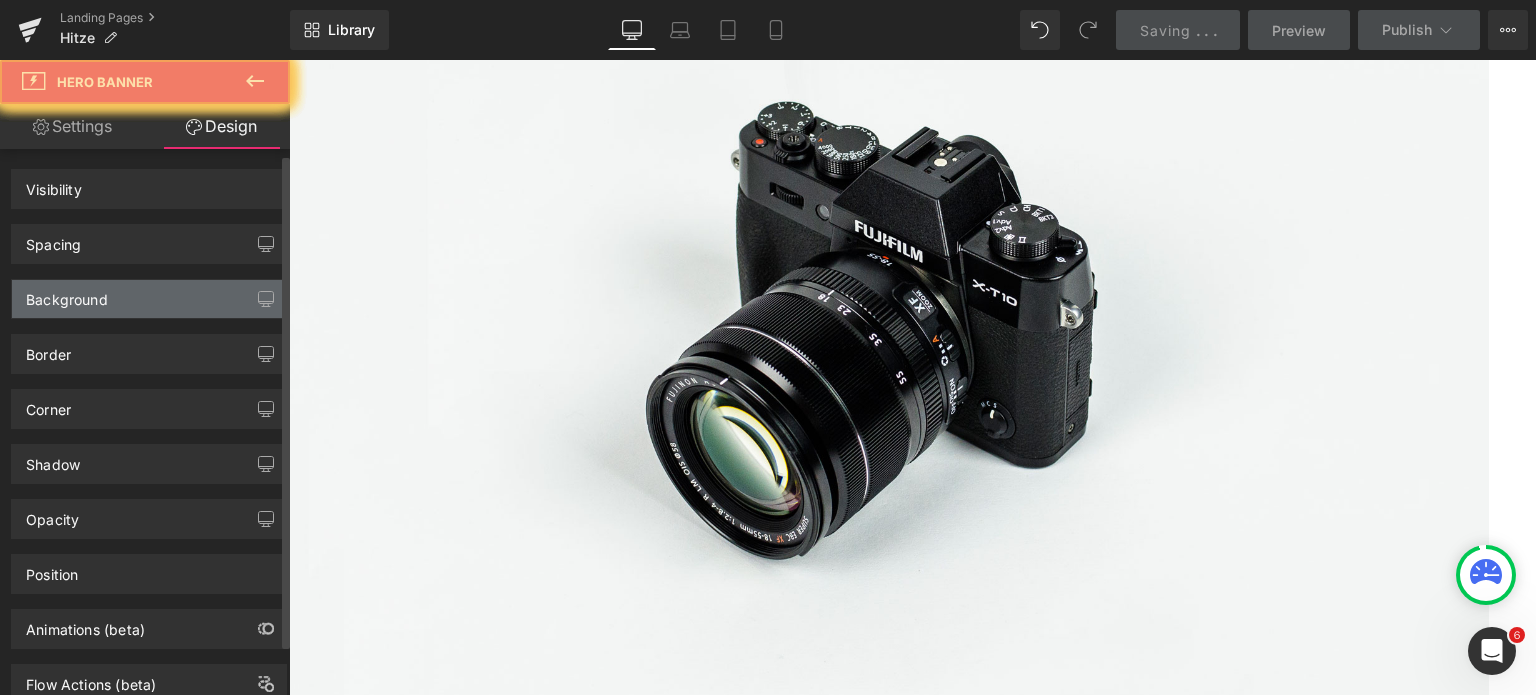 click on "Background" at bounding box center [149, 299] 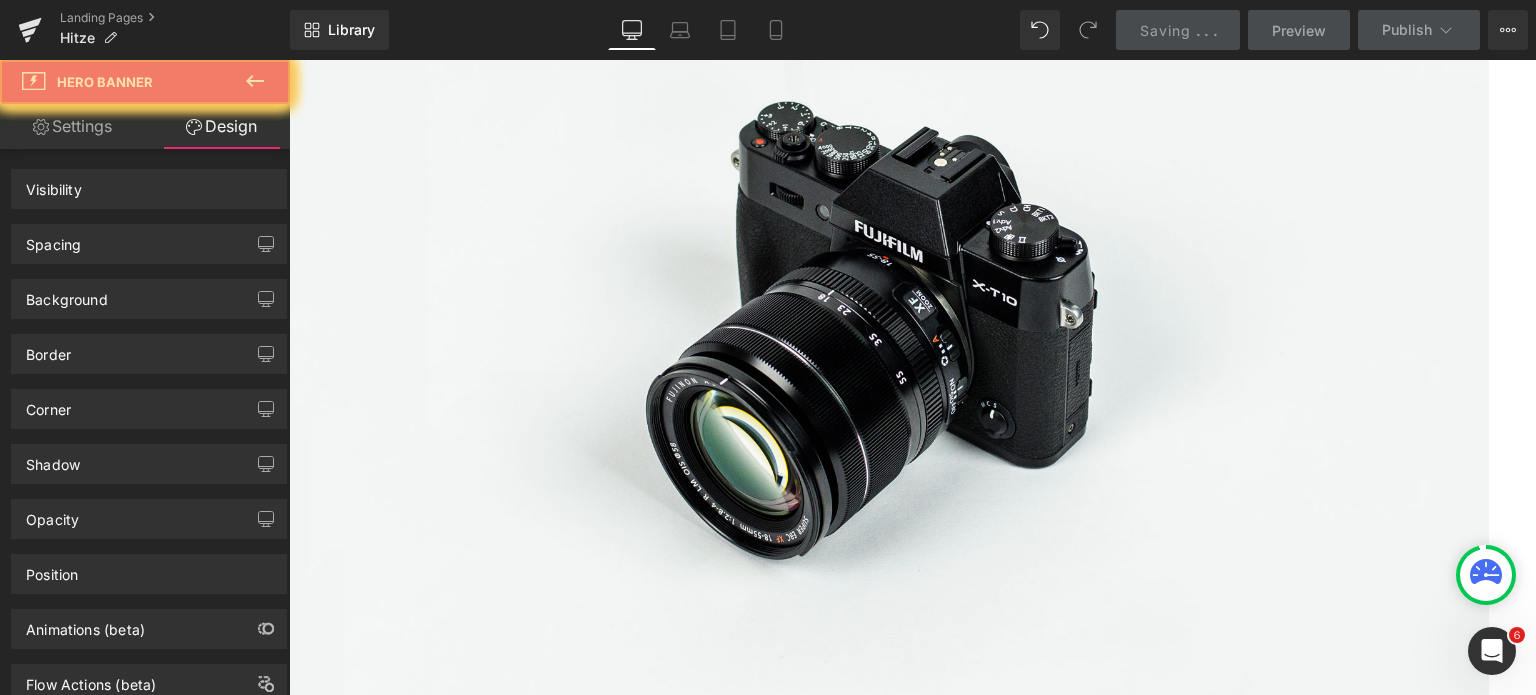 drag, startPoint x: 77, startPoint y: 128, endPoint x: 117, endPoint y: 136, distance: 40.792156 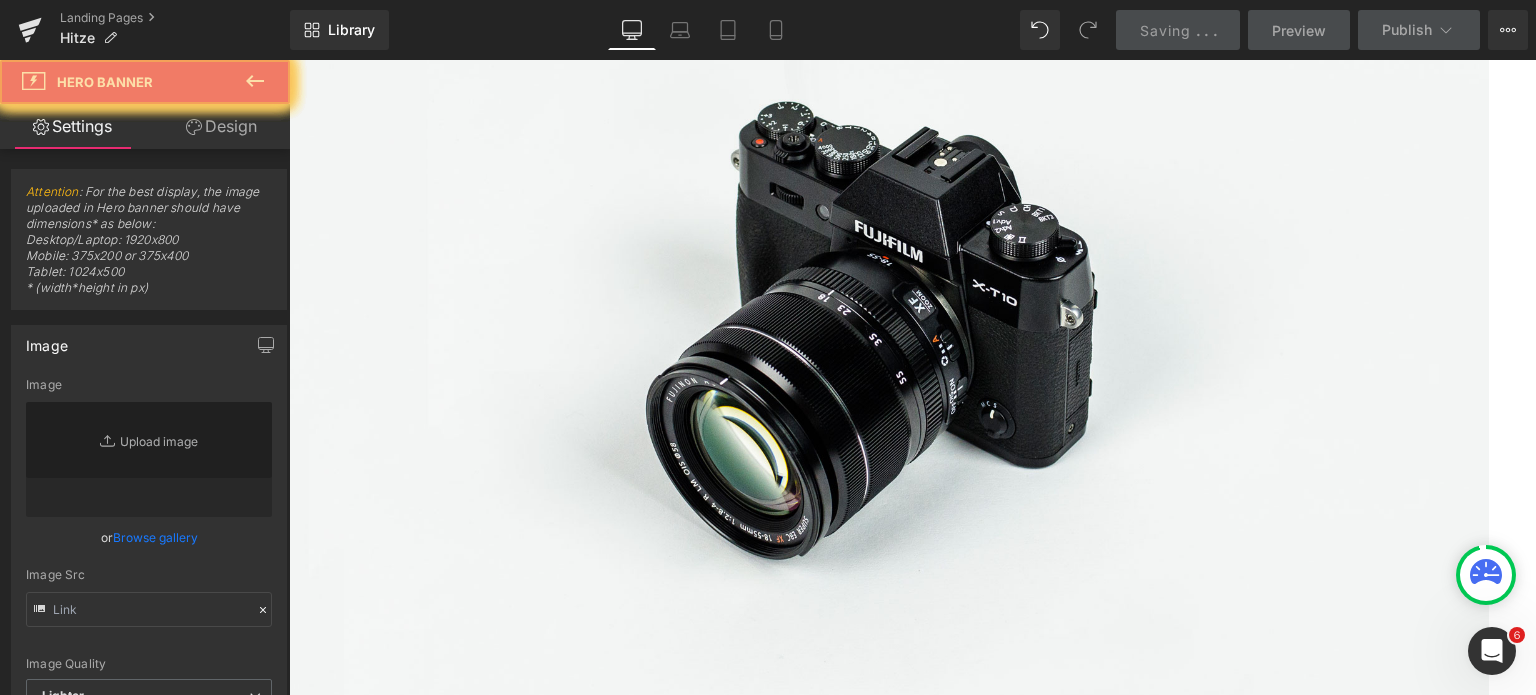 type 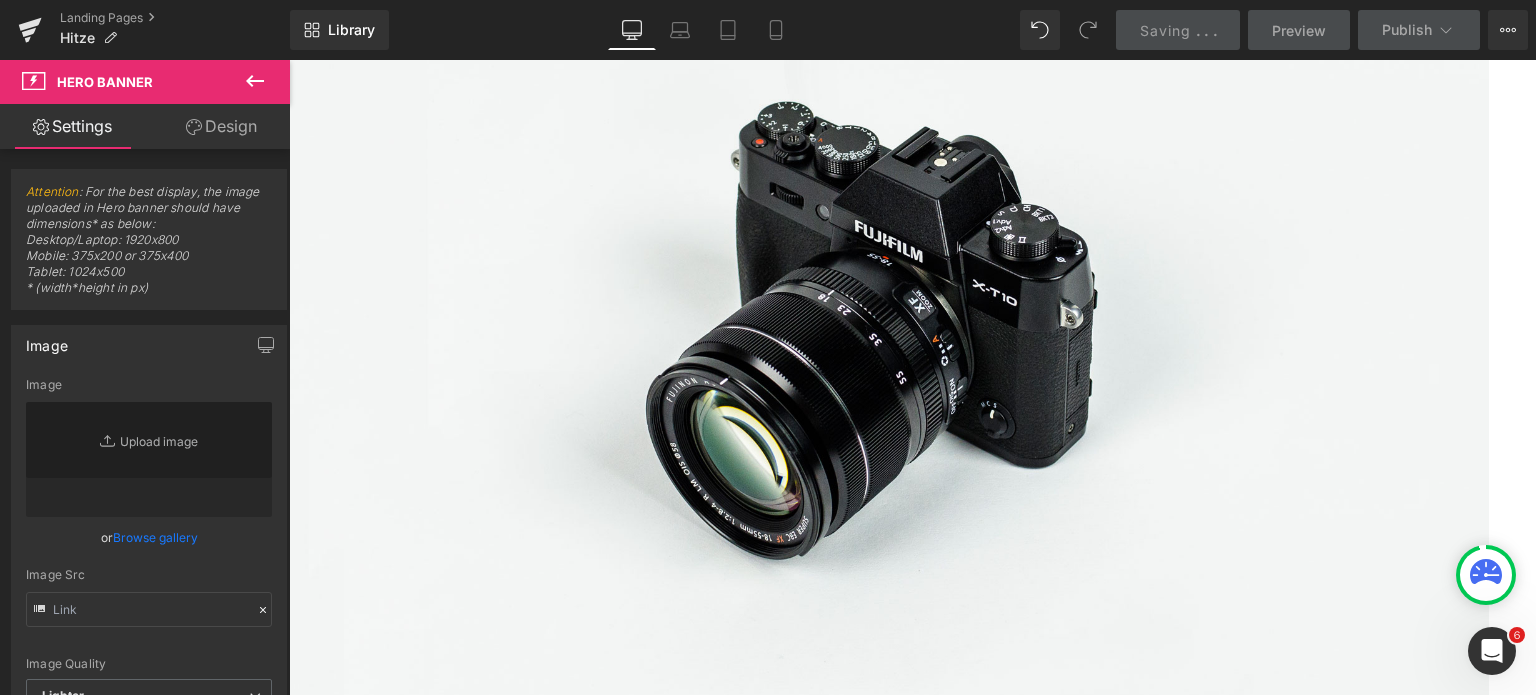 scroll, scrollTop: 210, scrollLeft: 0, axis: vertical 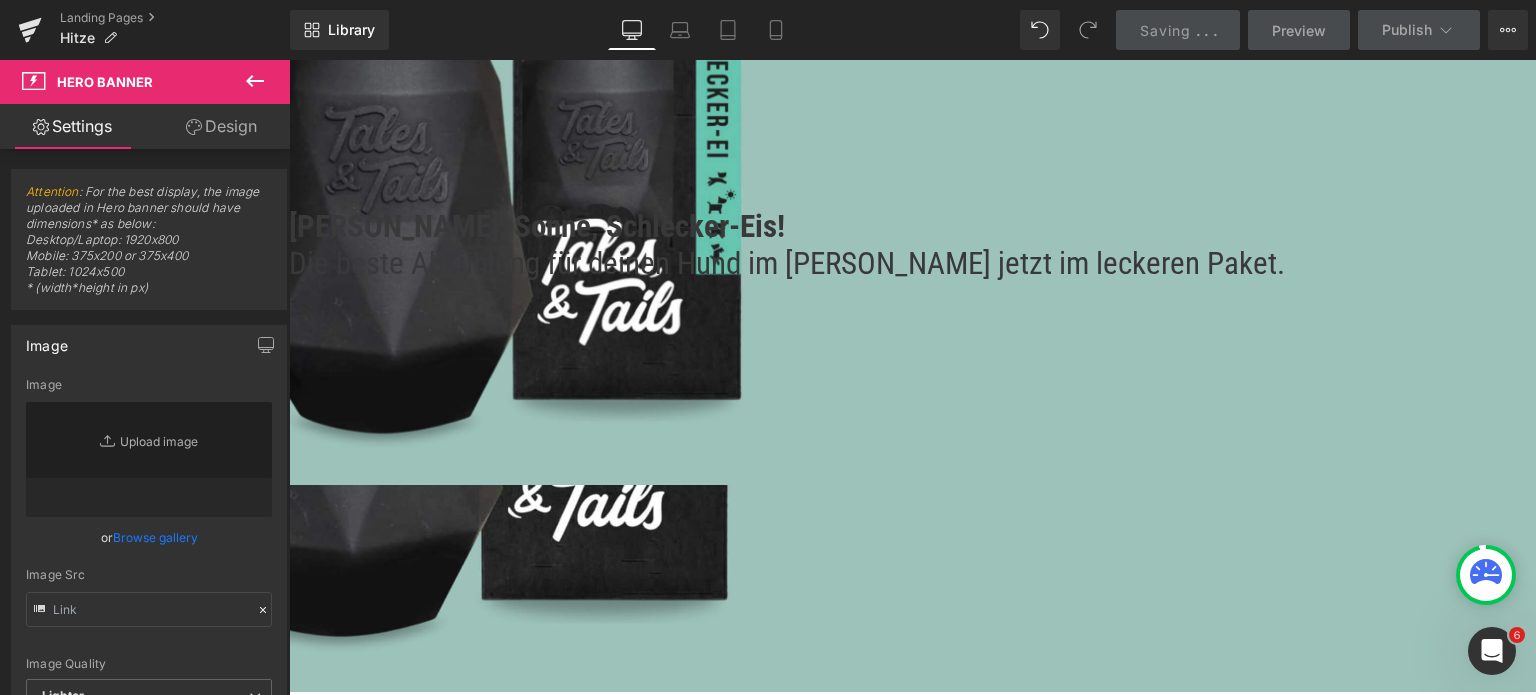 click on "Library Desktop Desktop Laptop Tablet Mobile   Saving   .   .   .   Preview Publish Scheduled View Live Page View with current Template Save Template to Library Schedule Publish  Optimize  Publish Settings Shortcuts  Your page can’t be published   You've reached the maximum number of published pages on your plan  (0/0).  You need to upgrade your plan or unpublish all your pages to get 1 publish slot.   Unpublish pages   Upgrade plan" at bounding box center (913, 30) 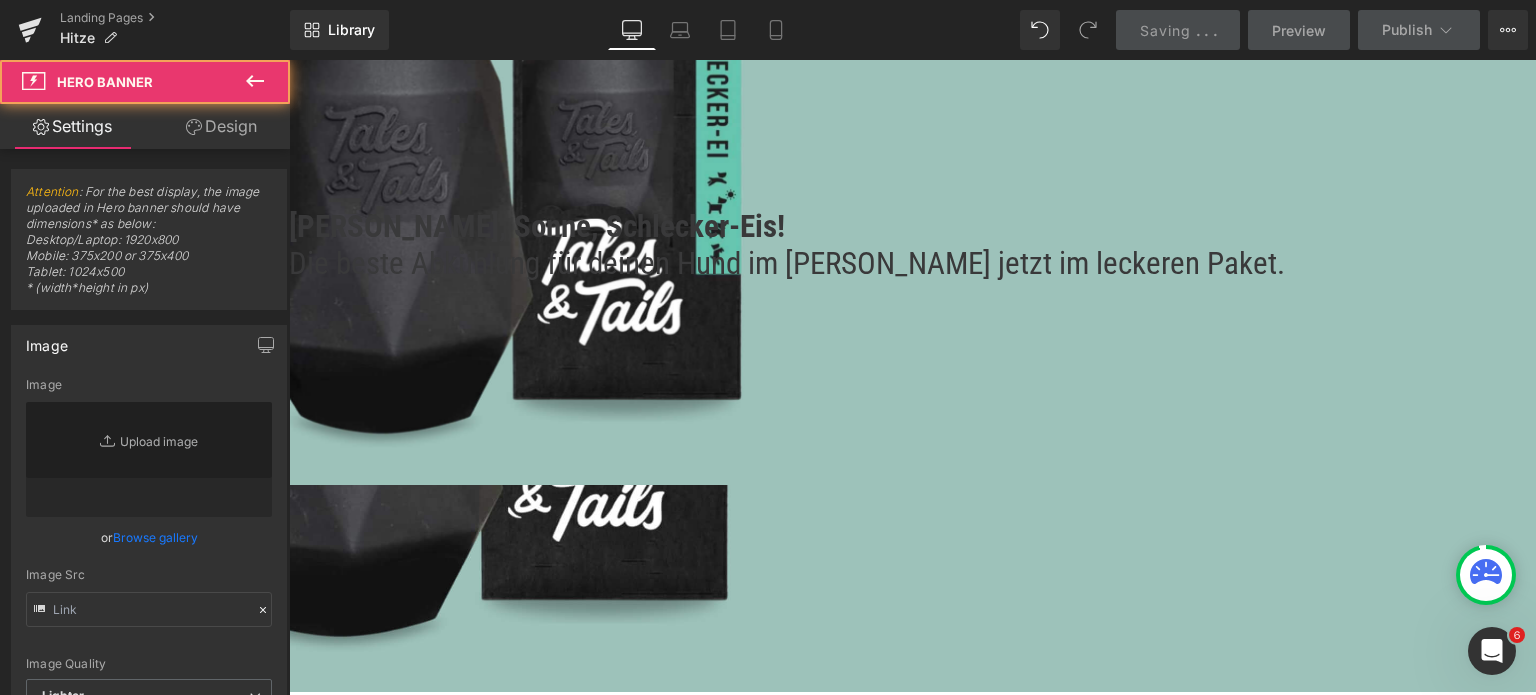 click on "Badeunfälle:  Manche Hunde sind echte Wasserratten und ein Sprung ins kühle Nass kann bei hohen Temperaturen eine wahre Wohltat sein! Achte dennoch darauf, dass dein Vierbeiner sich nur in sichere Gewässer wagt. Strömungen, Wasserwalzen und unsichtbarer Sog stellen große Gefahren dar, aber auch in ruhigen Gewässern kann dein Liebling plötzlich Wasser ins Ohr bekommen und seinen Gleichgewichtssinn verlieren. [PERSON_NAME] deinen Hund niemals aus den Augen, wenn er schwimmt, denn schon ein kurzer Moment der Unachtsamkeit kann gefährlich werden." at bounding box center [909, 3354] 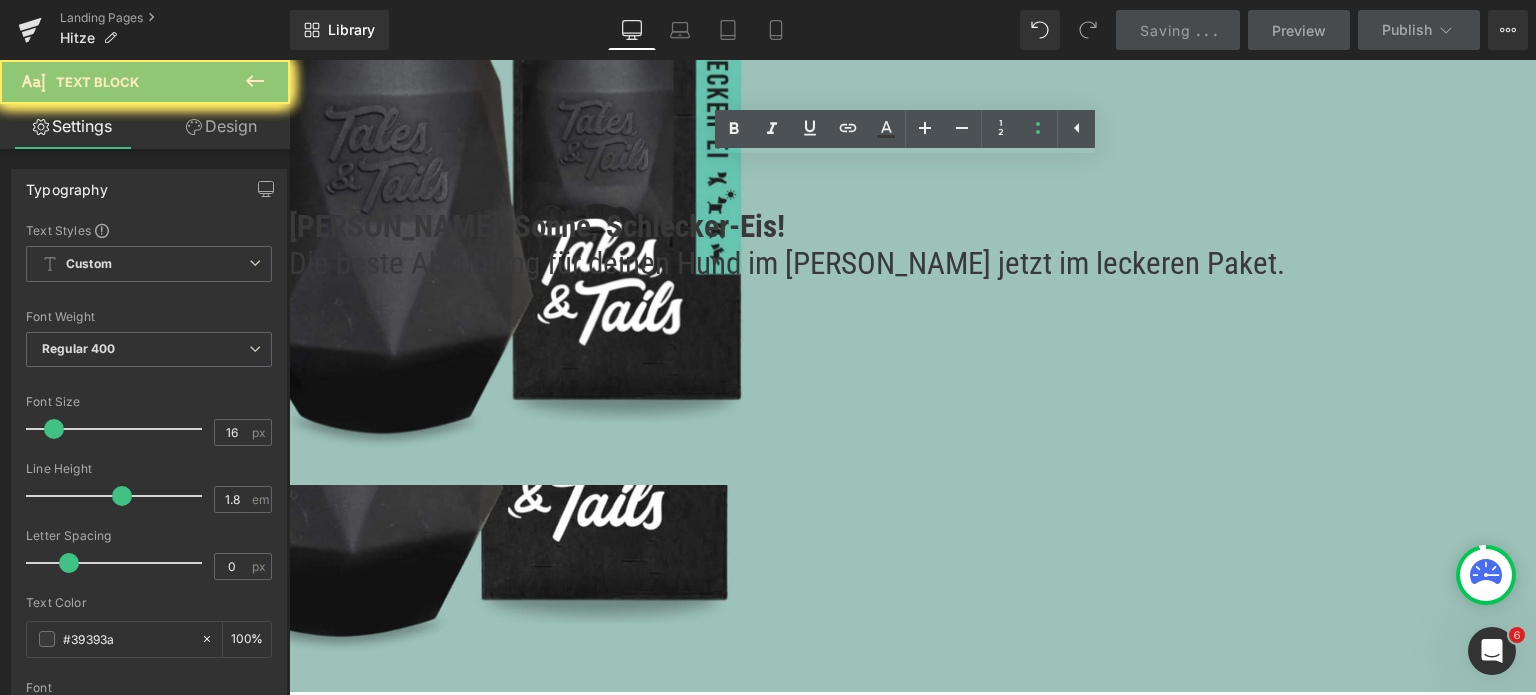 click at bounding box center [289, 60] 